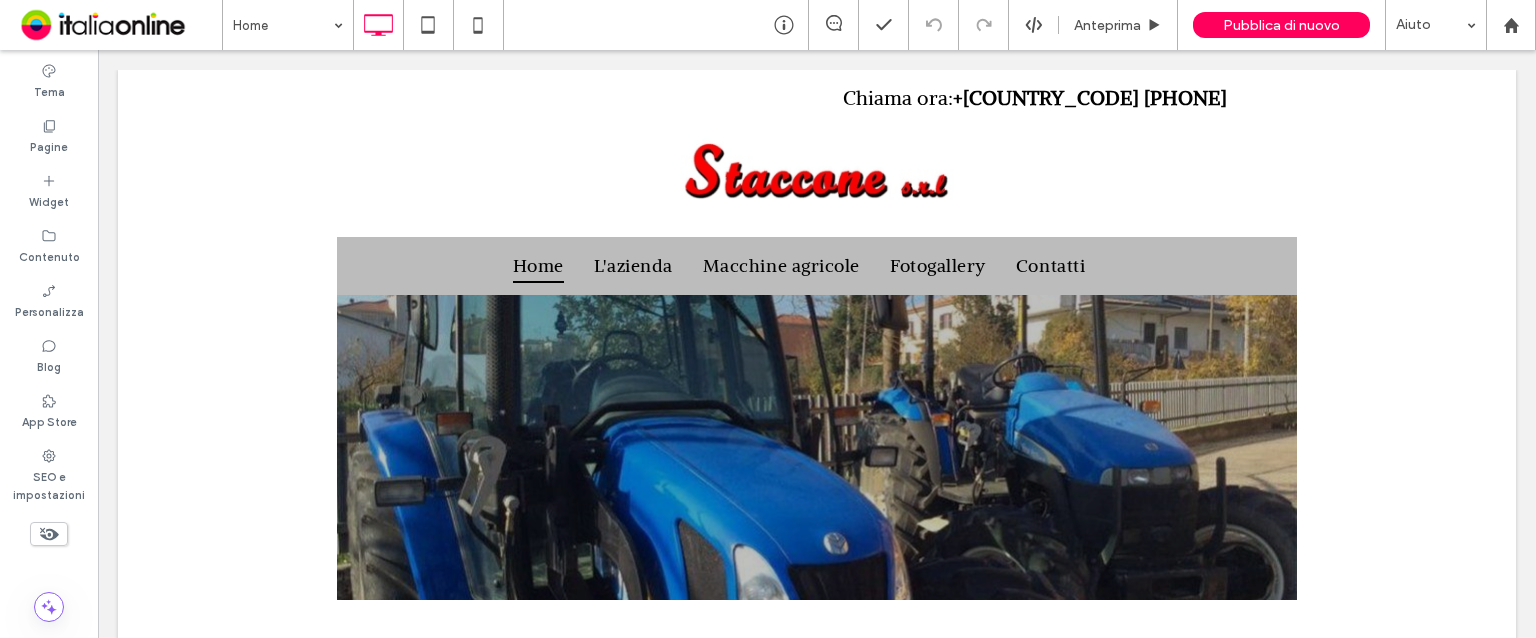 scroll, scrollTop: 2000, scrollLeft: 0, axis: vertical 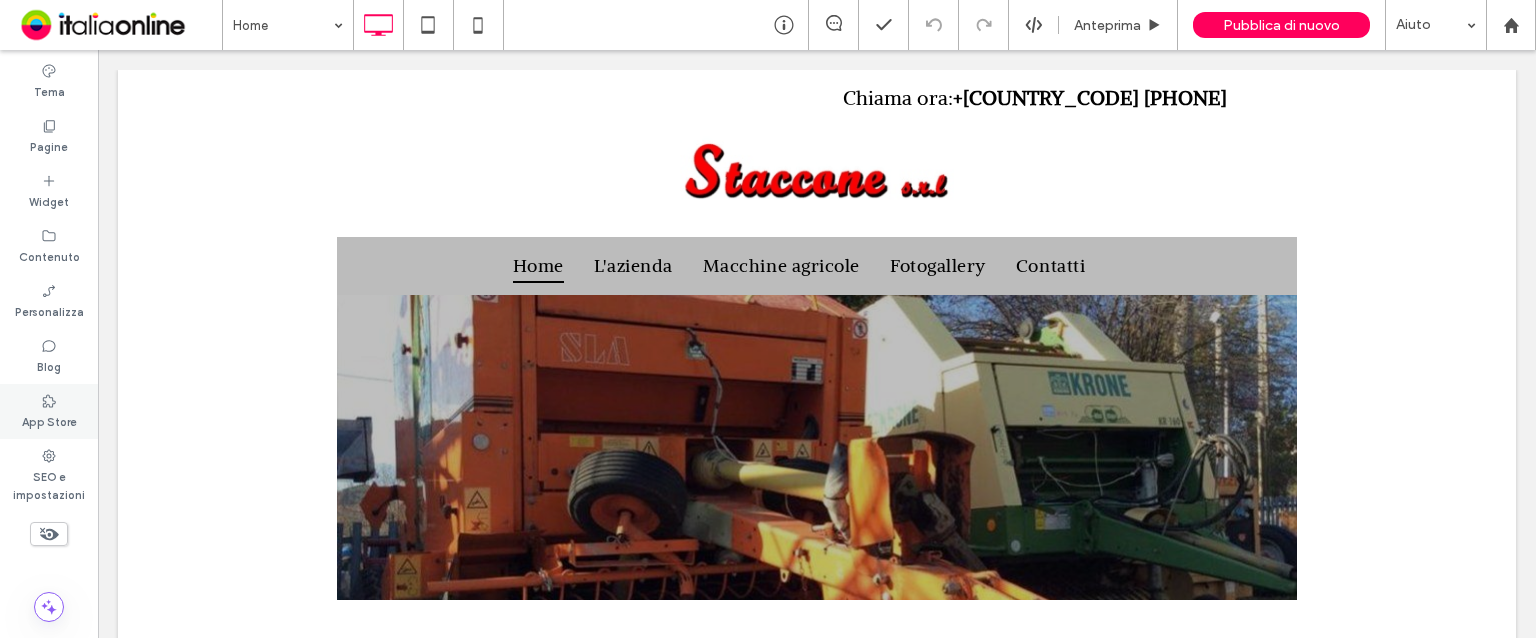 click on "App Store" at bounding box center (49, 420) 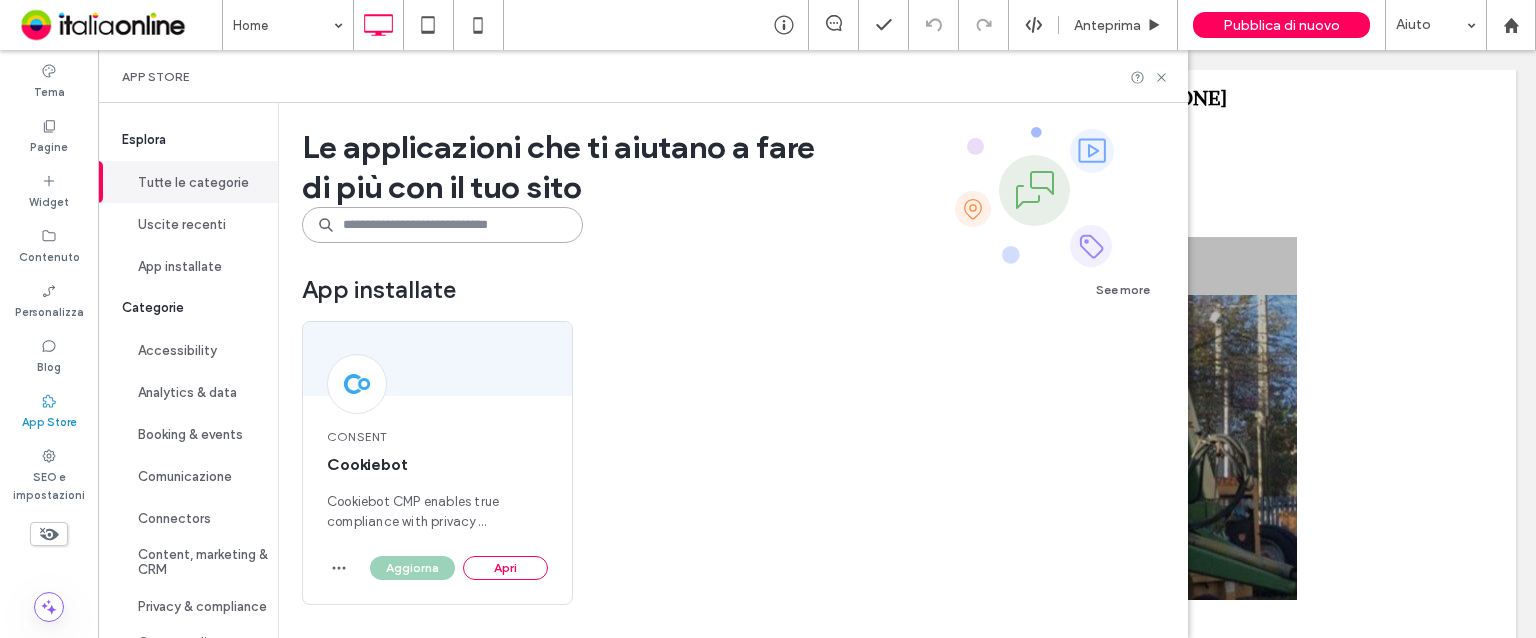 click at bounding box center (442, 225) 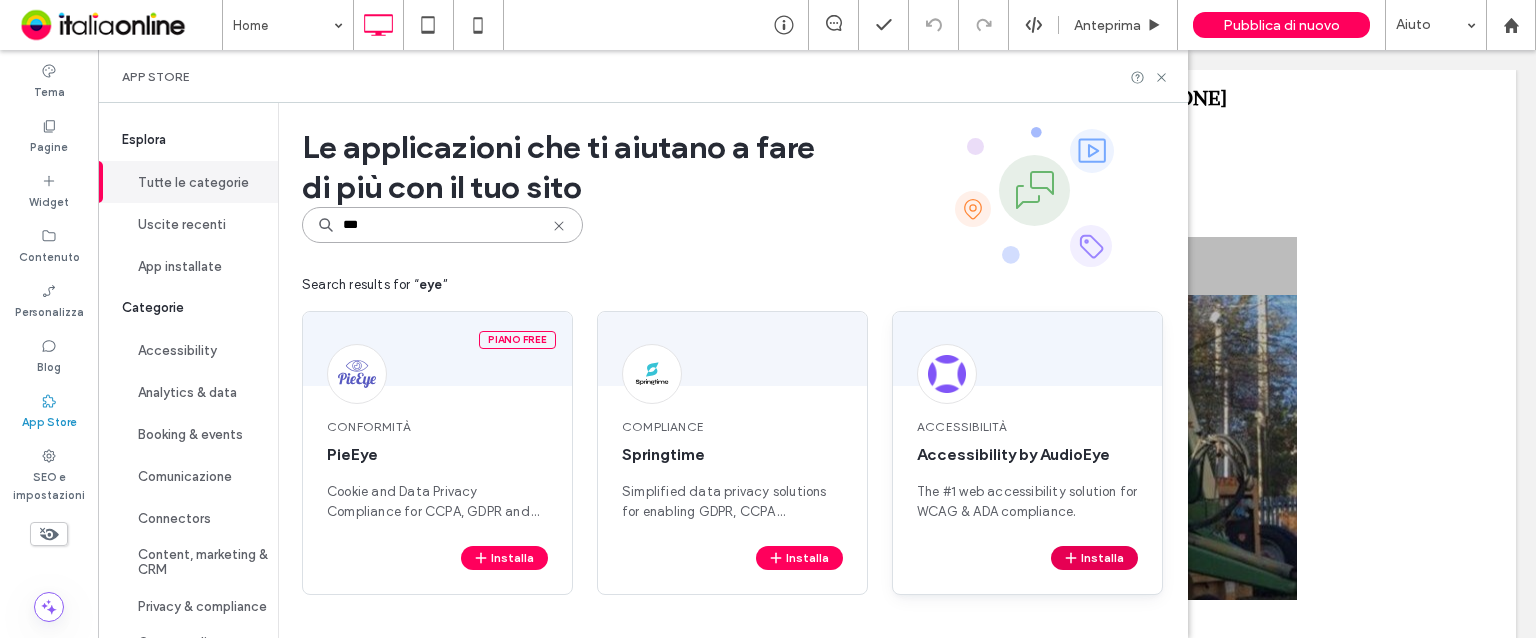 type on "***" 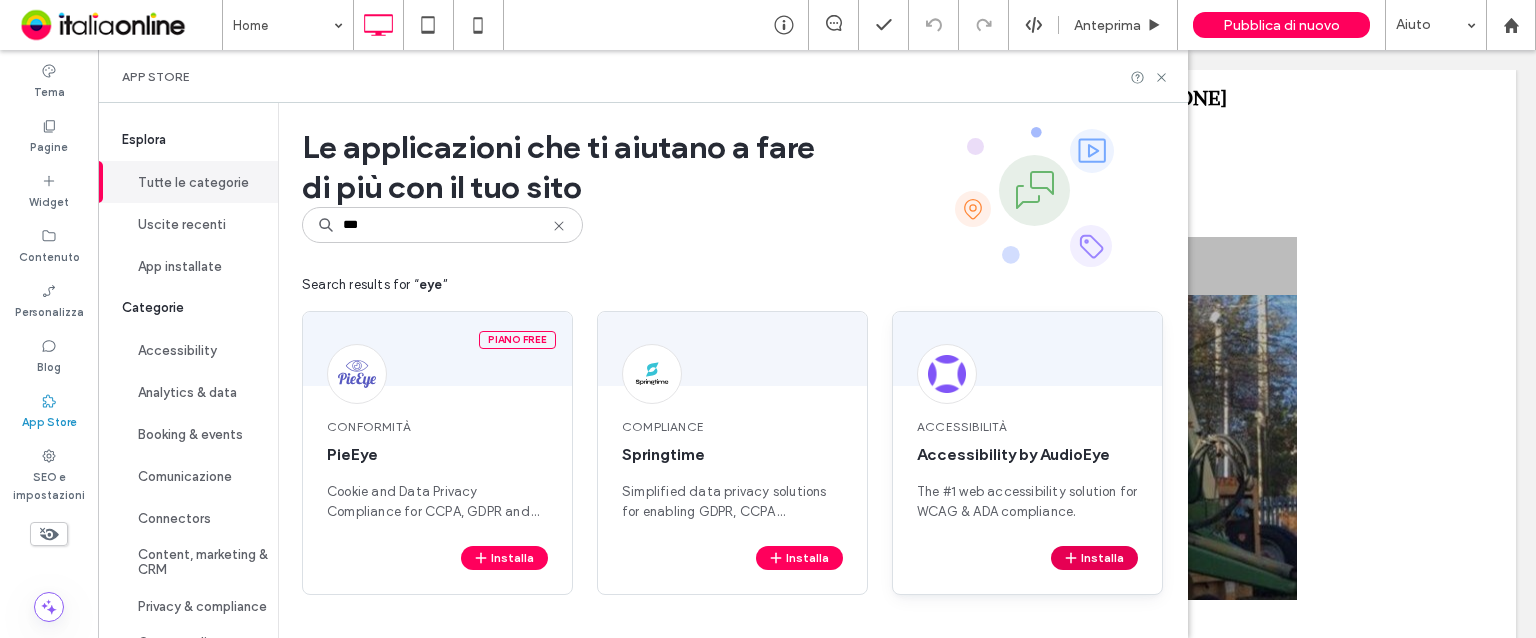 click on "Installa" at bounding box center [1094, 558] 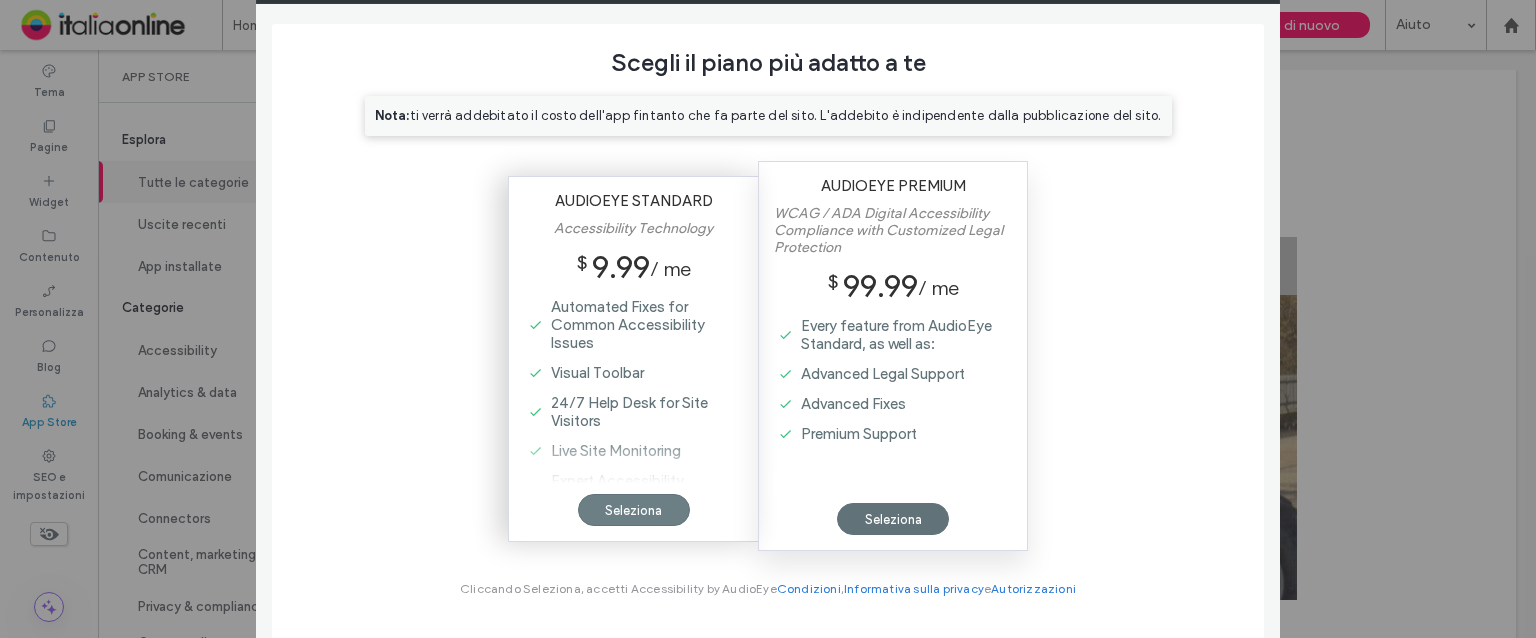 click on "Seleziona" at bounding box center (634, 510) 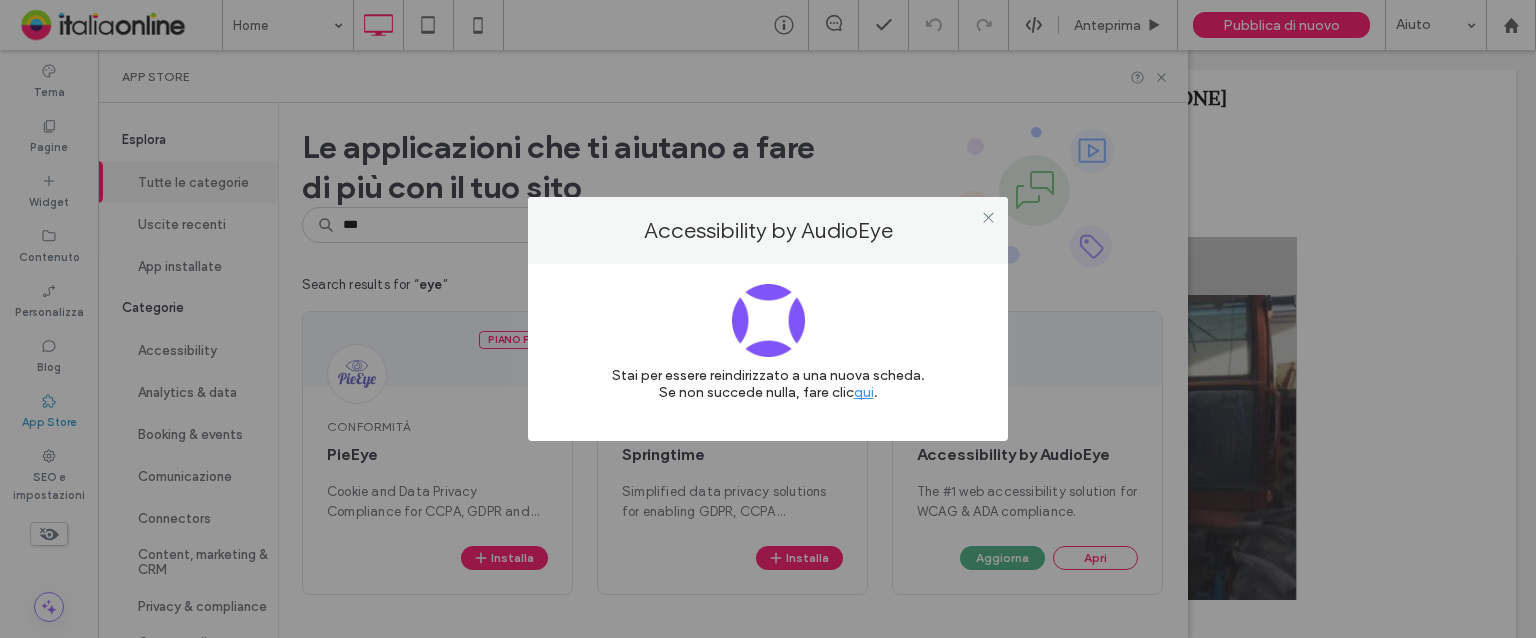 scroll, scrollTop: 0, scrollLeft: 0, axis: both 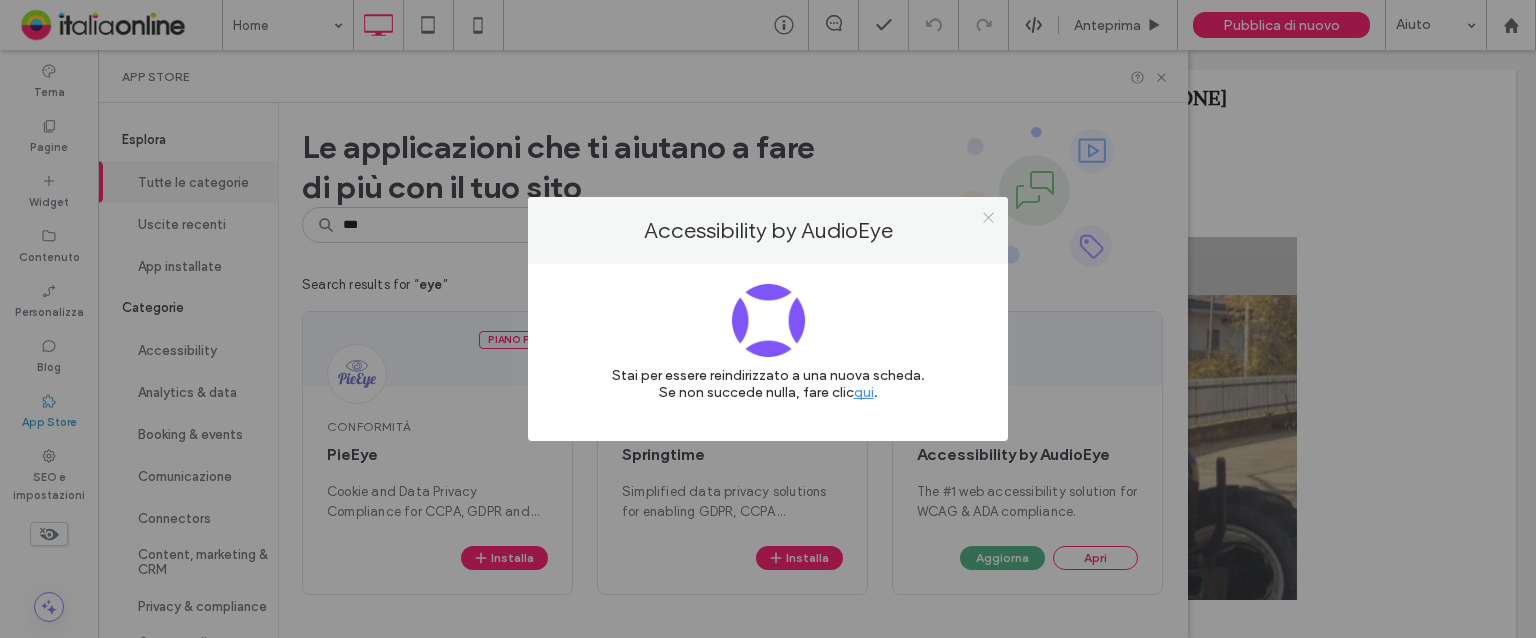 click 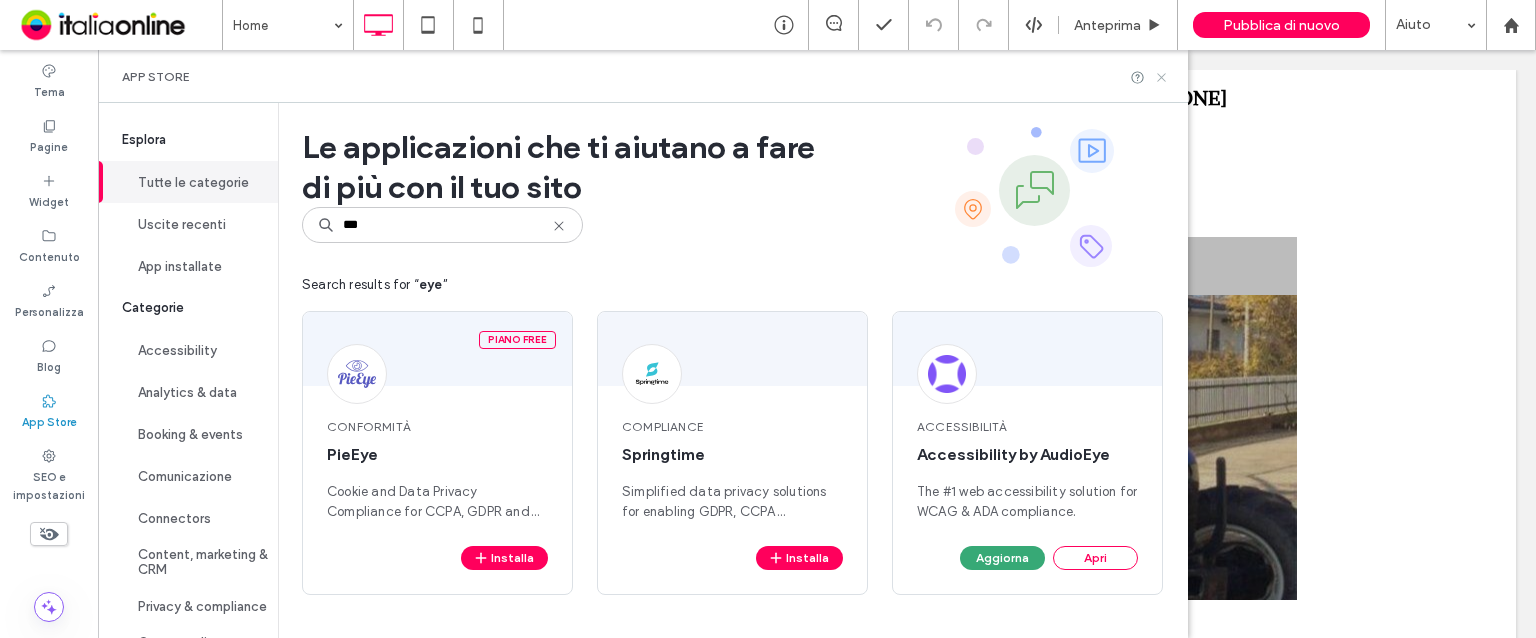 drag, startPoint x: 1162, startPoint y: 77, endPoint x: 1073, endPoint y: 26, distance: 102.5768 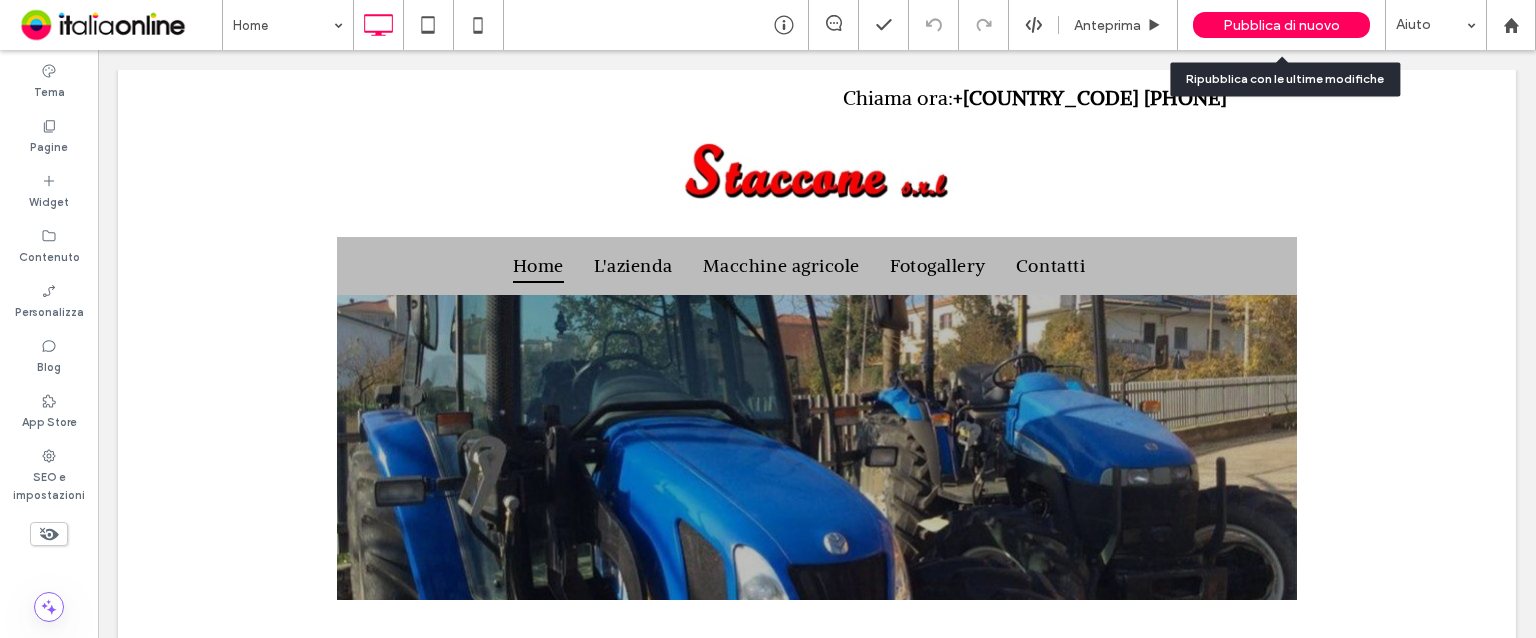 click on "Pubblica di nuovo" at bounding box center [1281, 25] 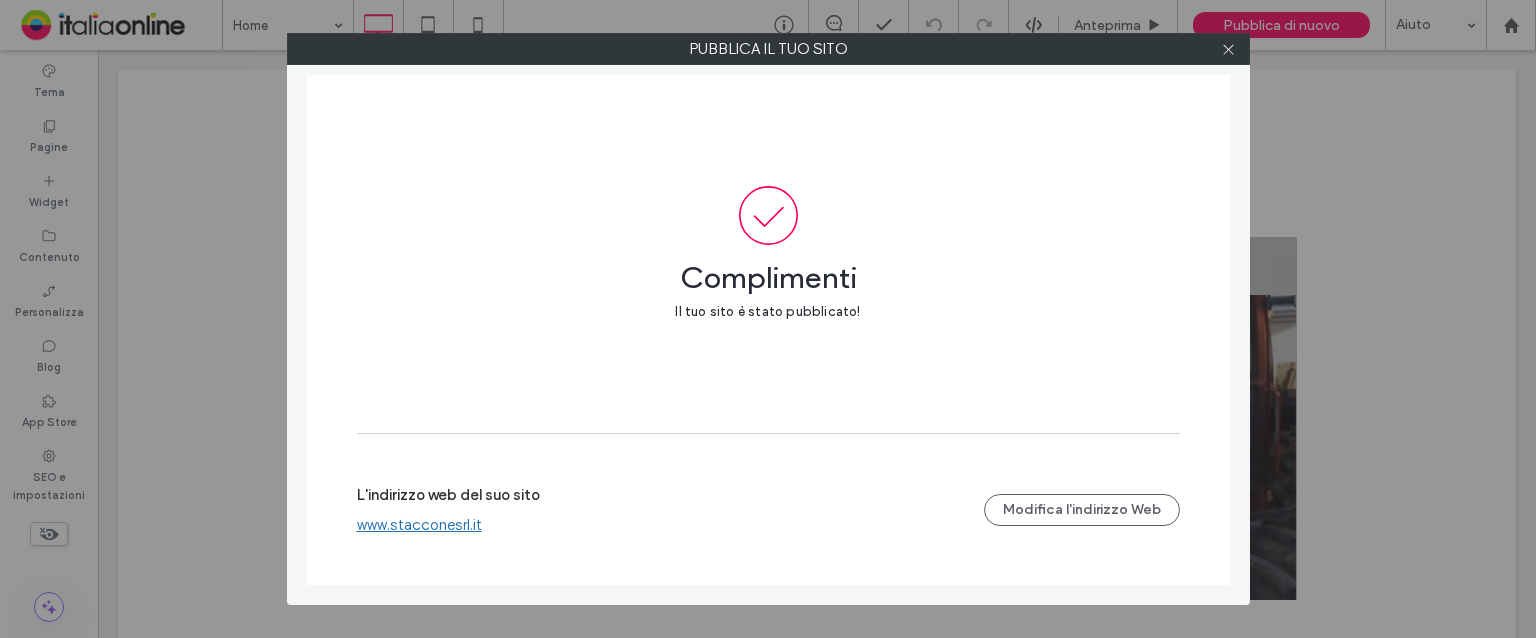 click on "www.stacconesrl.it" at bounding box center [419, 525] 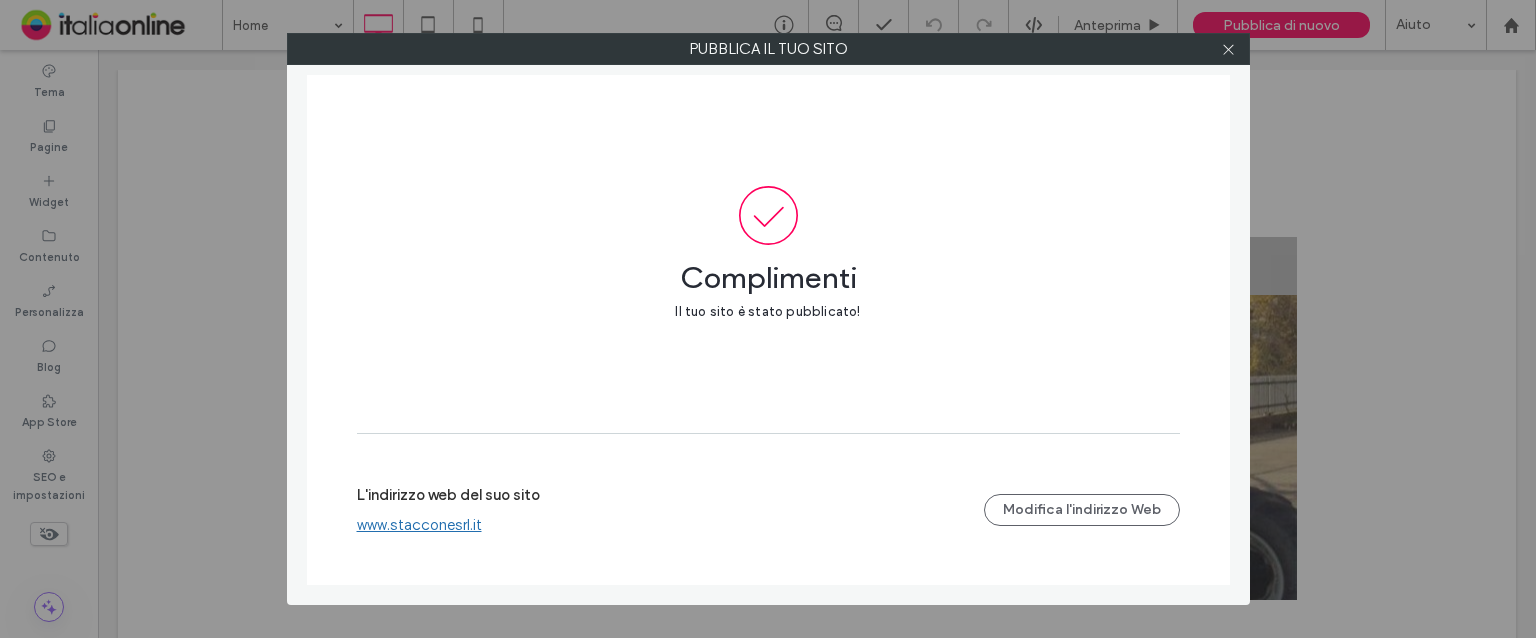 click at bounding box center (1229, 49) 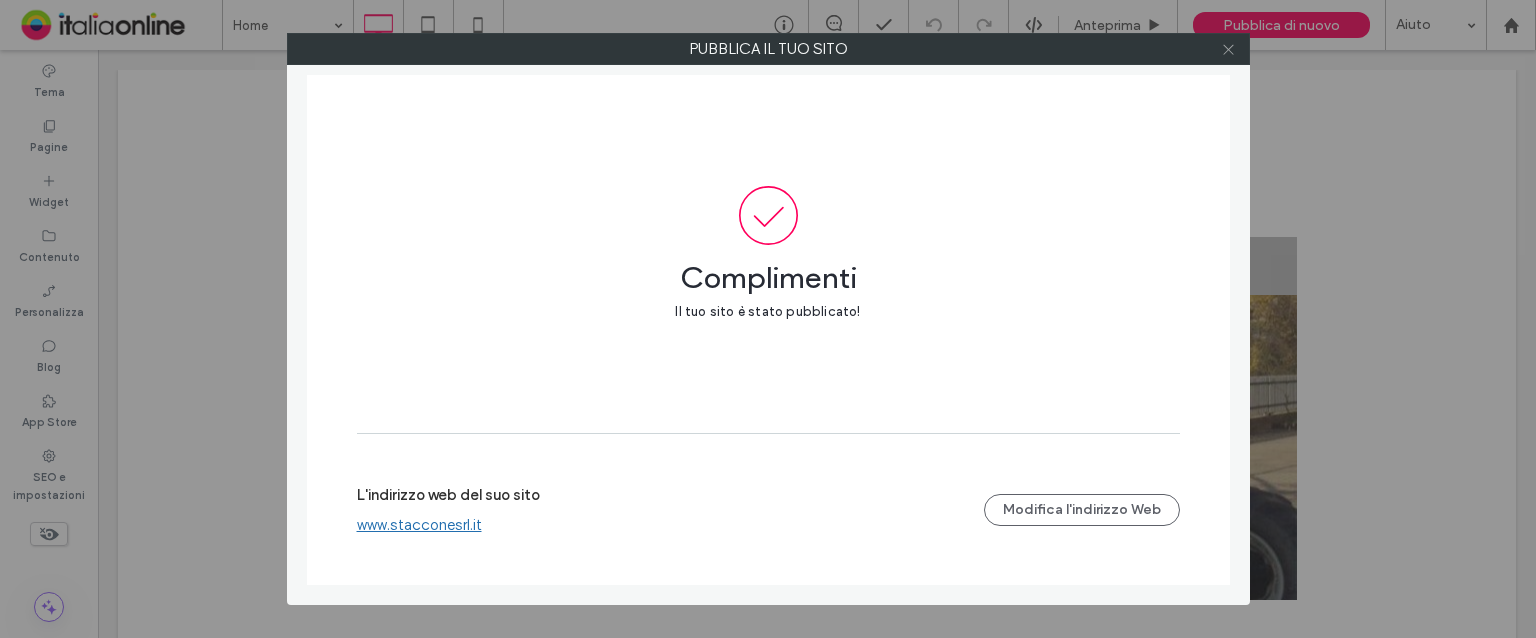 click 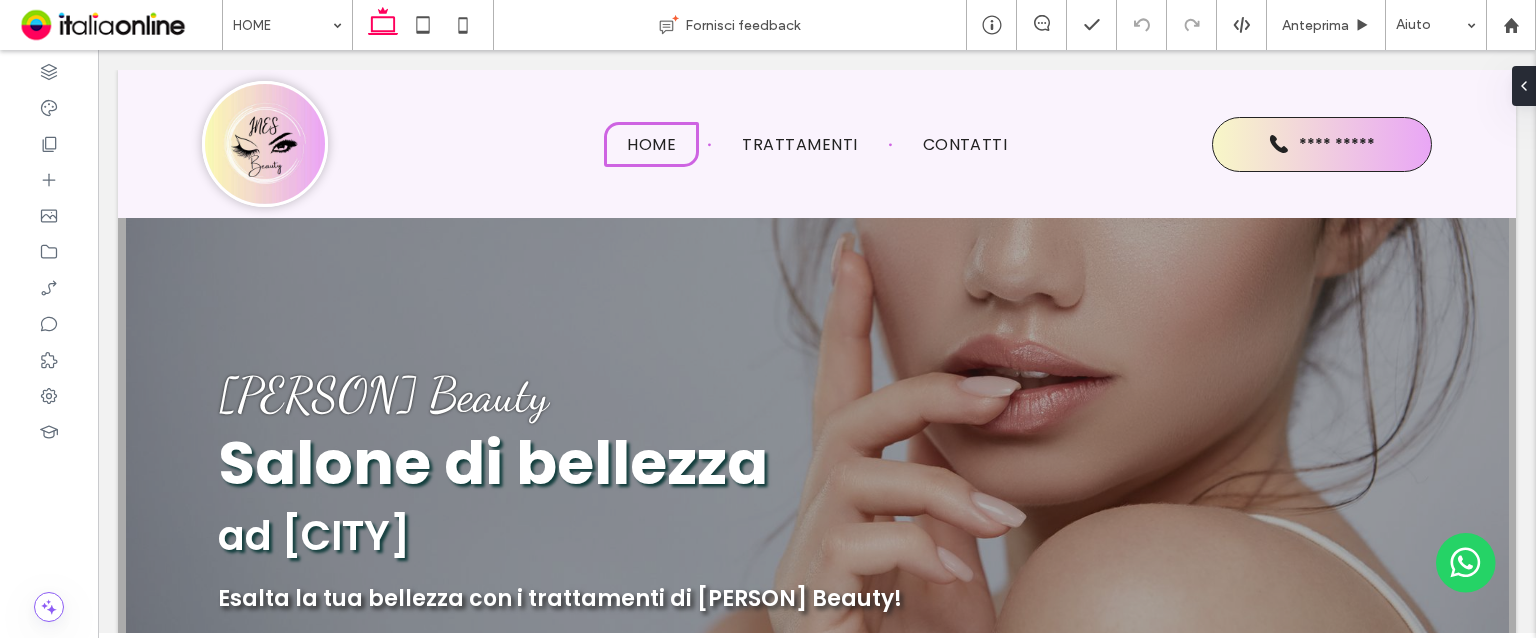 scroll, scrollTop: 0, scrollLeft: 0, axis: both 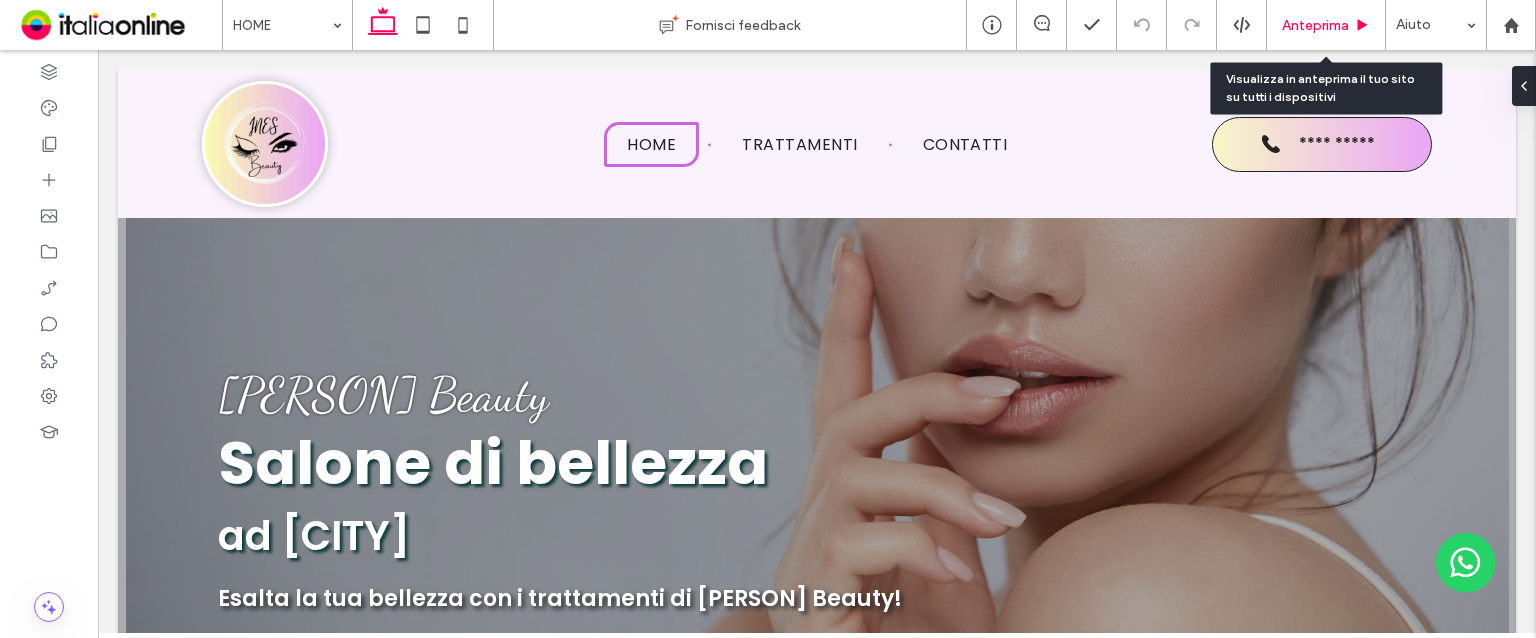 click on "Anteprima" at bounding box center [1315, 25] 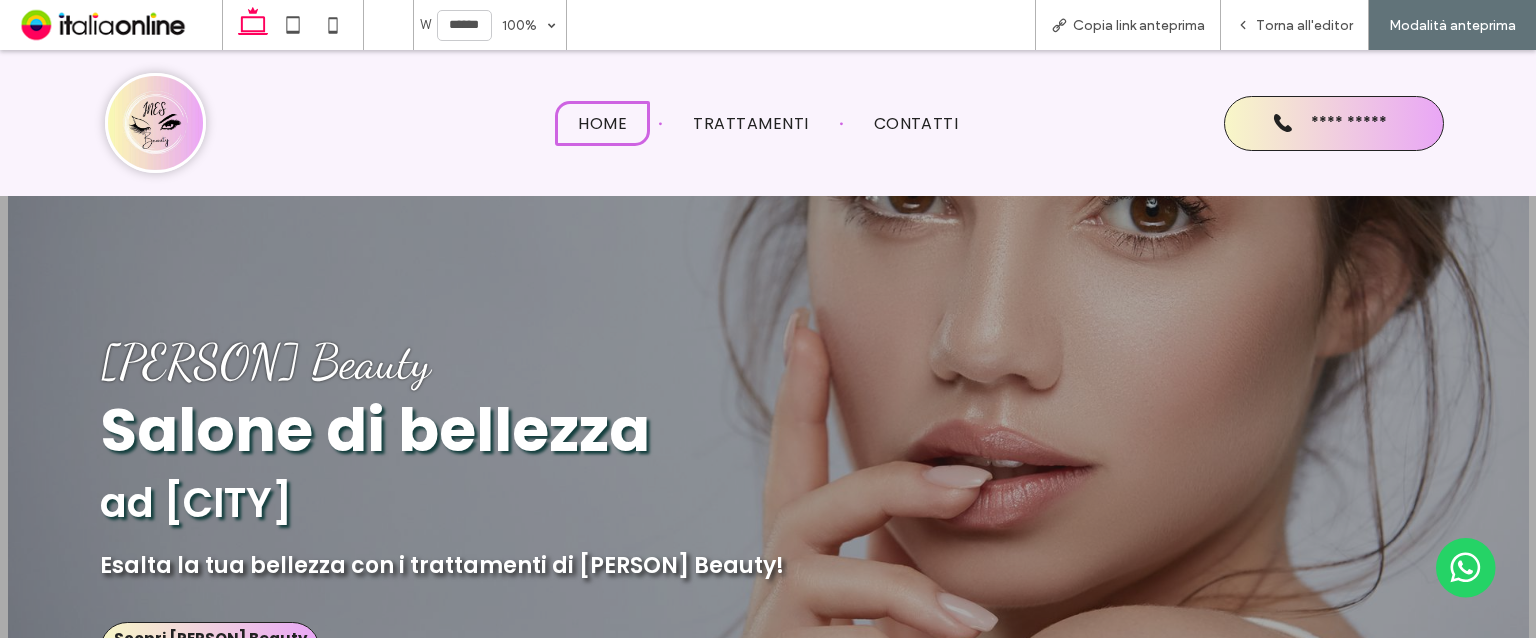 scroll, scrollTop: 0, scrollLeft: 0, axis: both 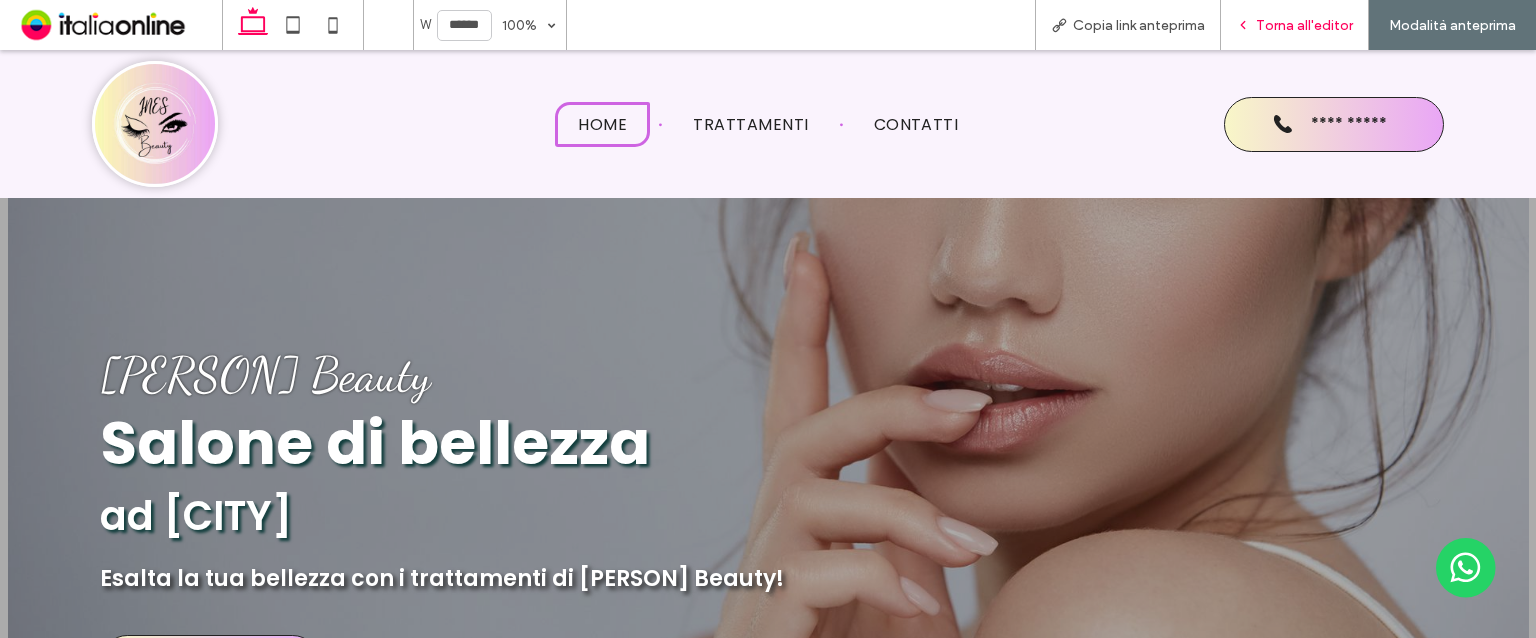 click on "Torna all'editor" at bounding box center (1304, 25) 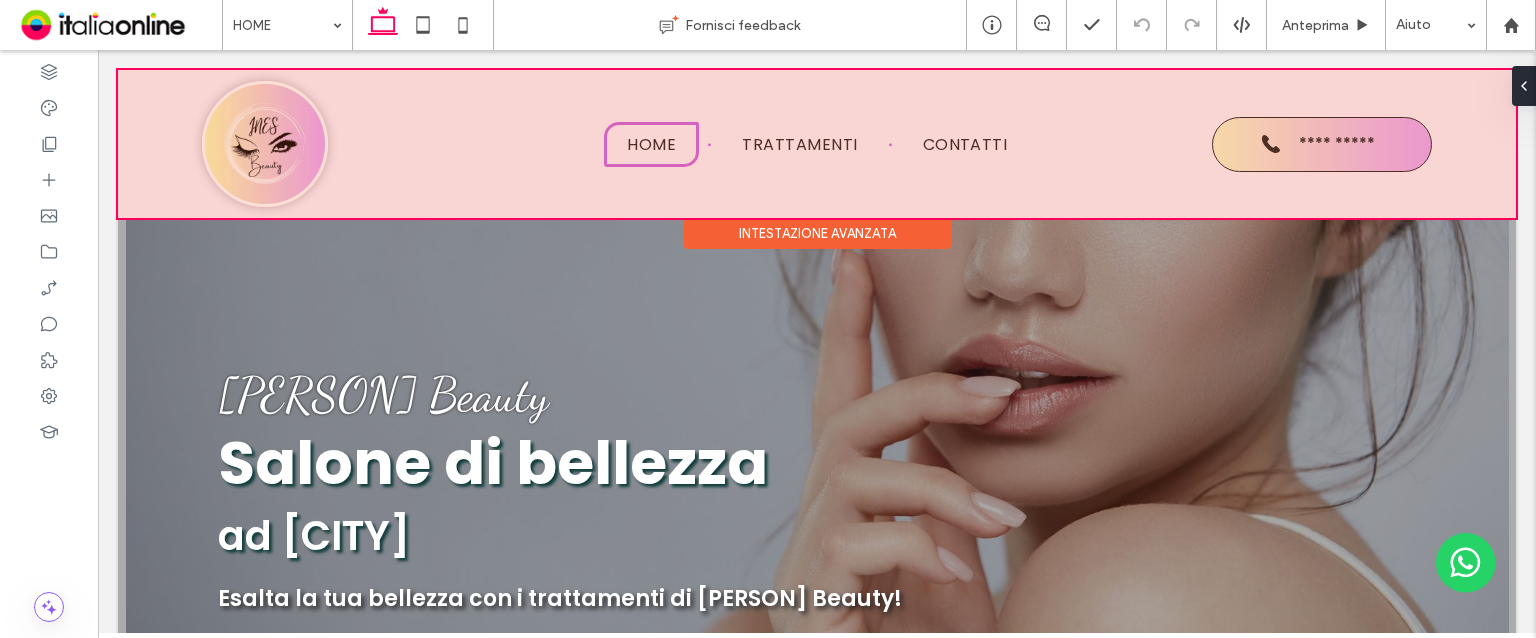 click at bounding box center (817, 144) 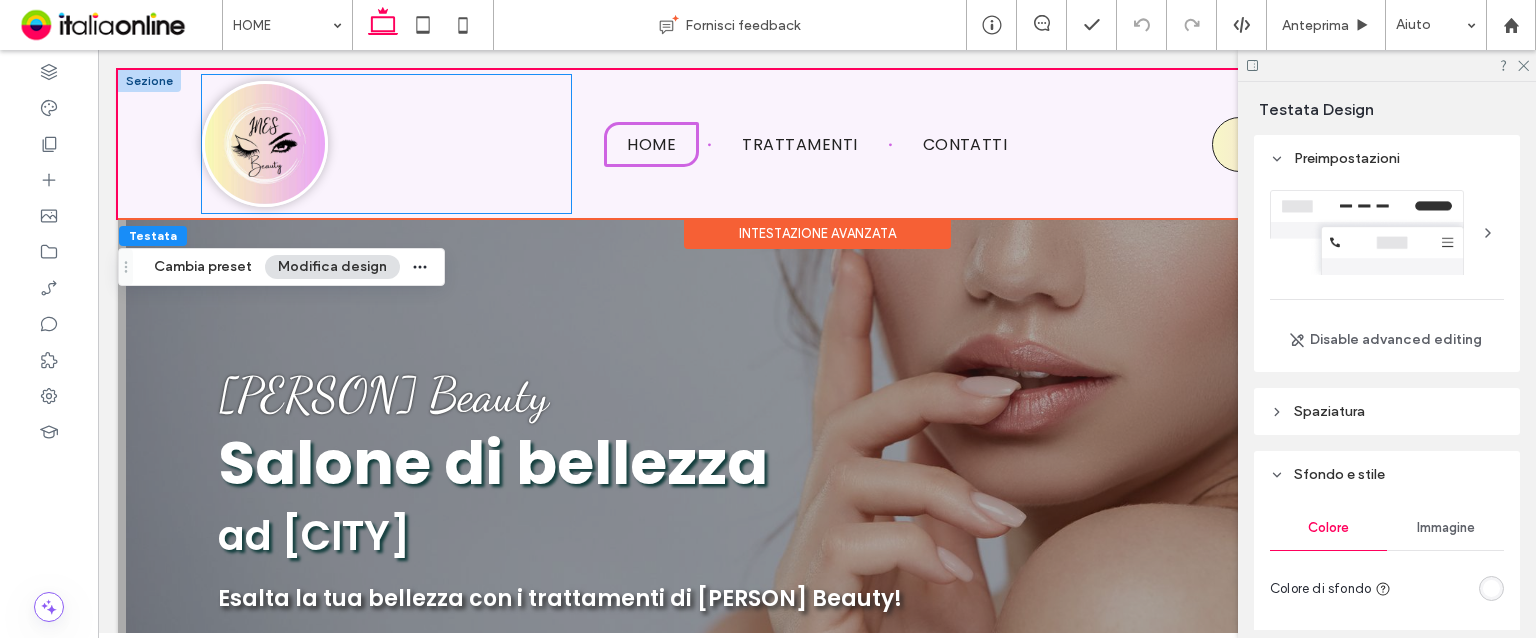 click at bounding box center [265, 144] 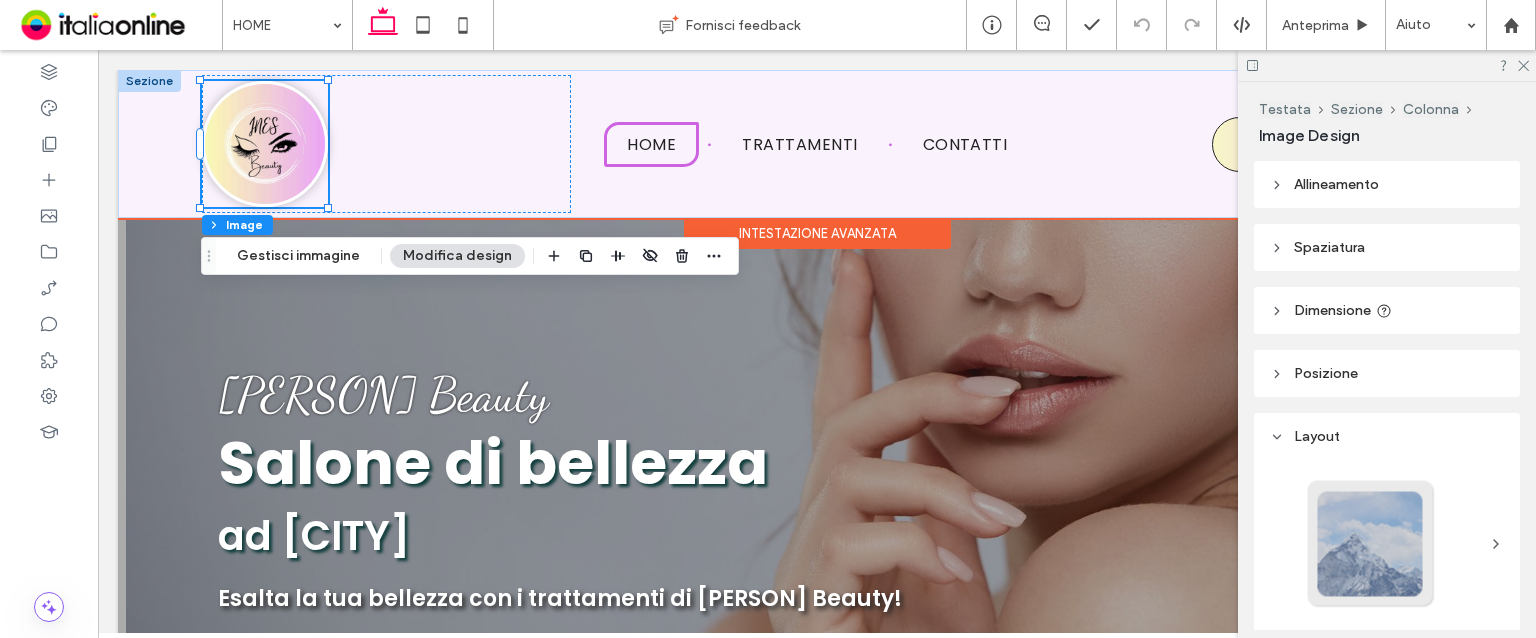 type on "*" 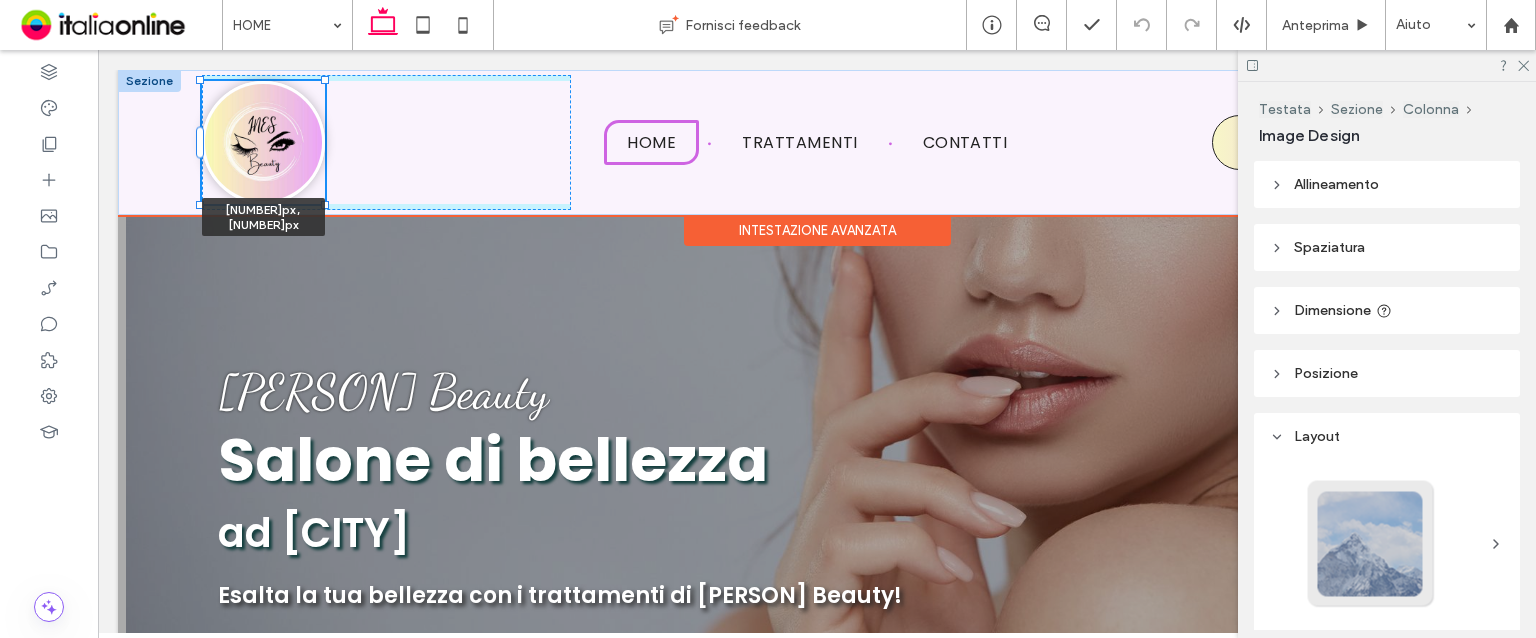 click at bounding box center [201, 81] 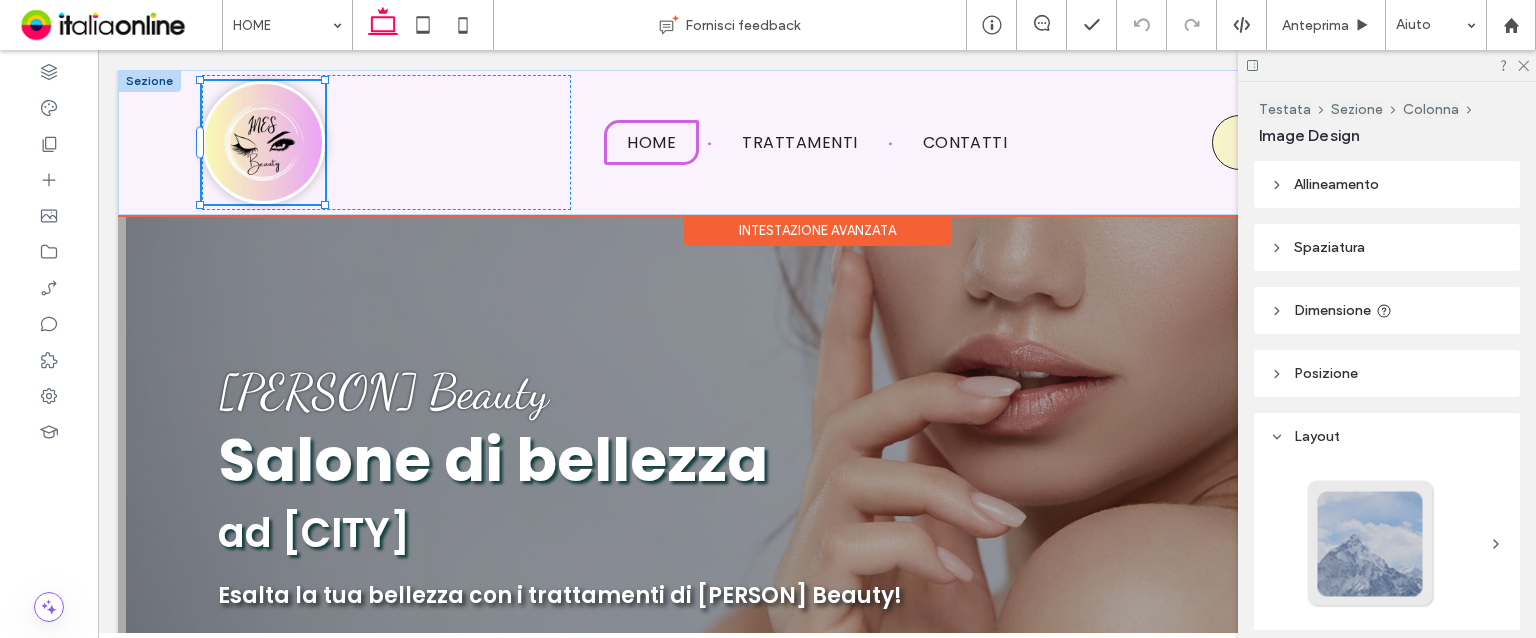 type on "***" 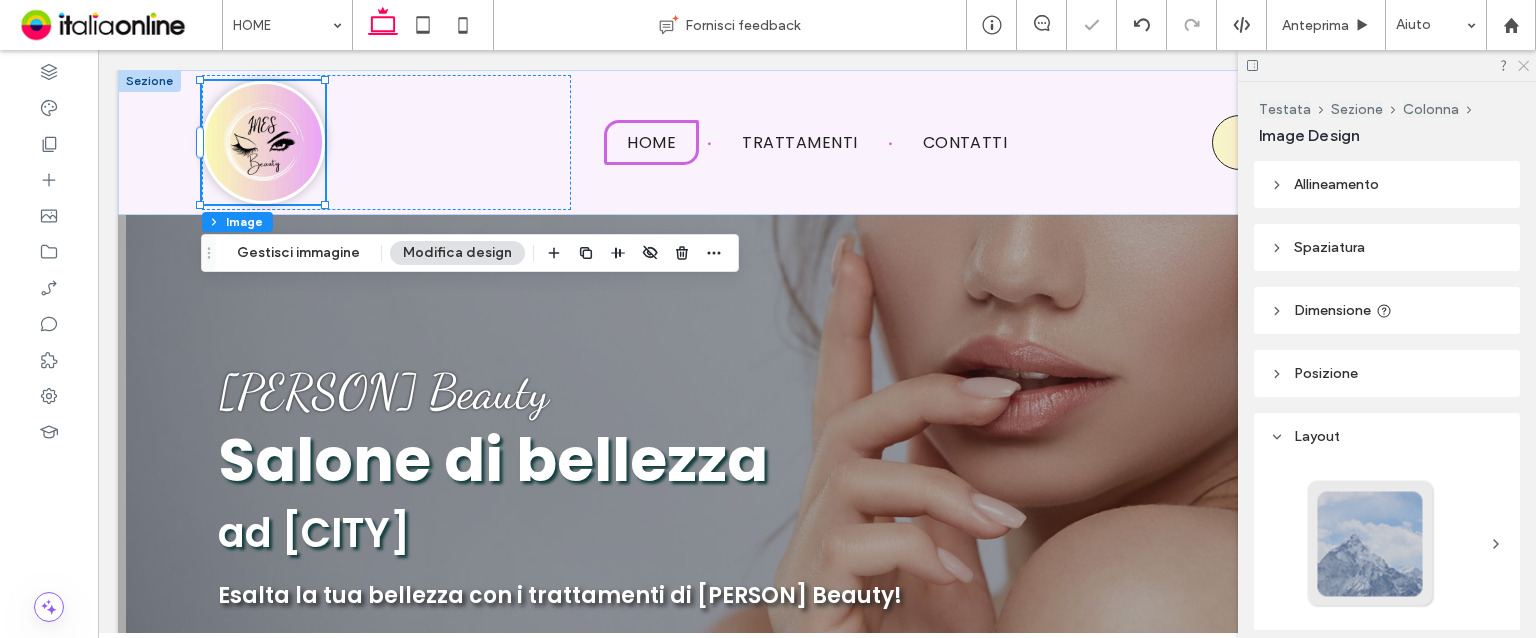 click 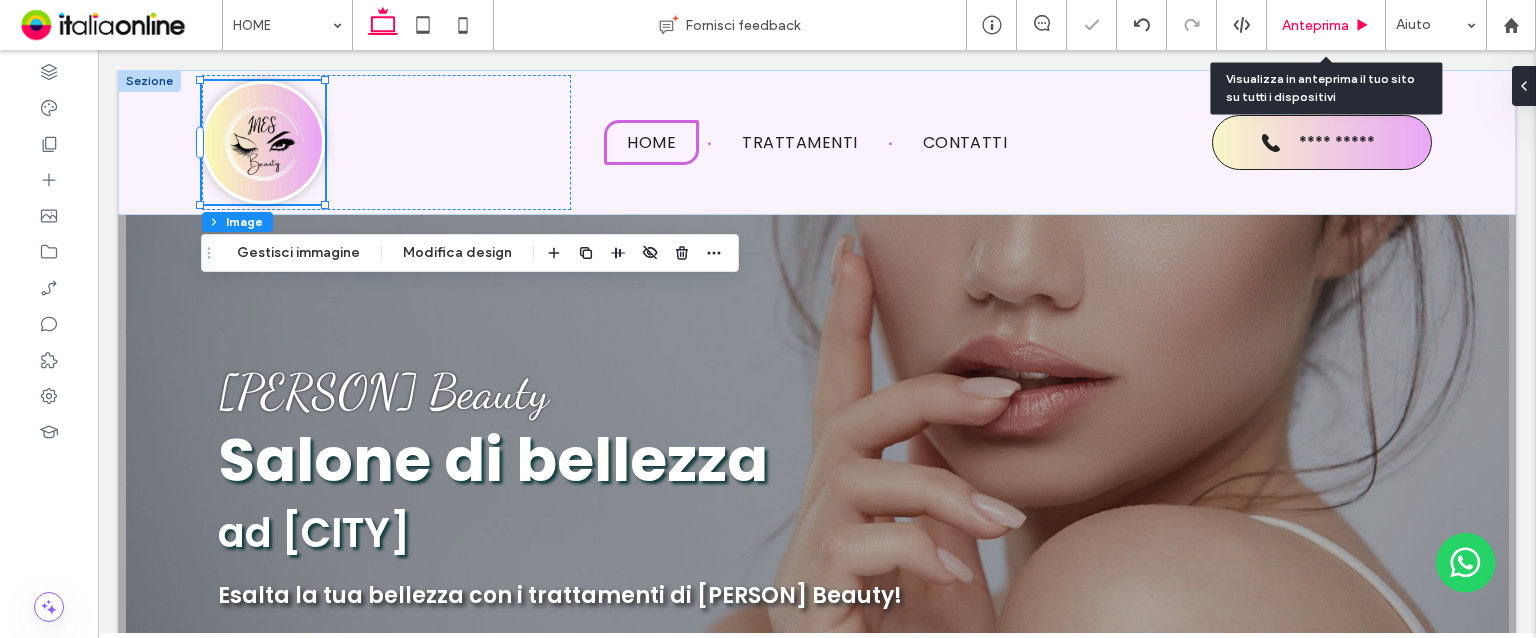 click on "Anteprima" at bounding box center (1315, 25) 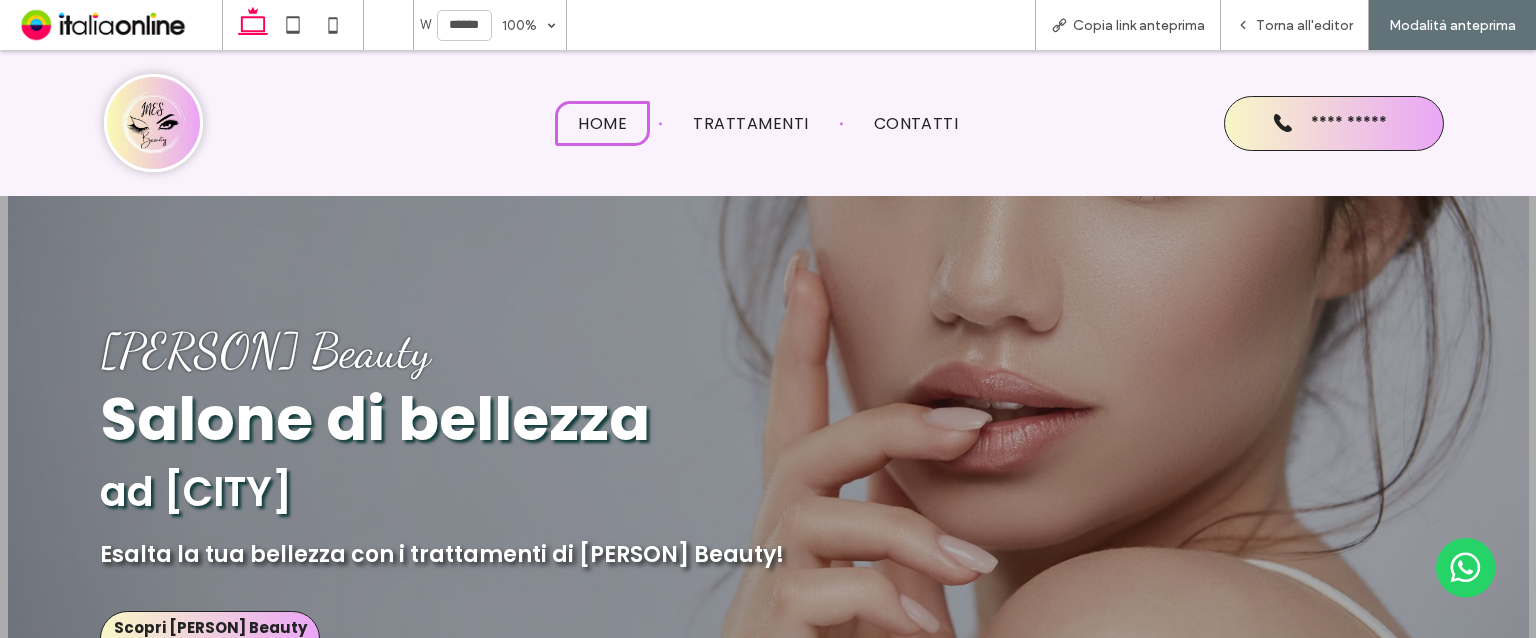 scroll, scrollTop: 0, scrollLeft: 0, axis: both 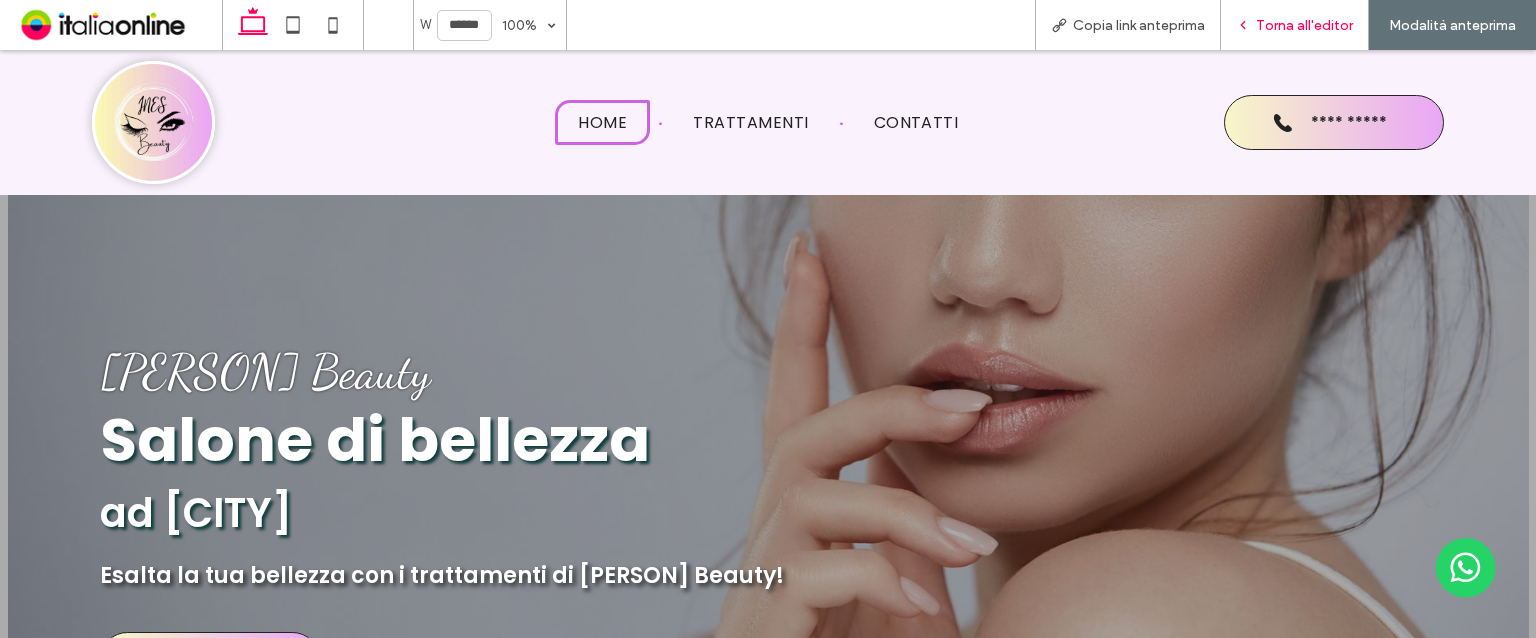 click 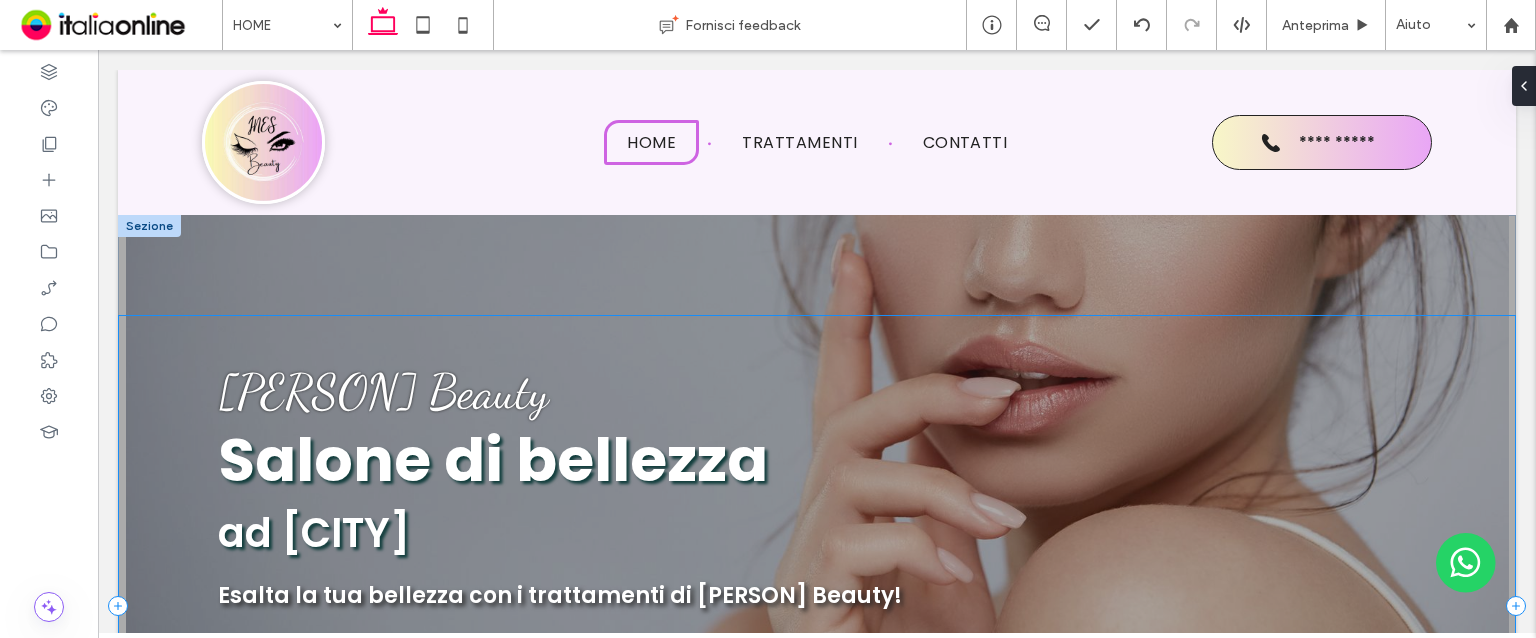 click on "Ines Beauty
Salone di bellezza
ad Arco
Esalta la tua bellezza con i trattamenti di Ines Beauty!
Scopri Ines Beauty Salon" at bounding box center [817, 606] 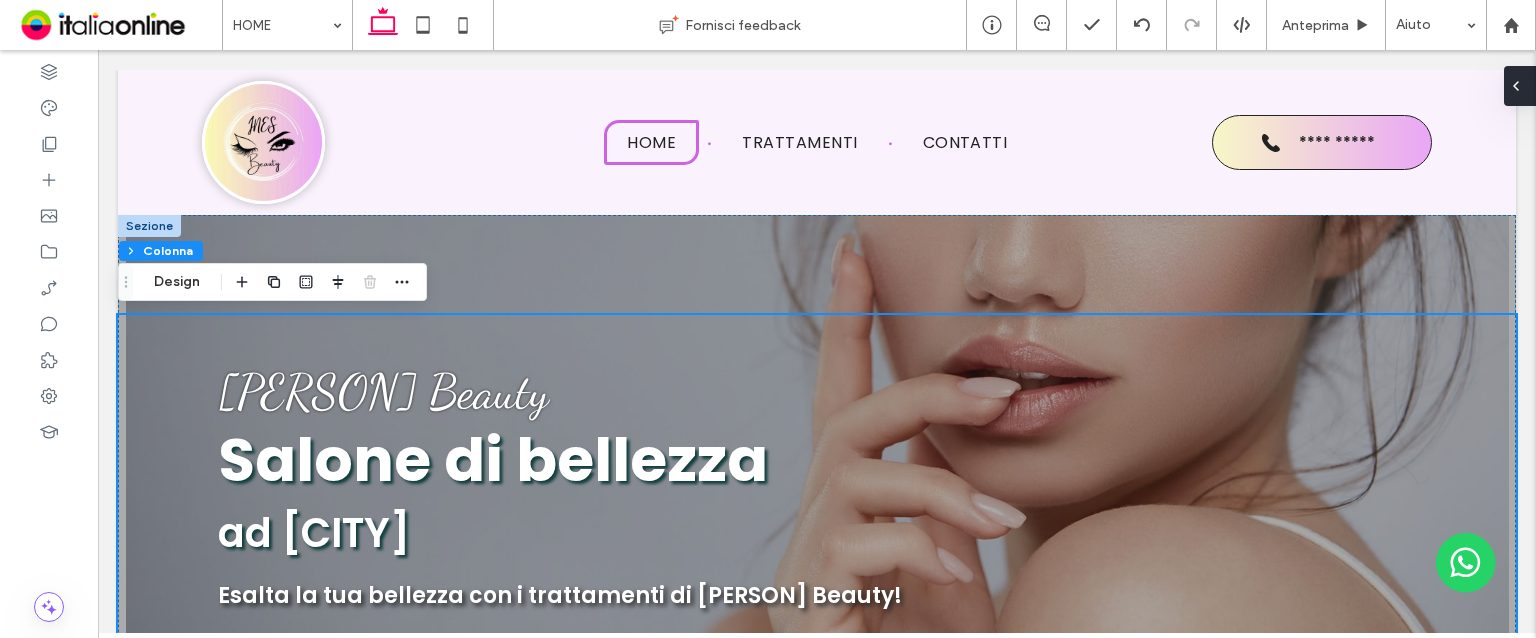 click at bounding box center [1520, 86] 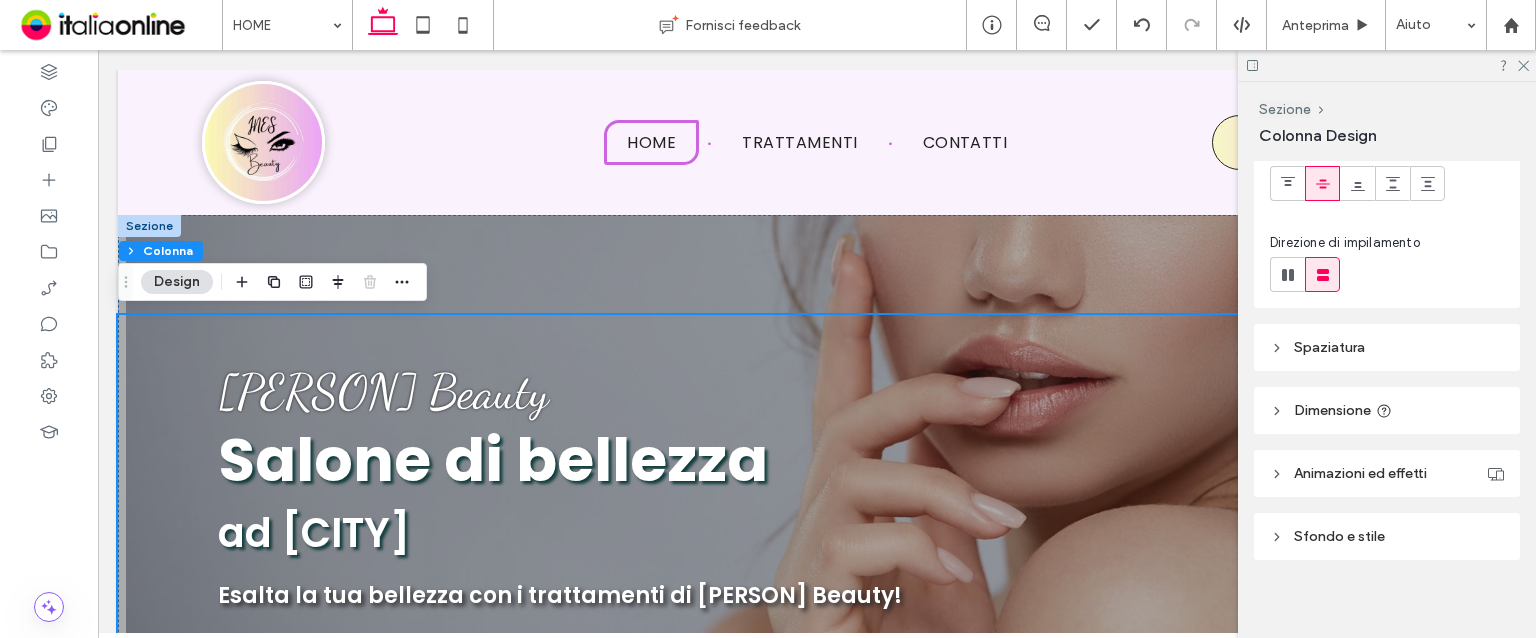 scroll, scrollTop: 177, scrollLeft: 0, axis: vertical 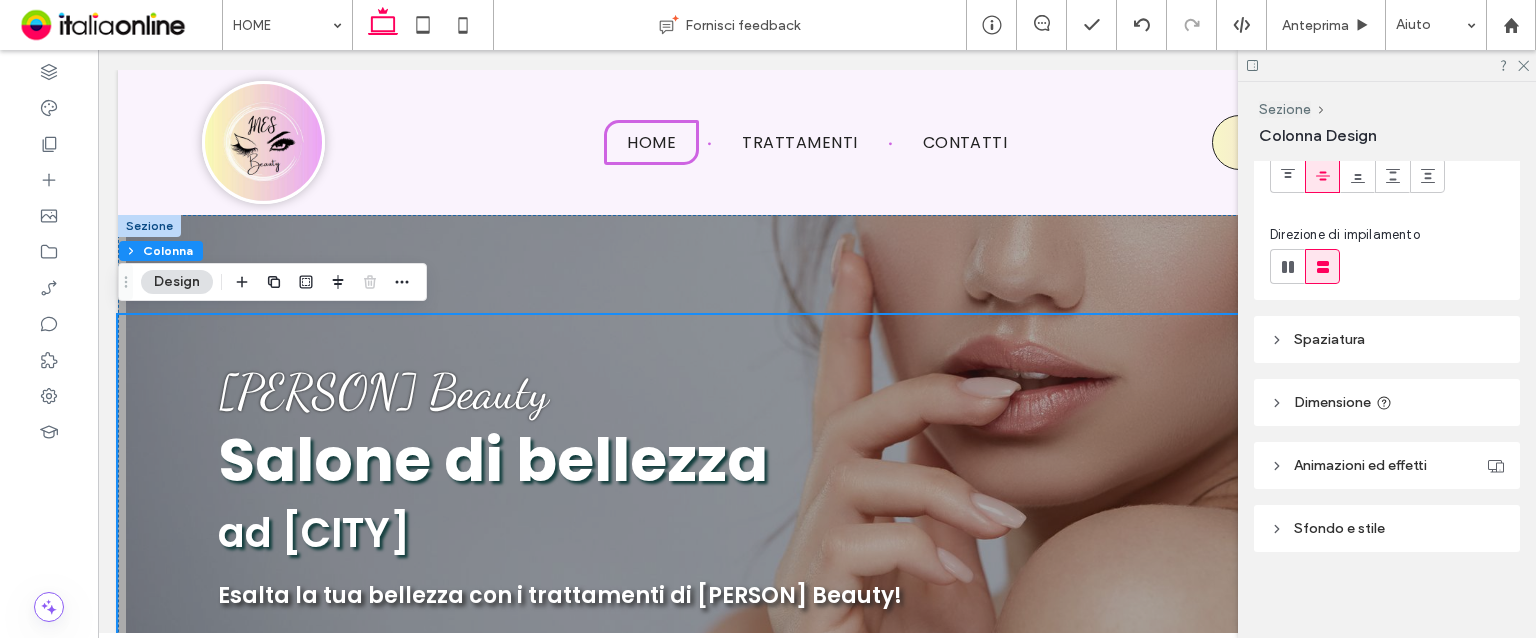 drag, startPoint x: 1338, startPoint y: 343, endPoint x: 1320, endPoint y: 343, distance: 18 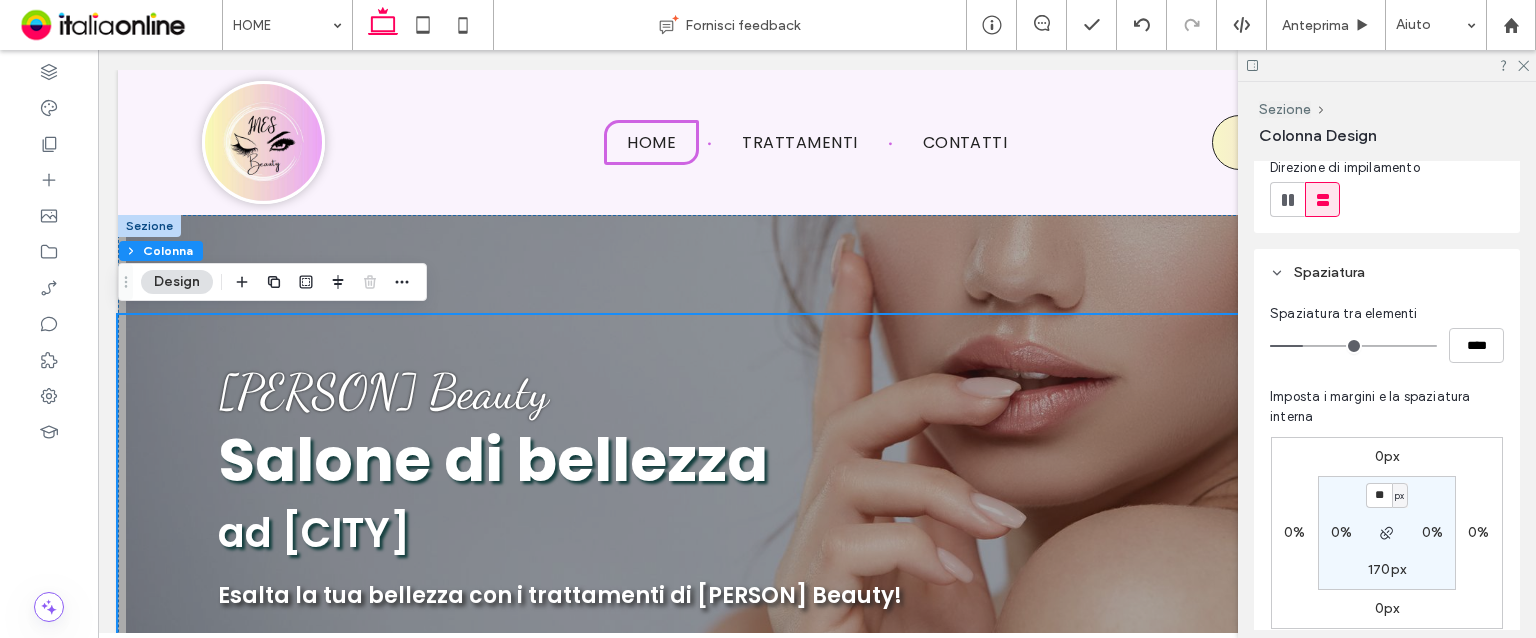 scroll, scrollTop: 277, scrollLeft: 0, axis: vertical 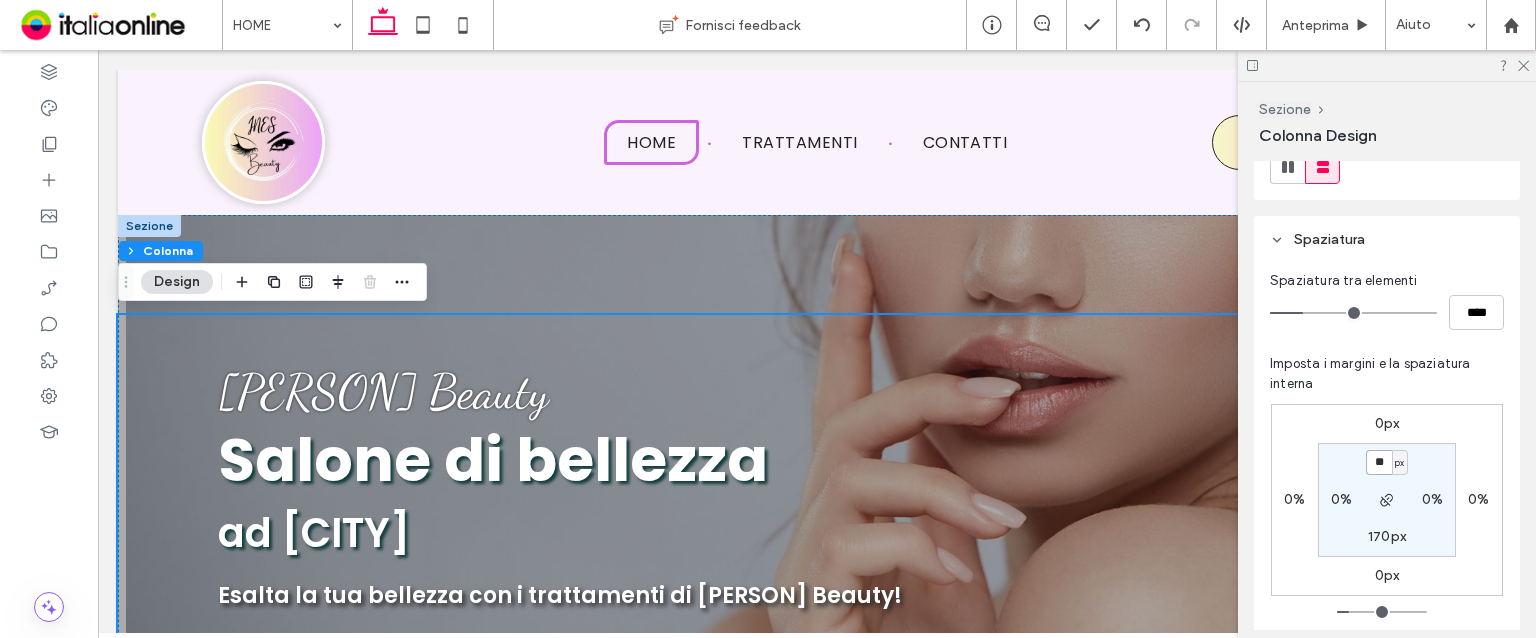 click on "**" at bounding box center (1379, 462) 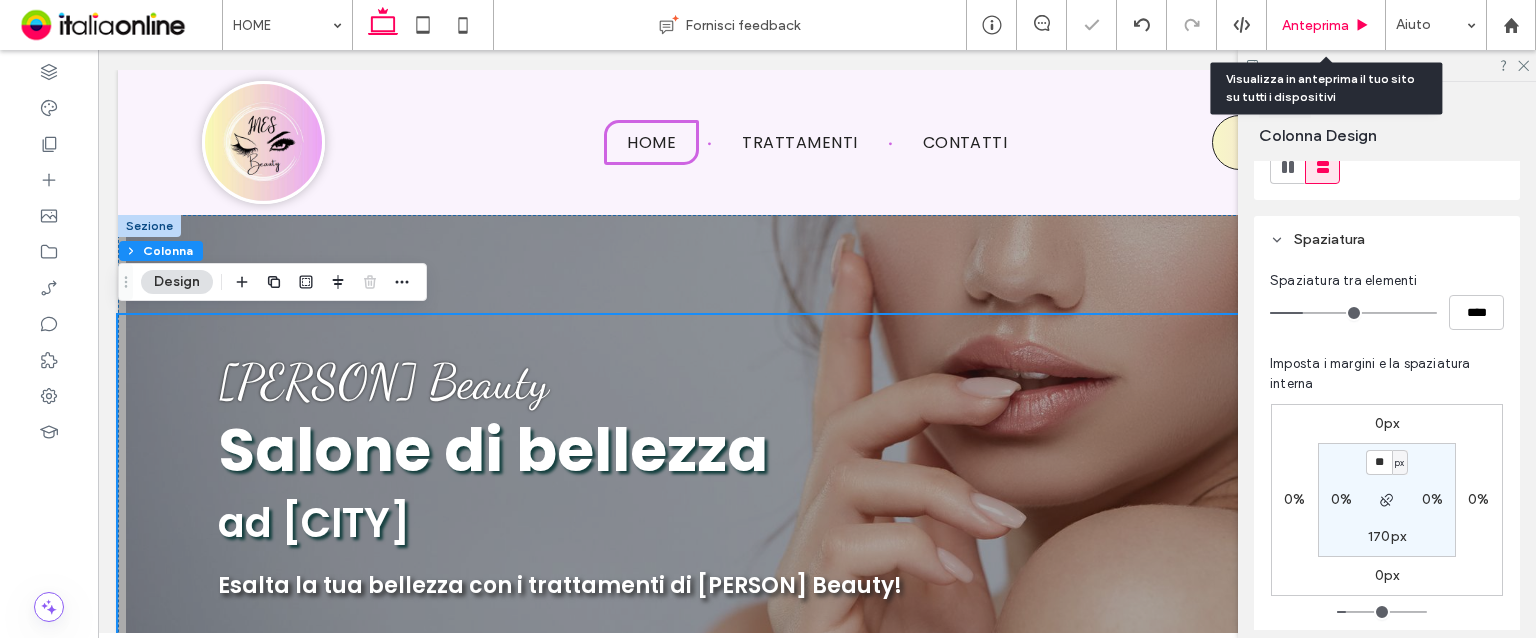 click on "Anteprima" at bounding box center (1326, 25) 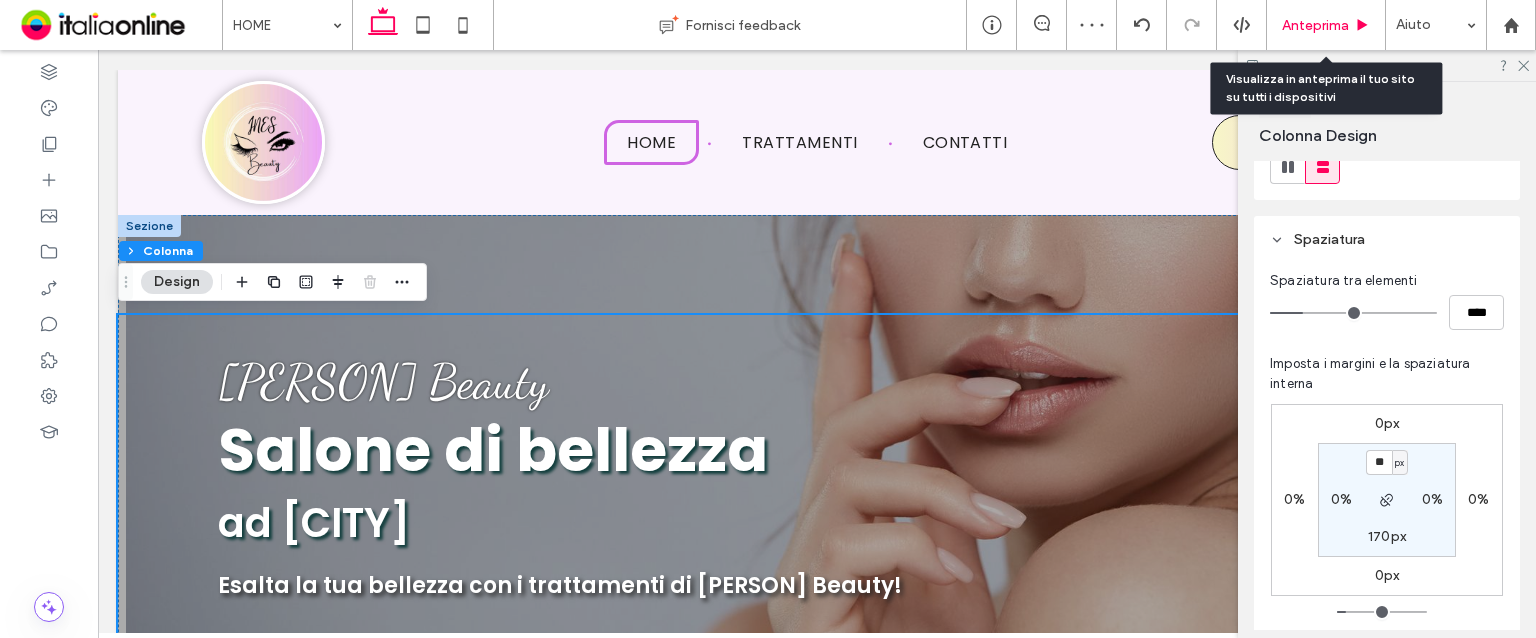 click on "Anteprima" at bounding box center [1326, 25] 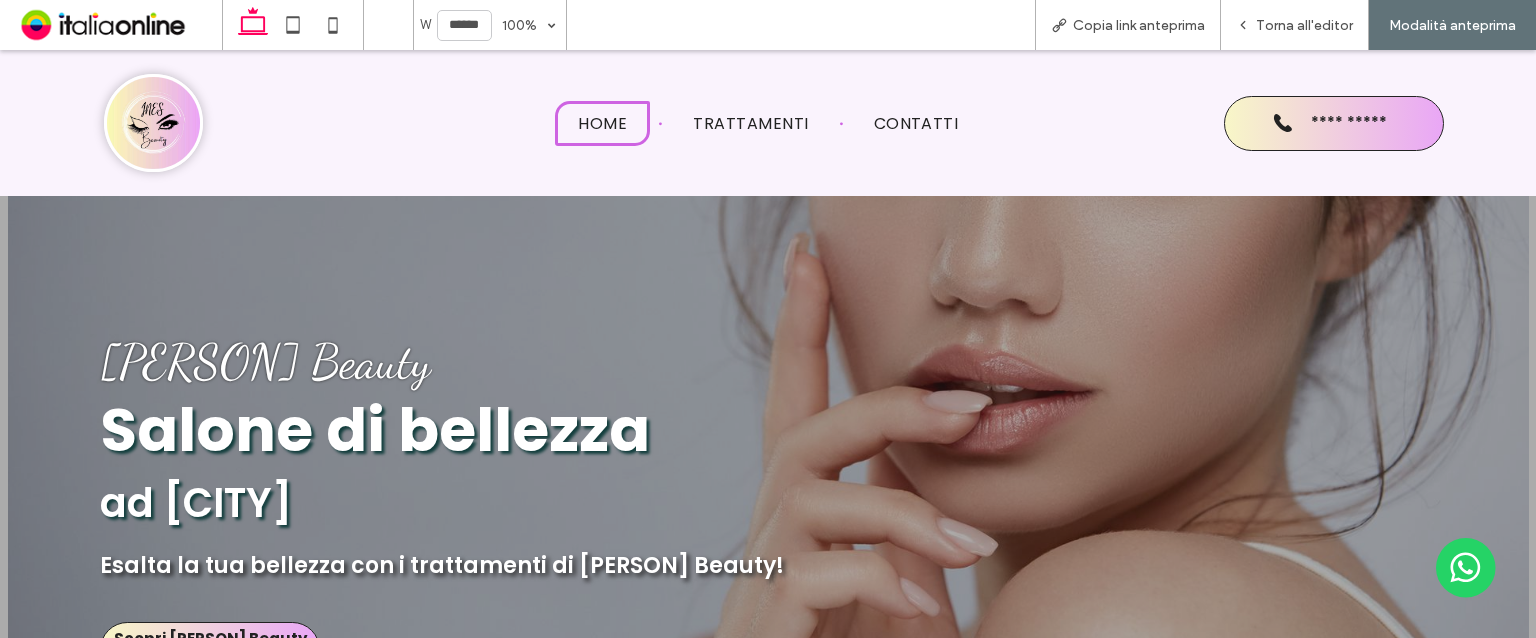 scroll, scrollTop: 0, scrollLeft: 0, axis: both 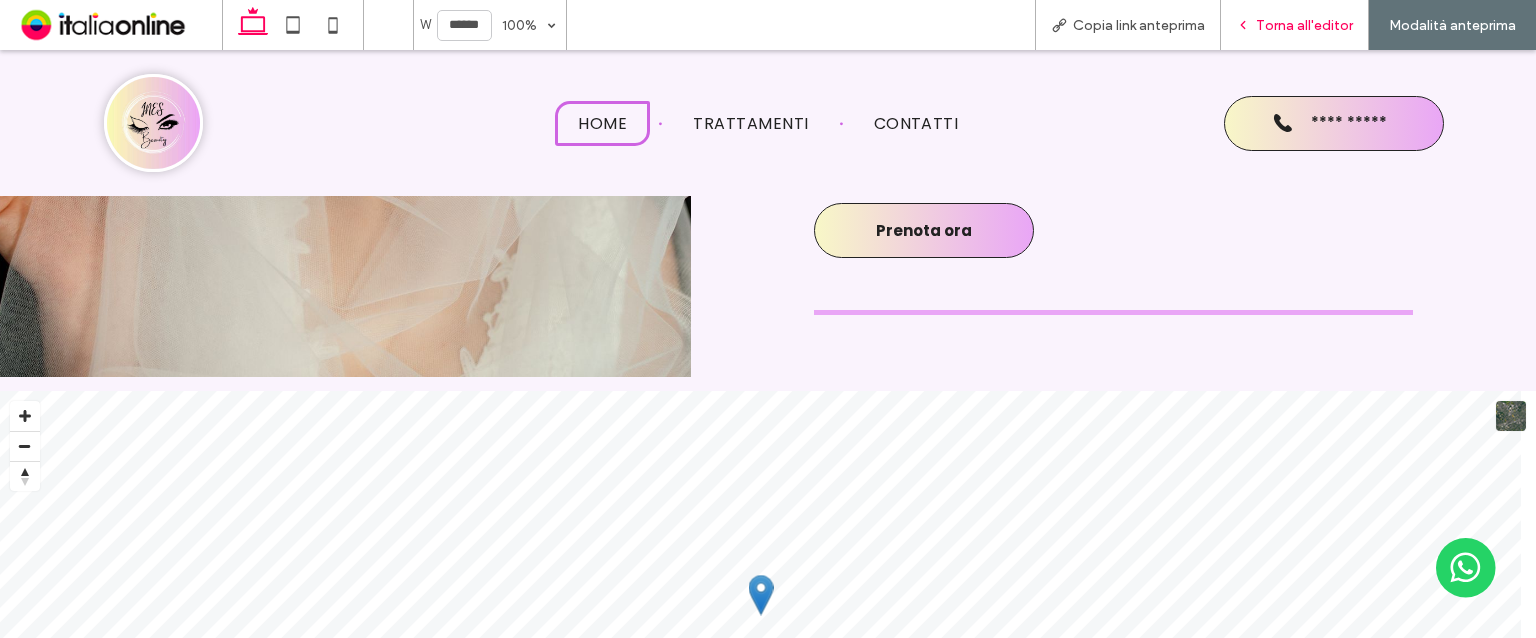 drag, startPoint x: 1276, startPoint y: 20, endPoint x: 790, endPoint y: 98, distance: 492.21945 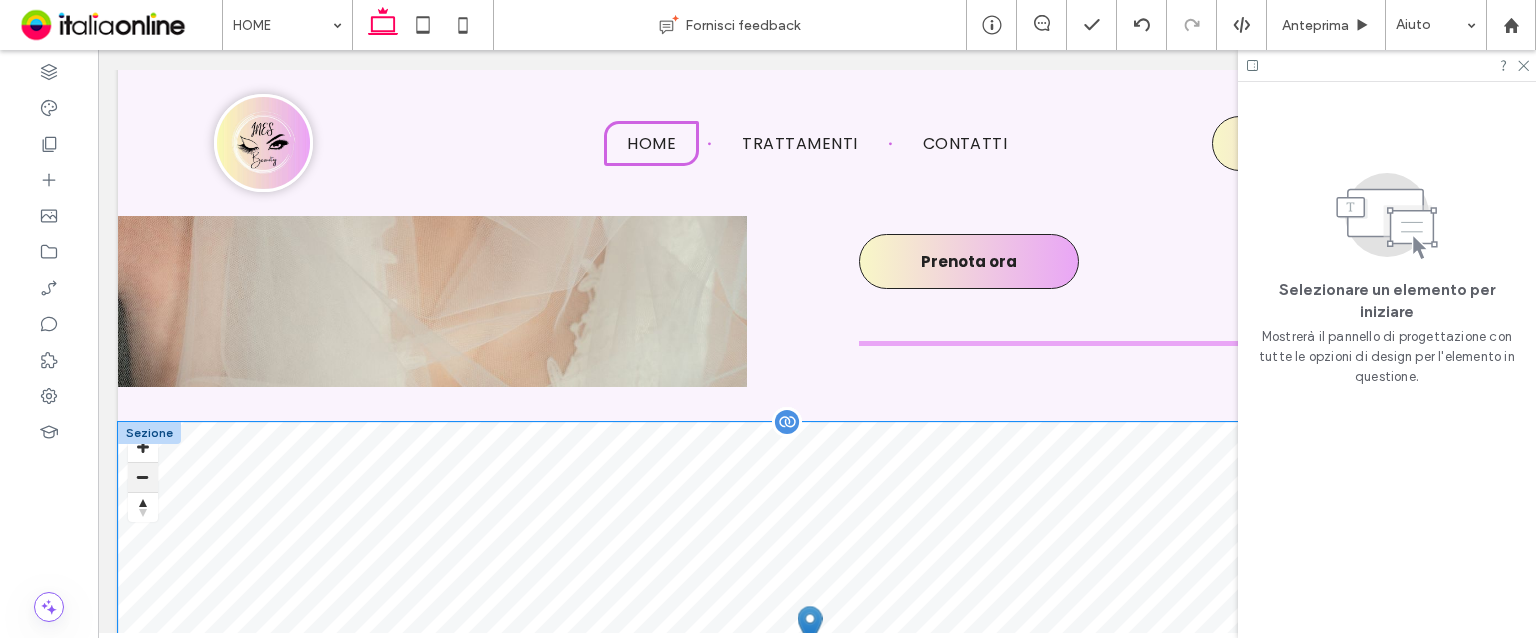 scroll, scrollTop: 3299, scrollLeft: 0, axis: vertical 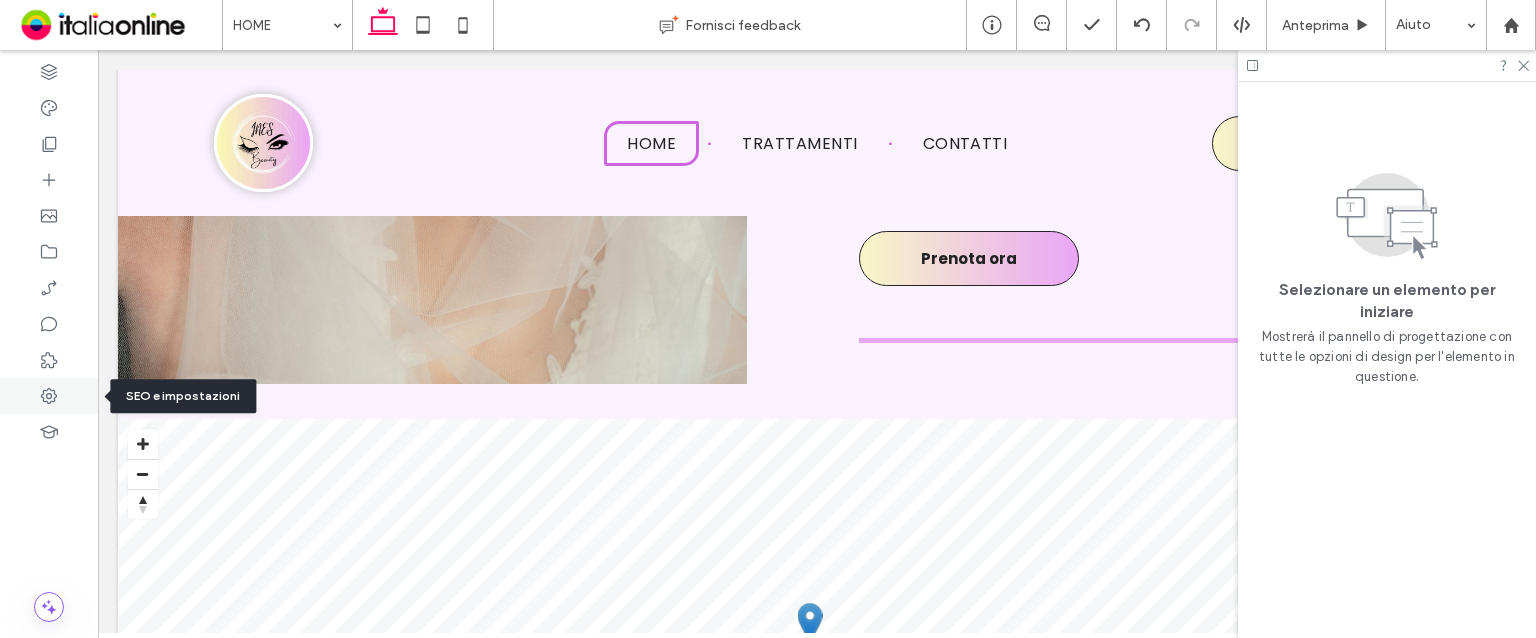 click 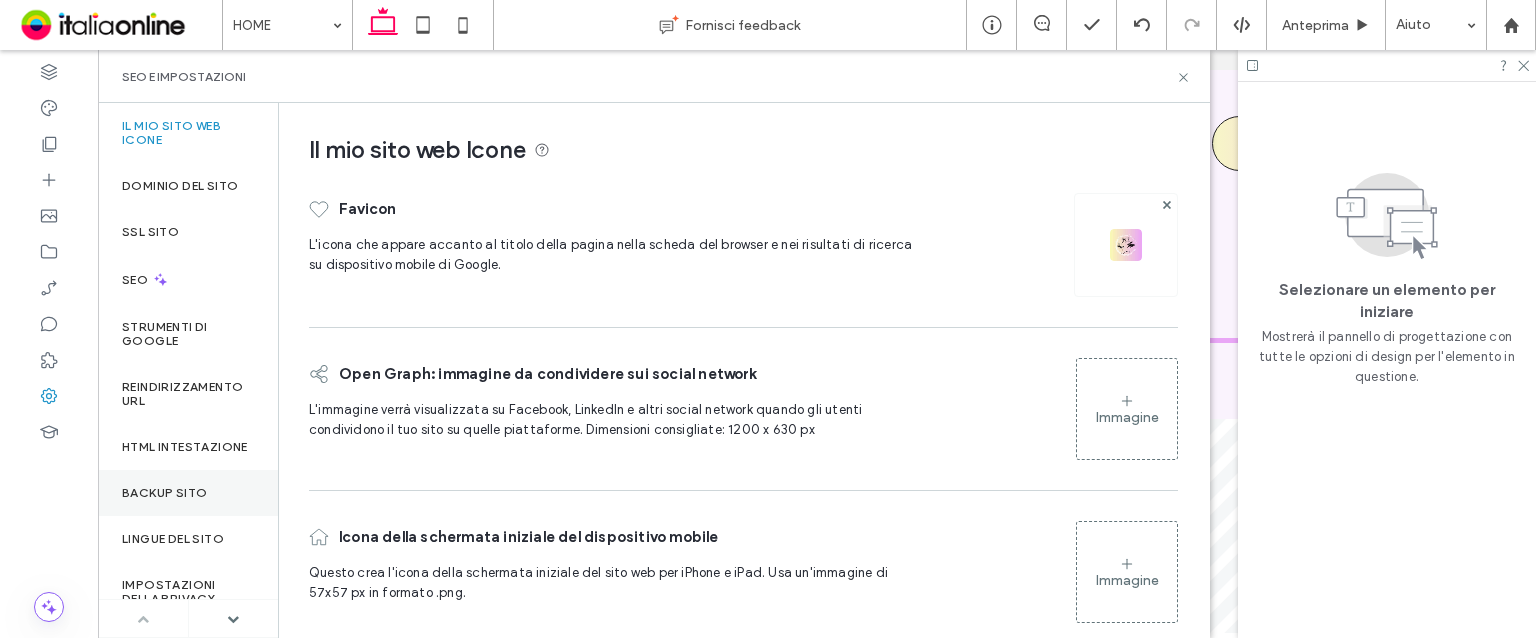 click on "Backup sito" at bounding box center (164, 493) 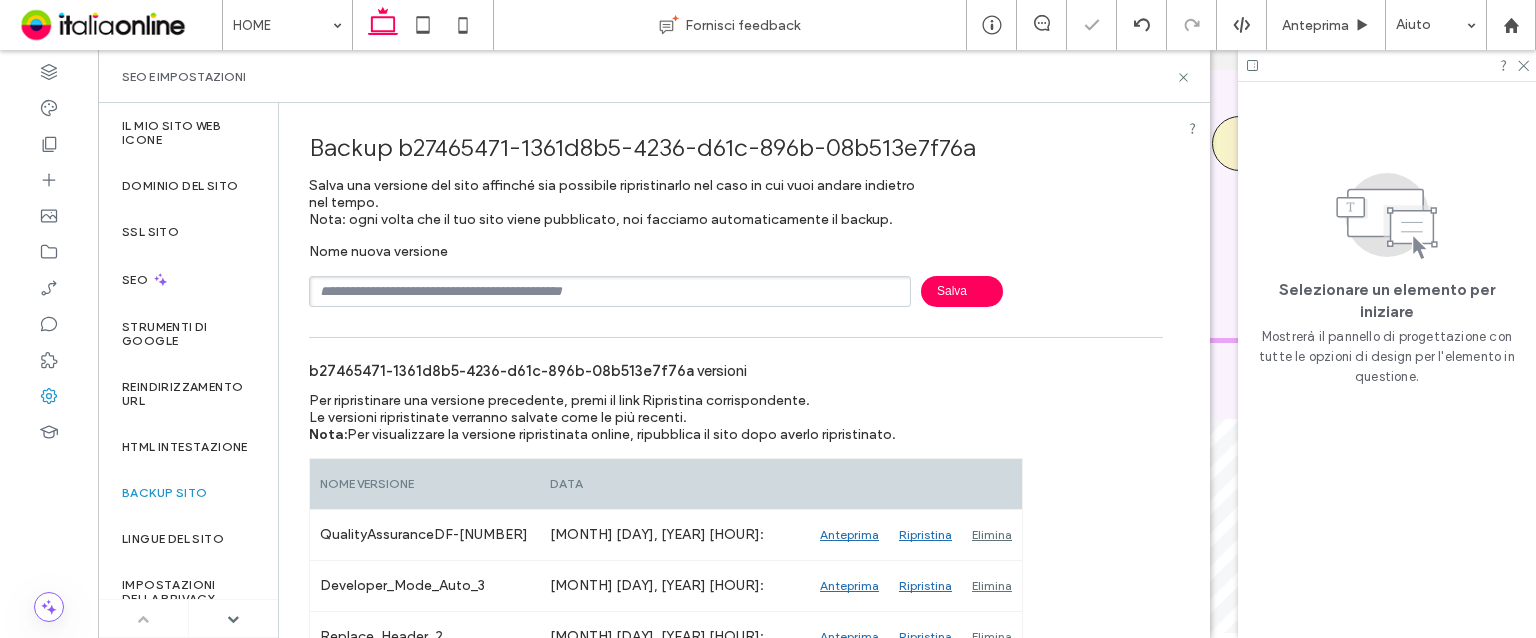 drag, startPoint x: 489, startPoint y: 285, endPoint x: 481, endPoint y: 274, distance: 13.601471 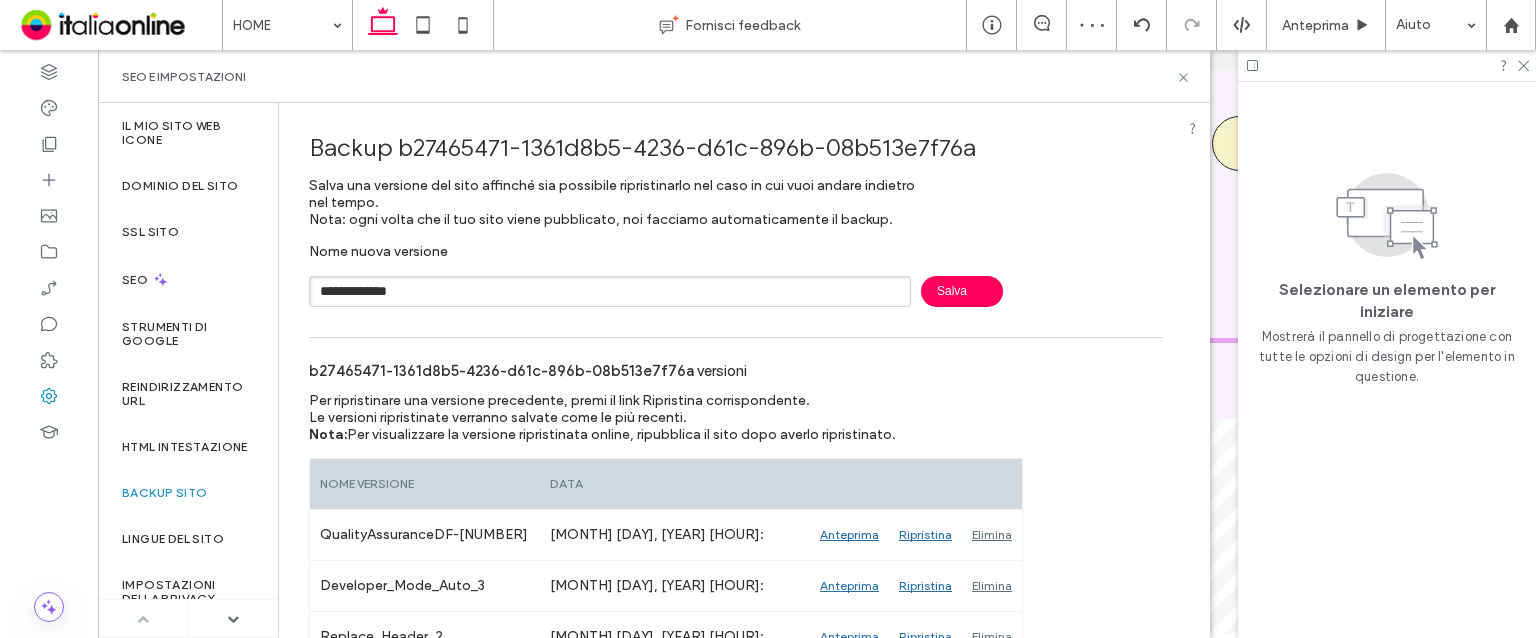 click on "Salva" at bounding box center (962, 291) 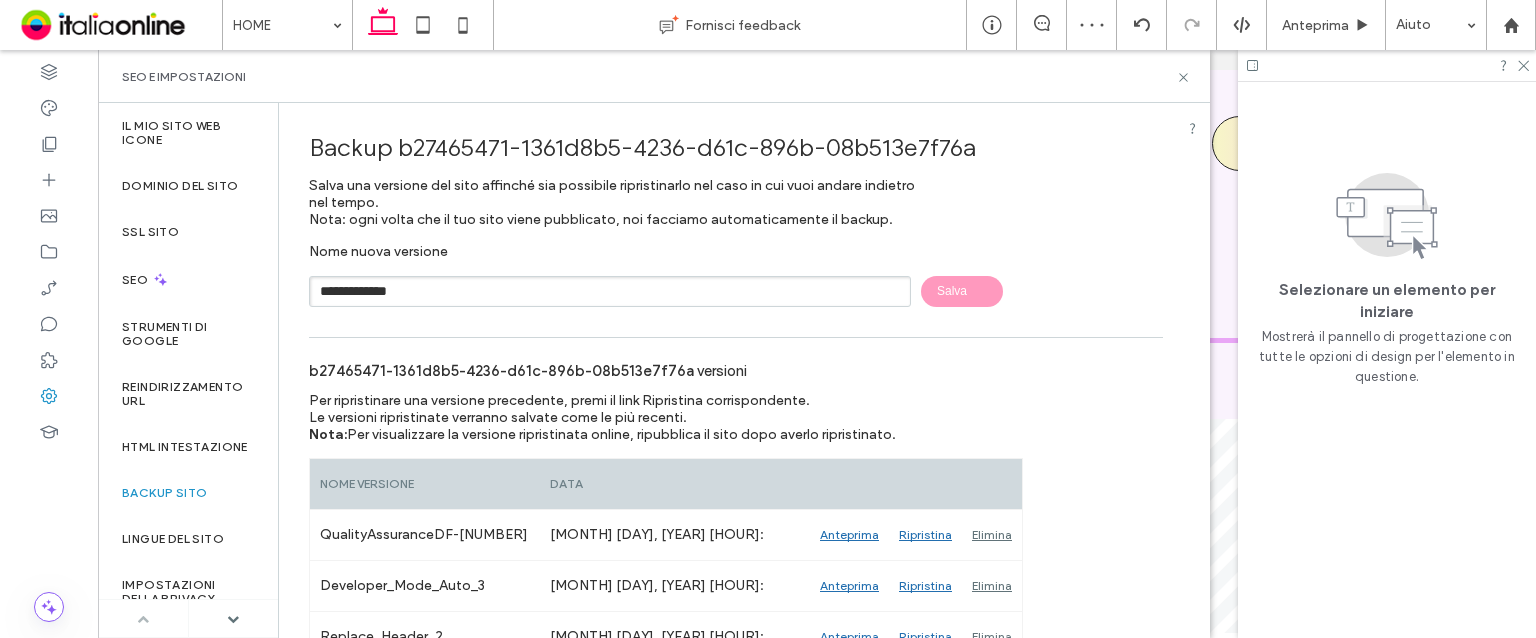 type 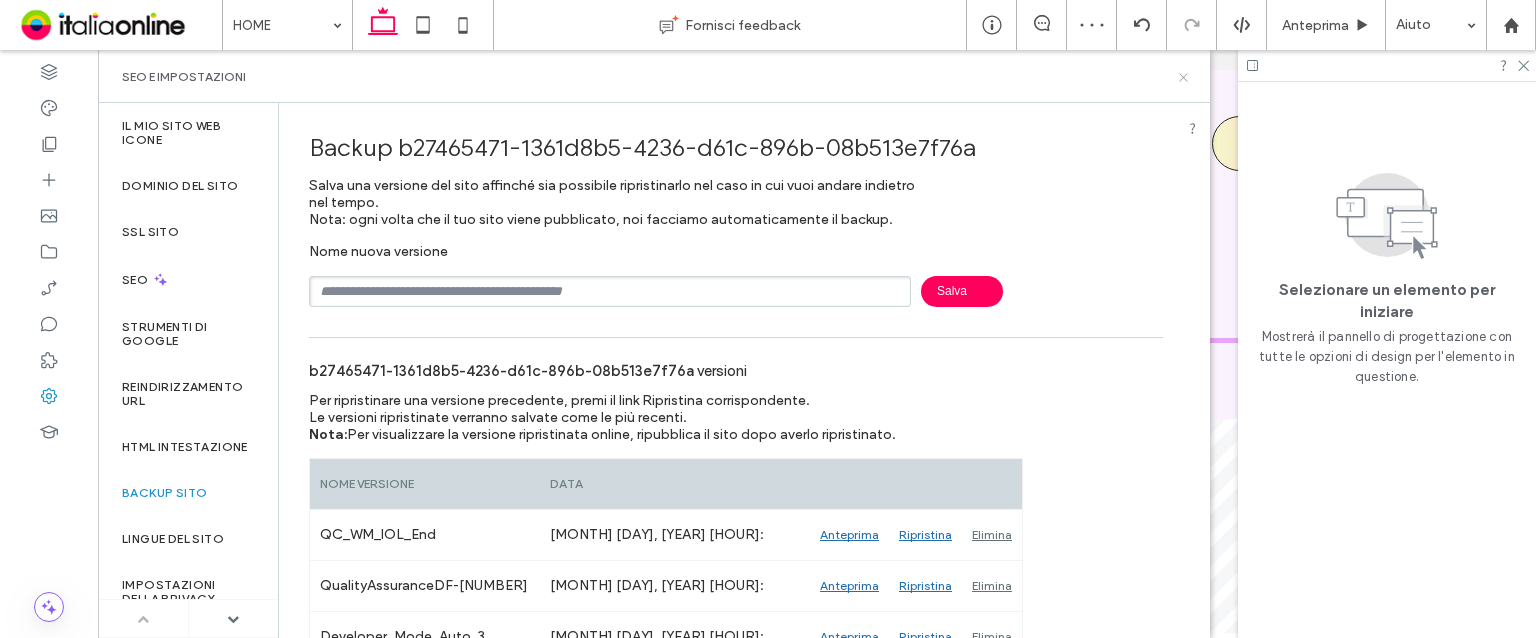 drag, startPoint x: 1186, startPoint y: 76, endPoint x: 1062, endPoint y: 32, distance: 131.57507 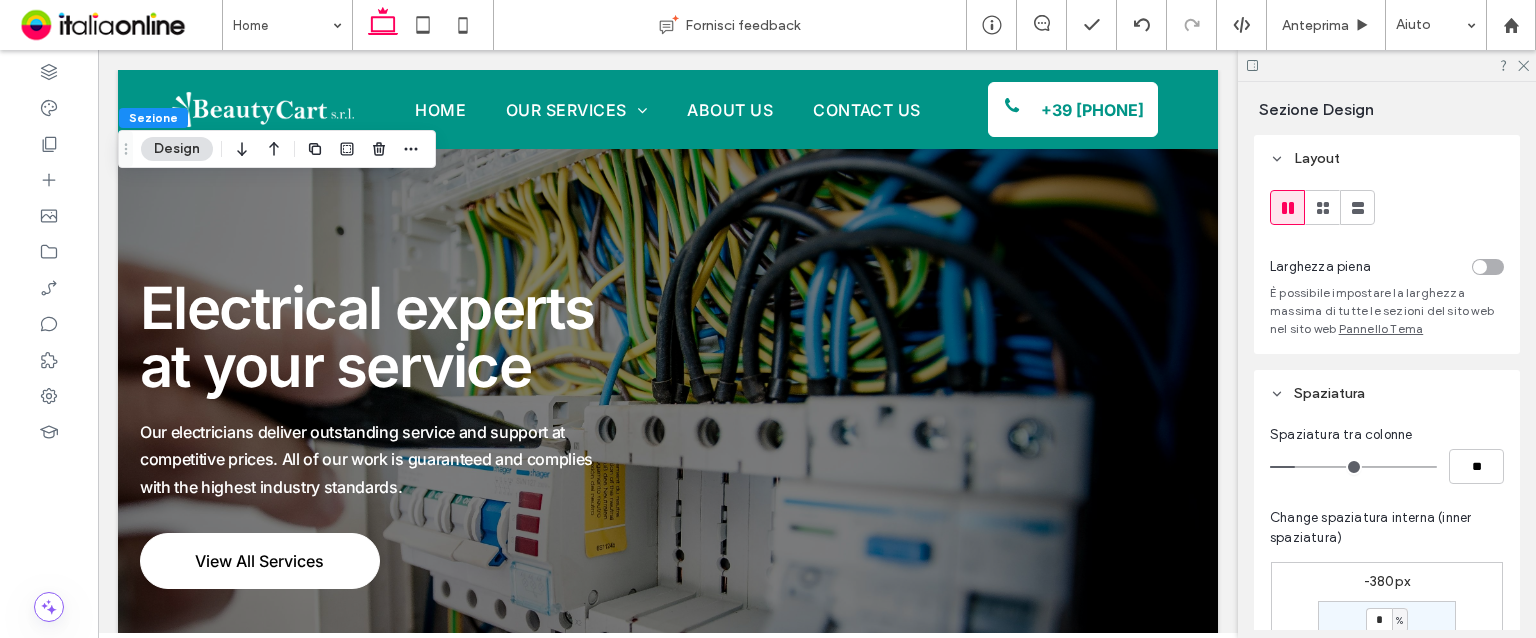 scroll, scrollTop: 1827, scrollLeft: 0, axis: vertical 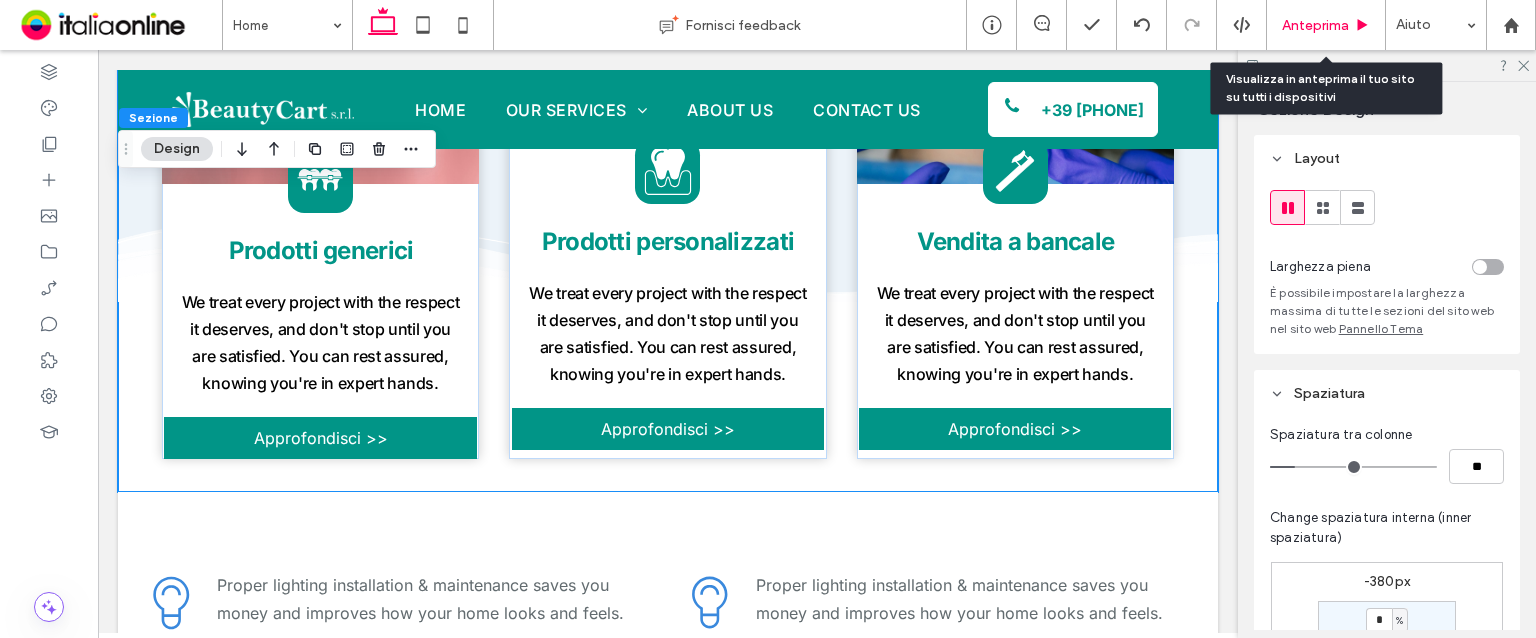 click on "Anteprima" at bounding box center [1326, 25] 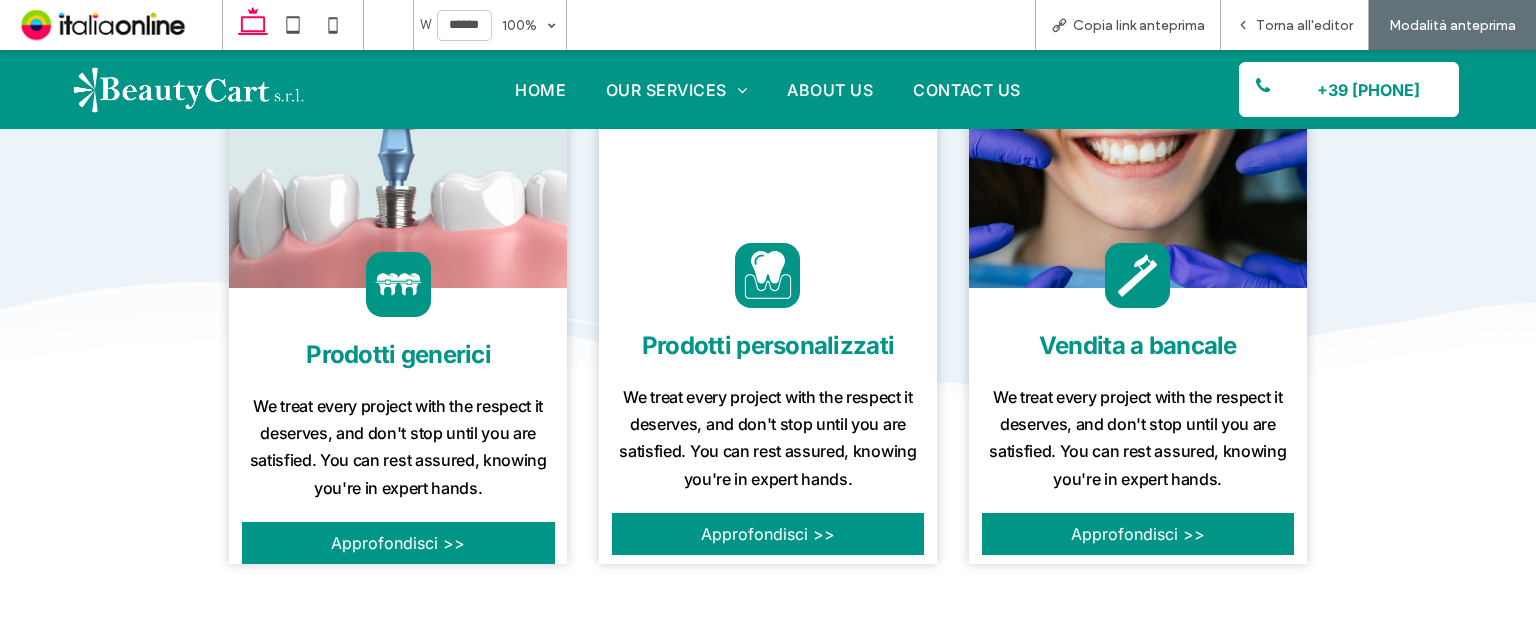 scroll, scrollTop: 1856, scrollLeft: 0, axis: vertical 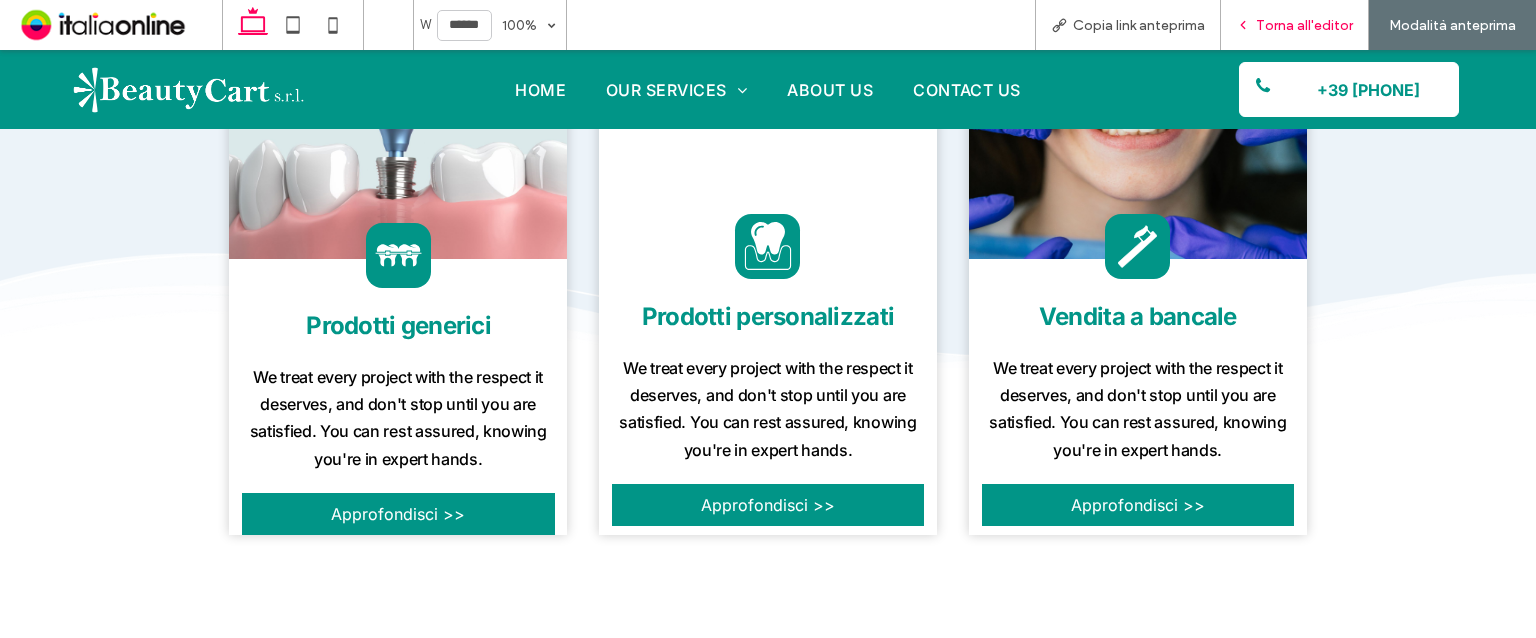 click on "Torna all'editor" at bounding box center [1304, 25] 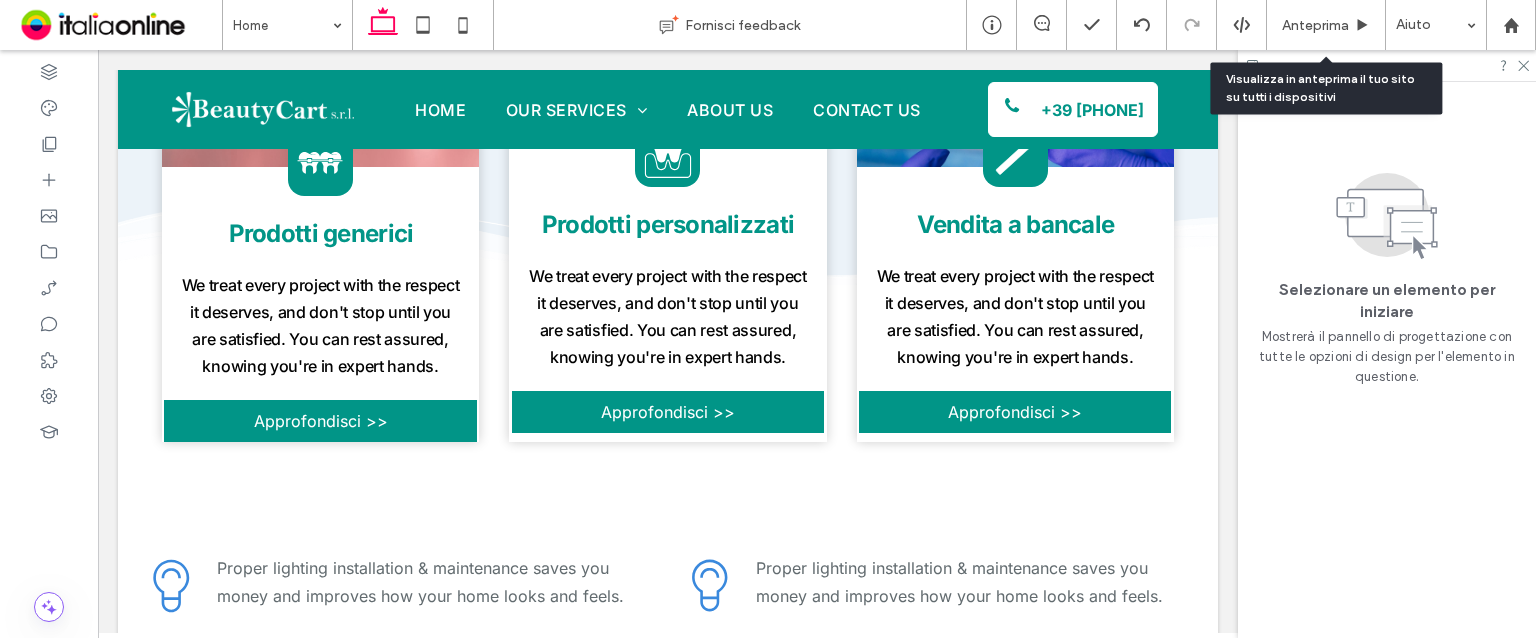 scroll, scrollTop: 1827, scrollLeft: 0, axis: vertical 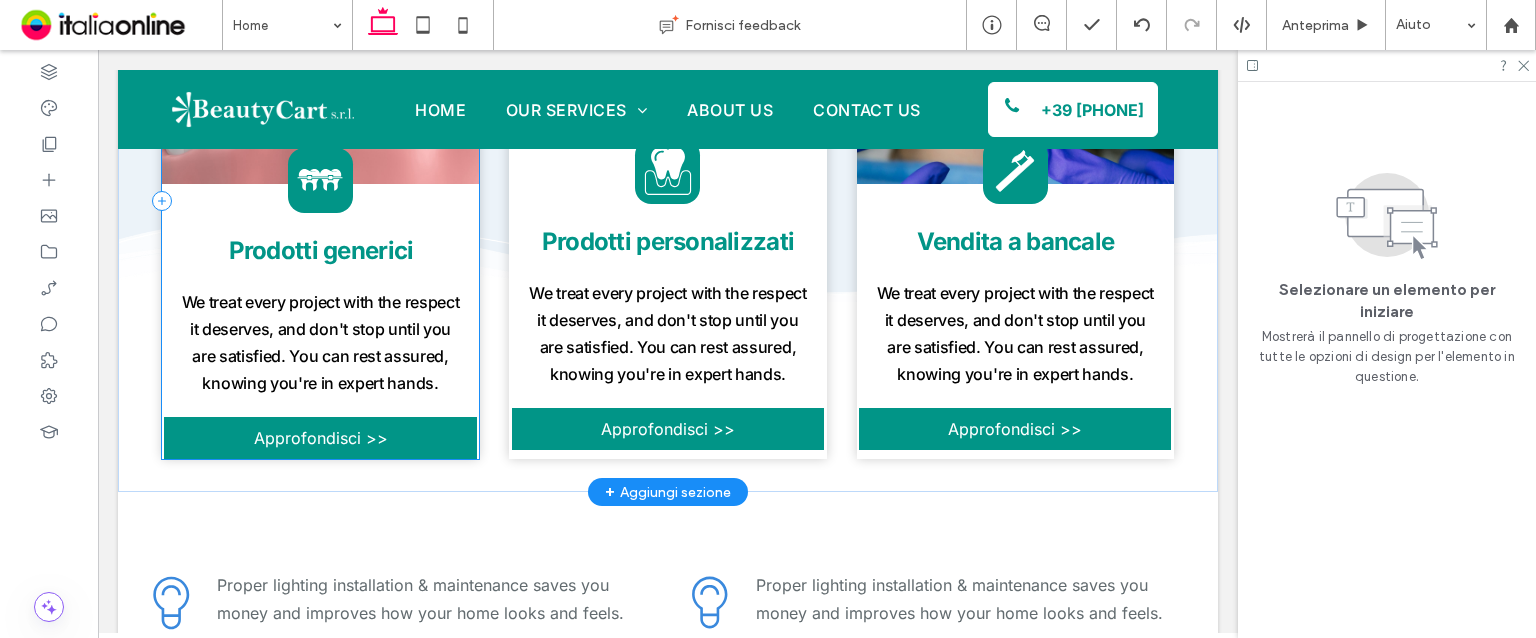 click on "icona apparecchio denti
Prodotti generici
We treat every project with the respect it deserves, and don't stop until you are satisfied. You can rest assured, knowing you're in expert hands.
Approfondisci >>" at bounding box center (320, 202) 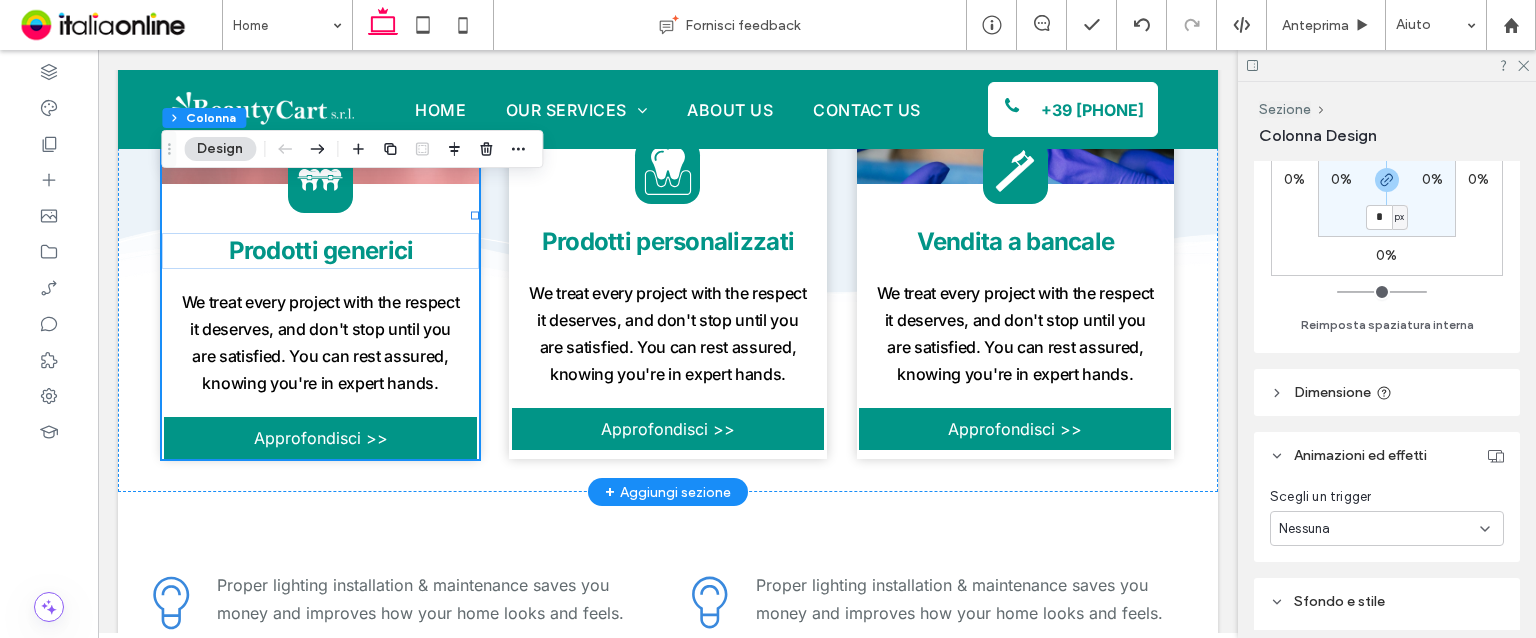 scroll, scrollTop: 600, scrollLeft: 0, axis: vertical 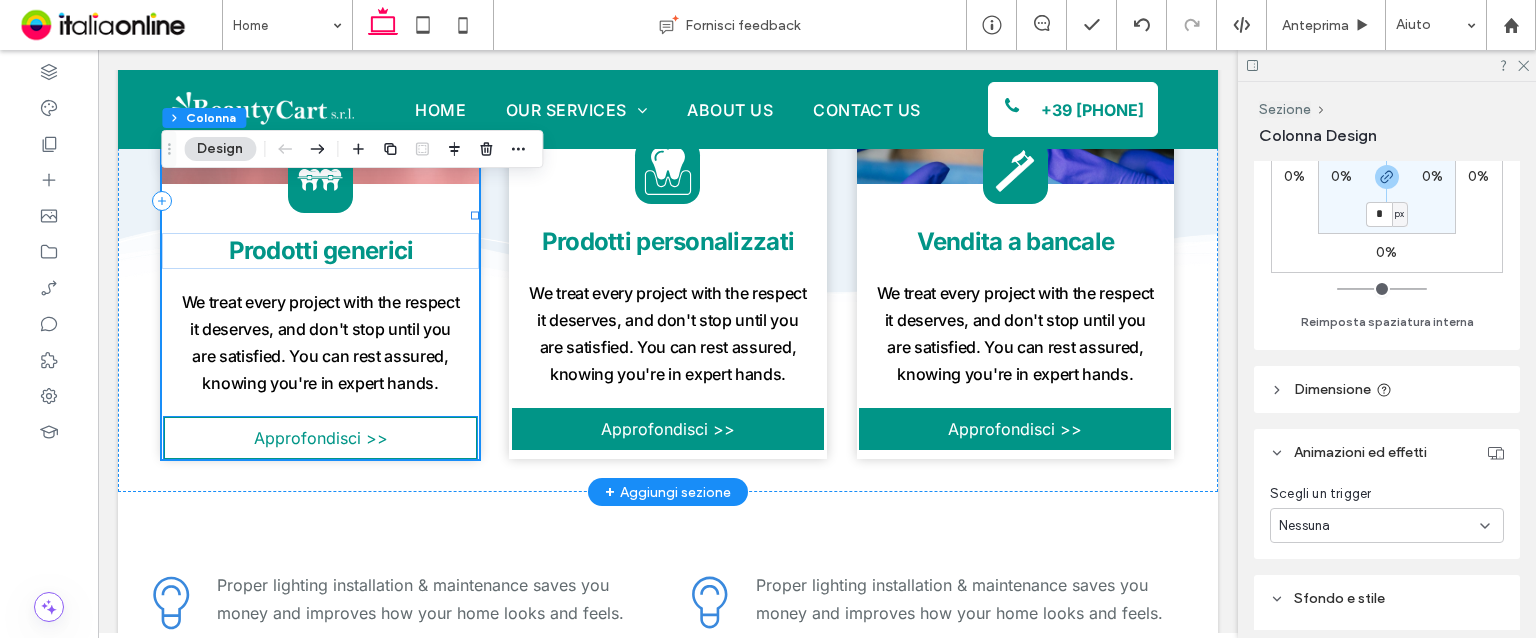 click on "Approfondisci >>" at bounding box center [320, 438] 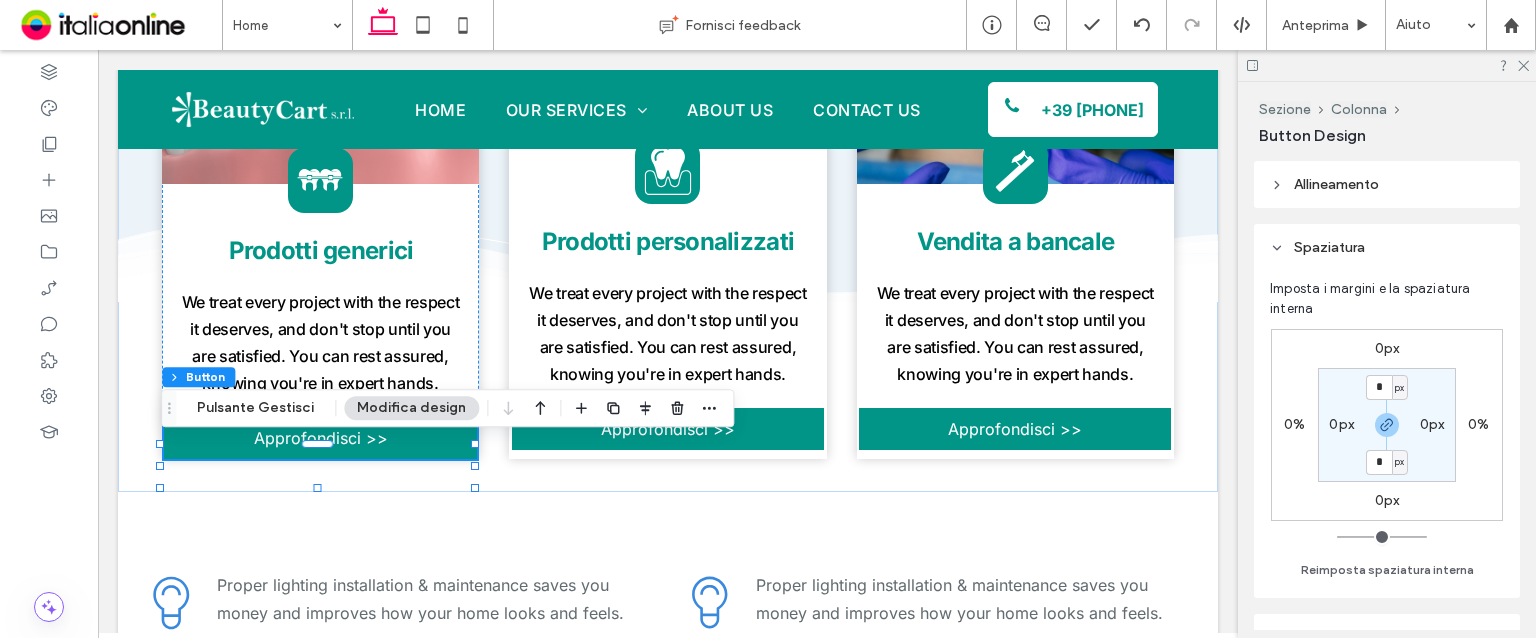 click on "Allineamento" at bounding box center [1336, 184] 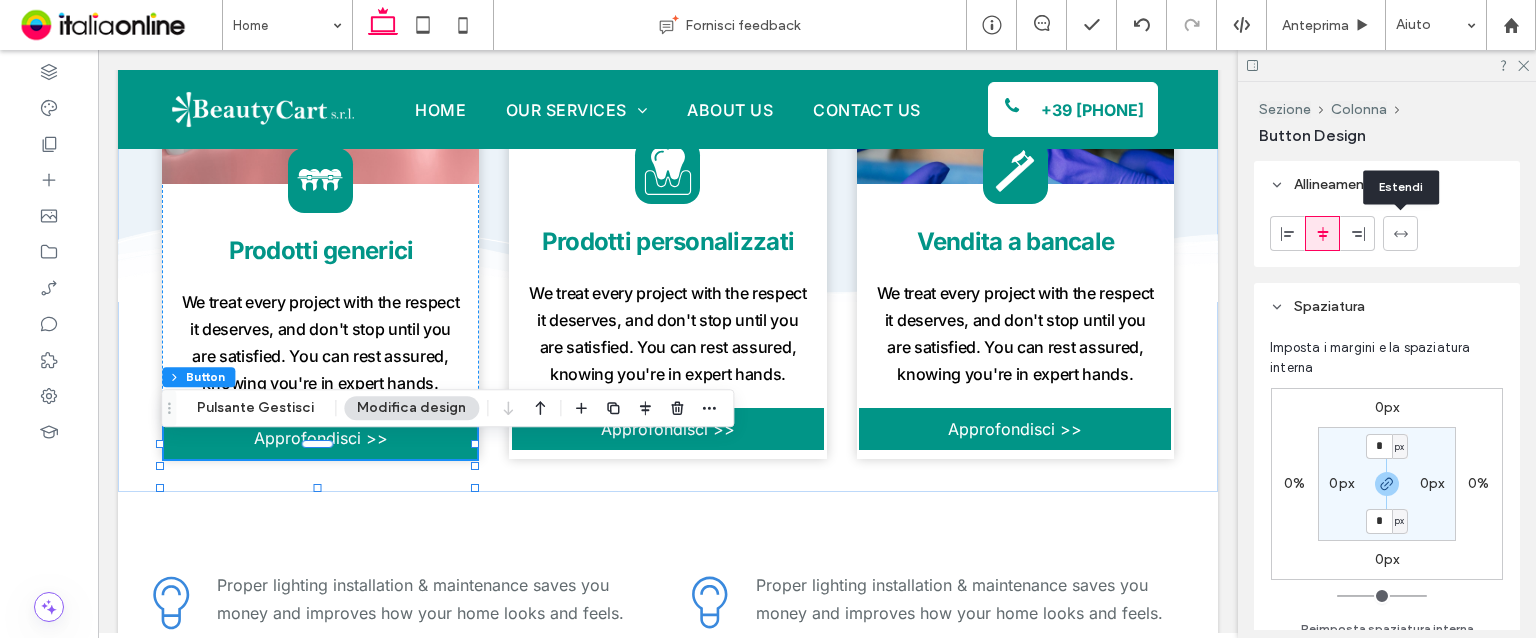 click 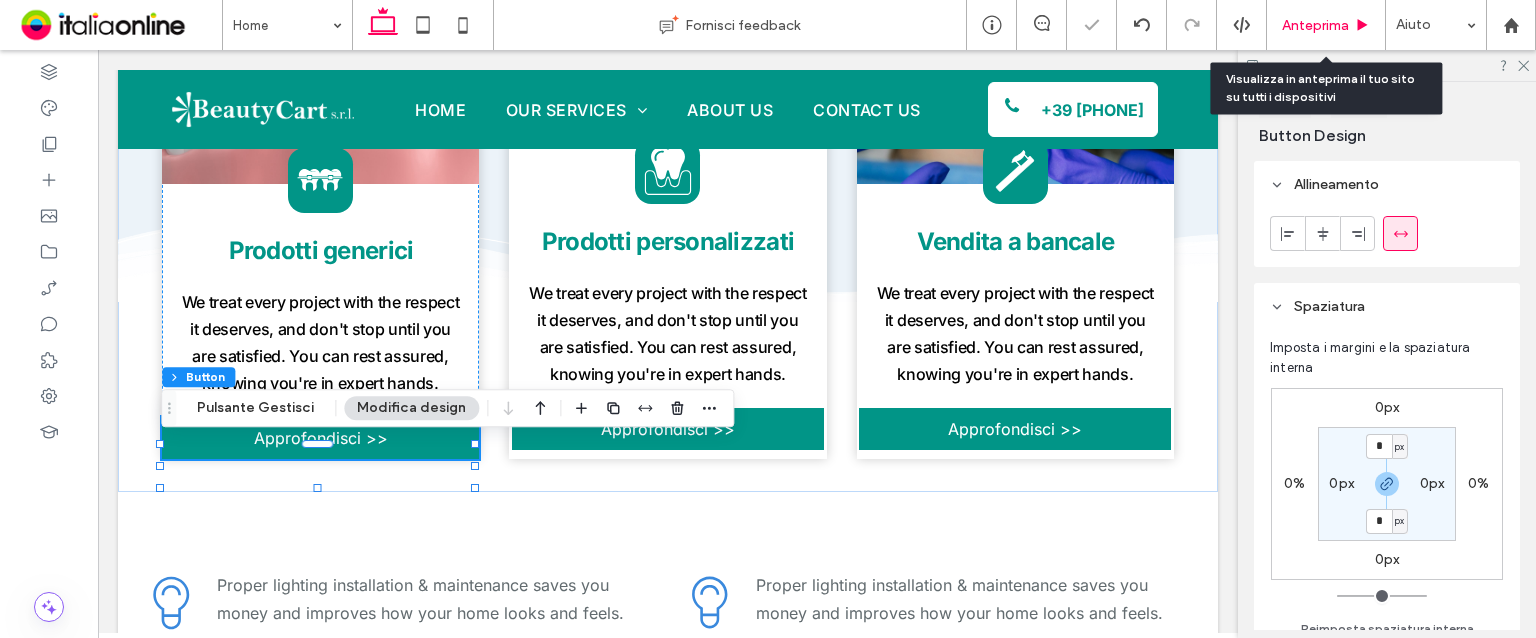 click on "Anteprima" at bounding box center [1315, 25] 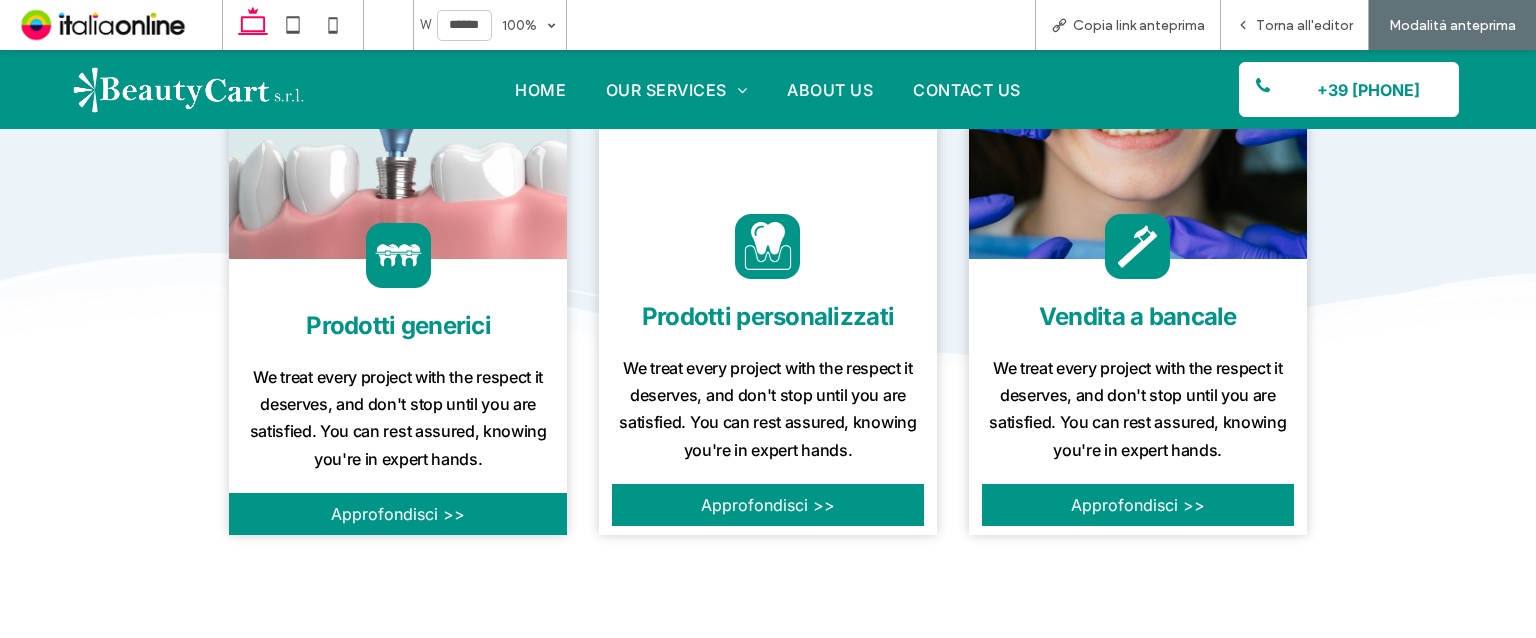 click on "Torna all'editor" at bounding box center [1304, 25] 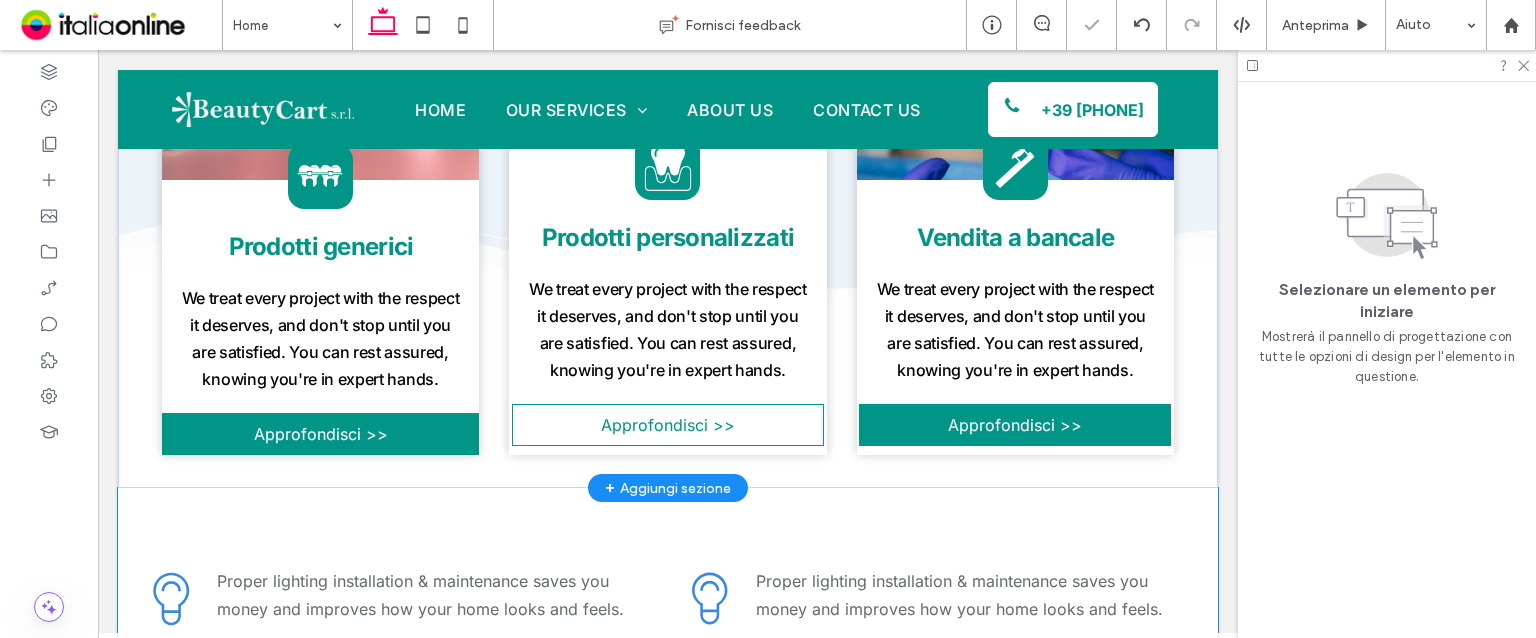 scroll, scrollTop: 1827, scrollLeft: 0, axis: vertical 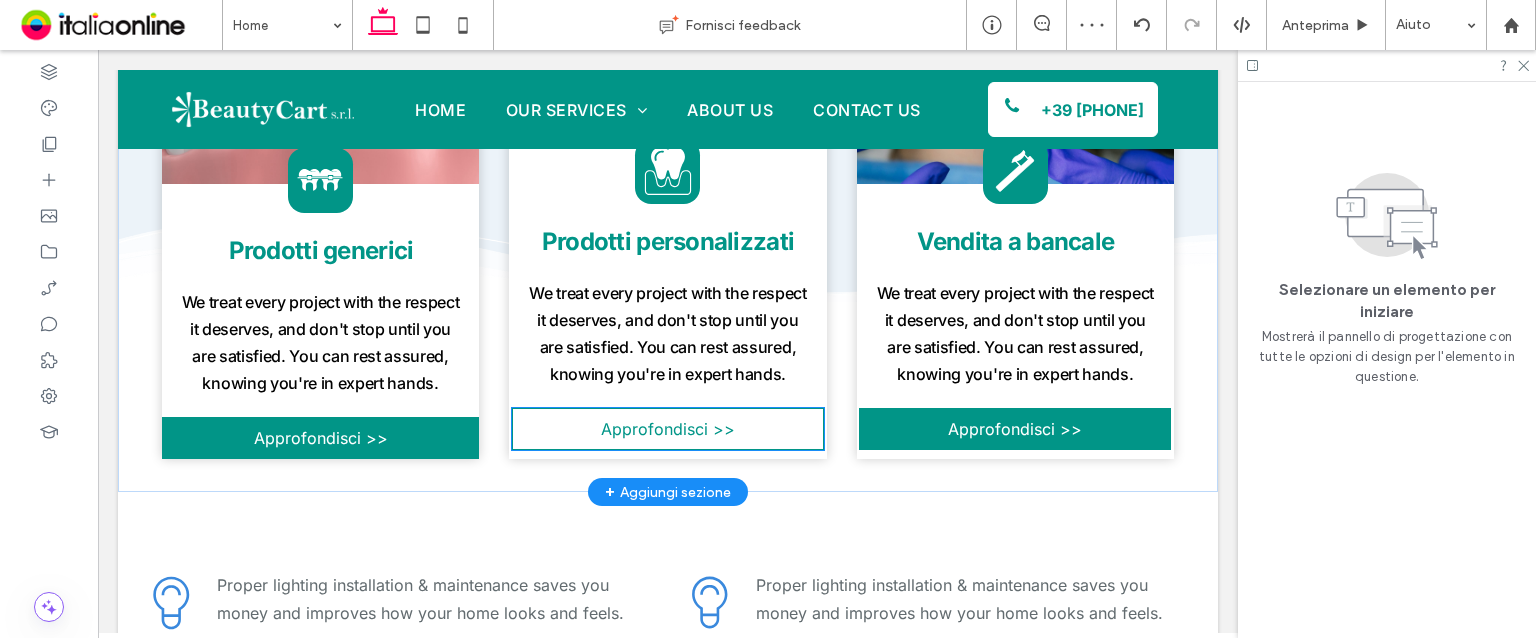 click on "Approfondisci >>" at bounding box center [668, 429] 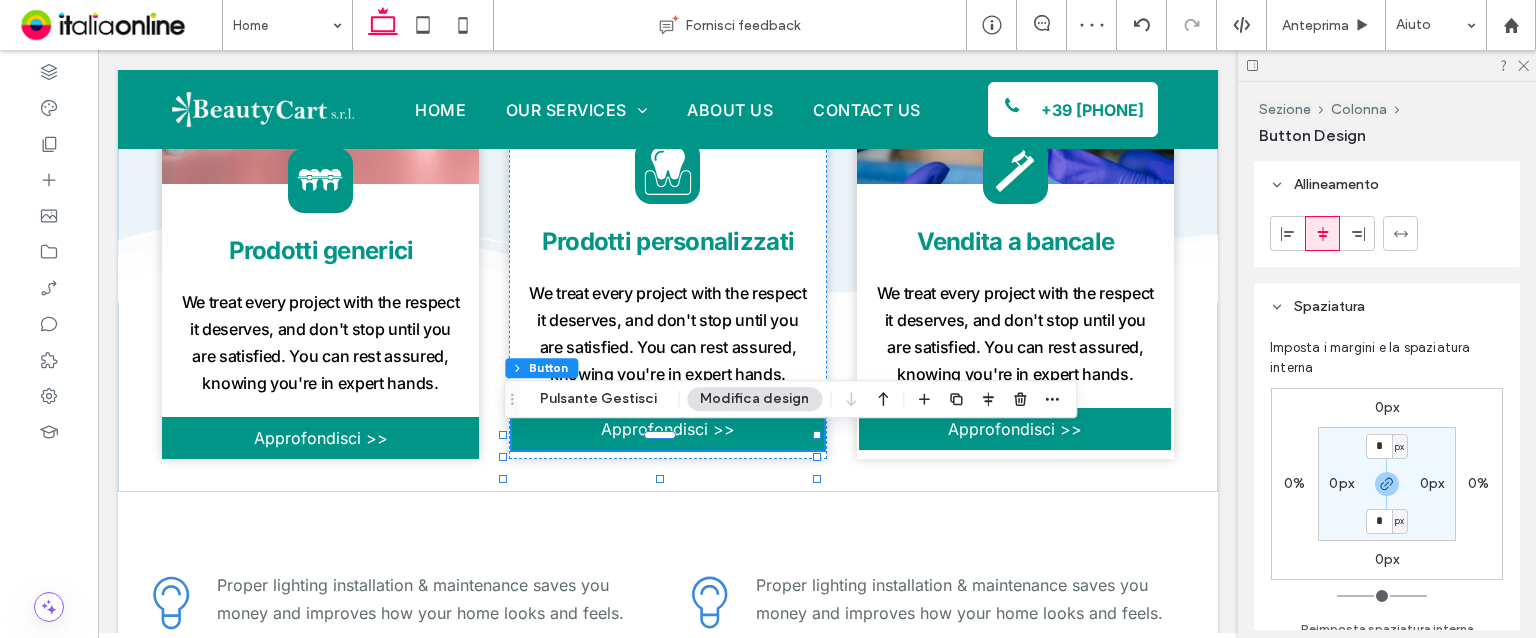 click 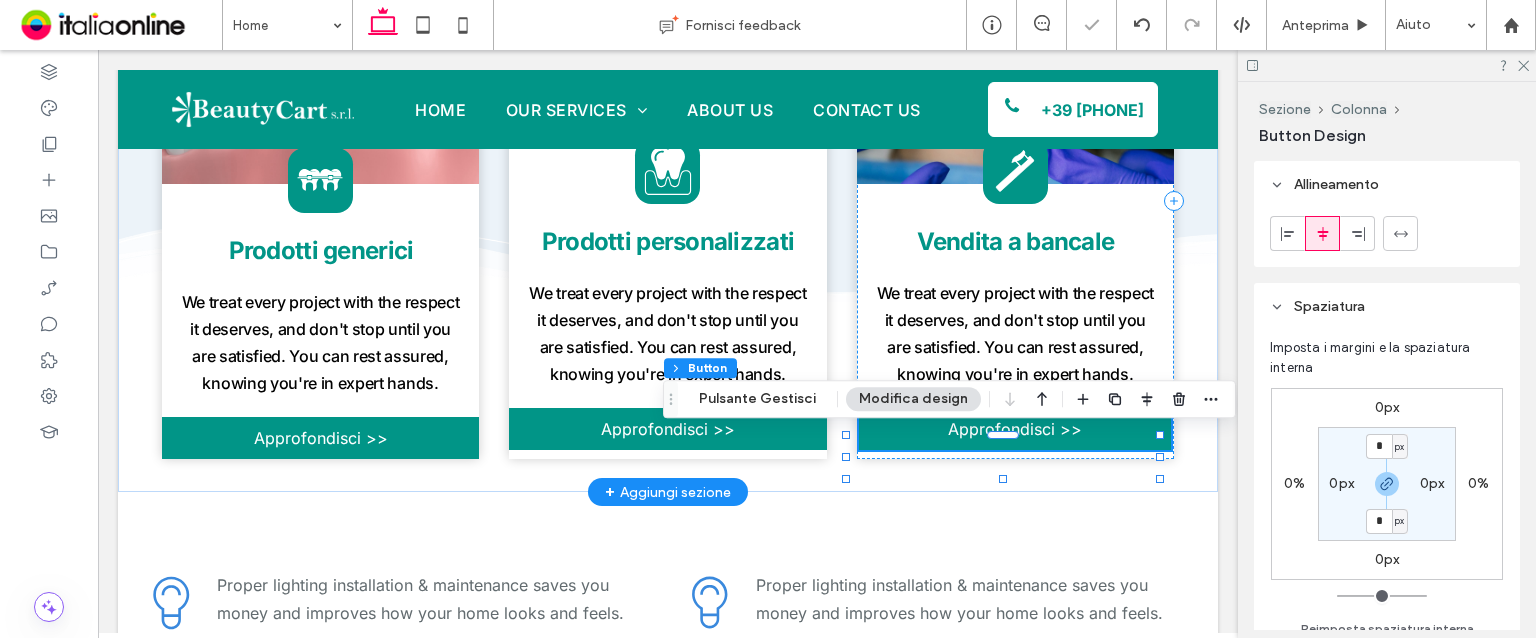 click at bounding box center (1401, 233) 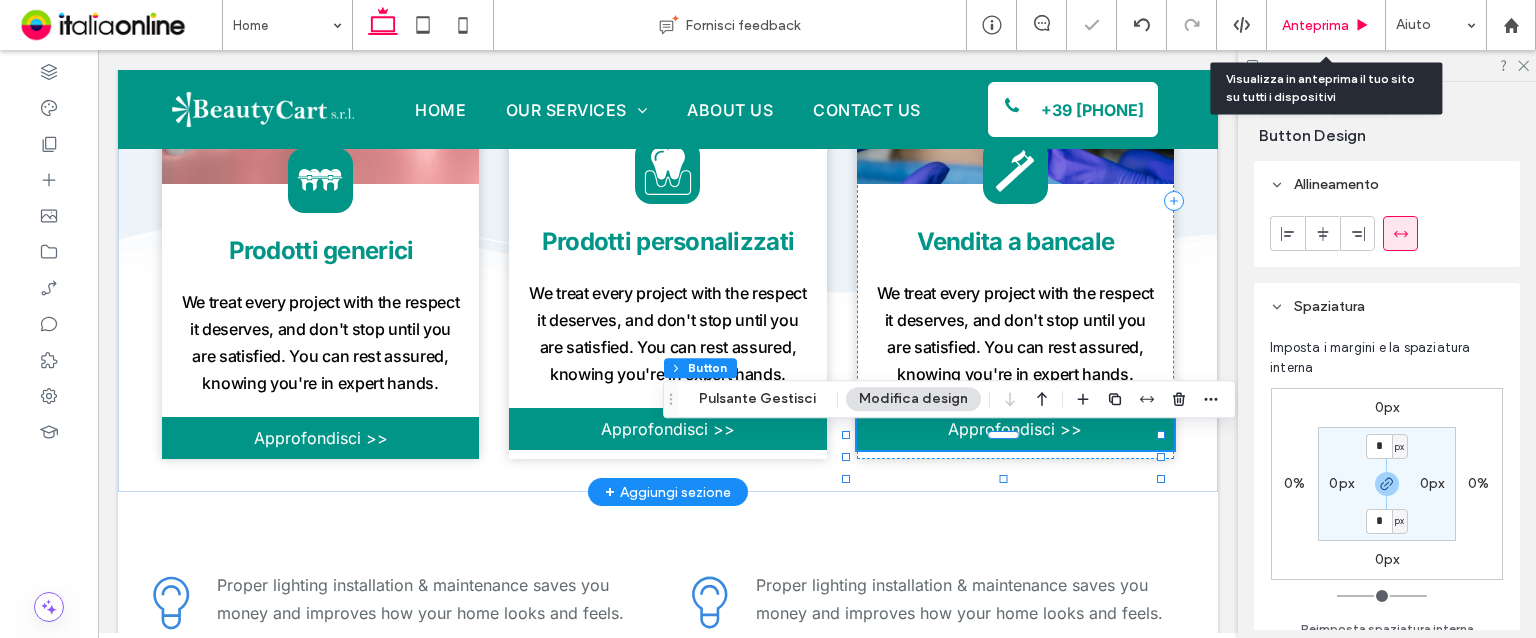 click on "Anteprima" at bounding box center (1315, 25) 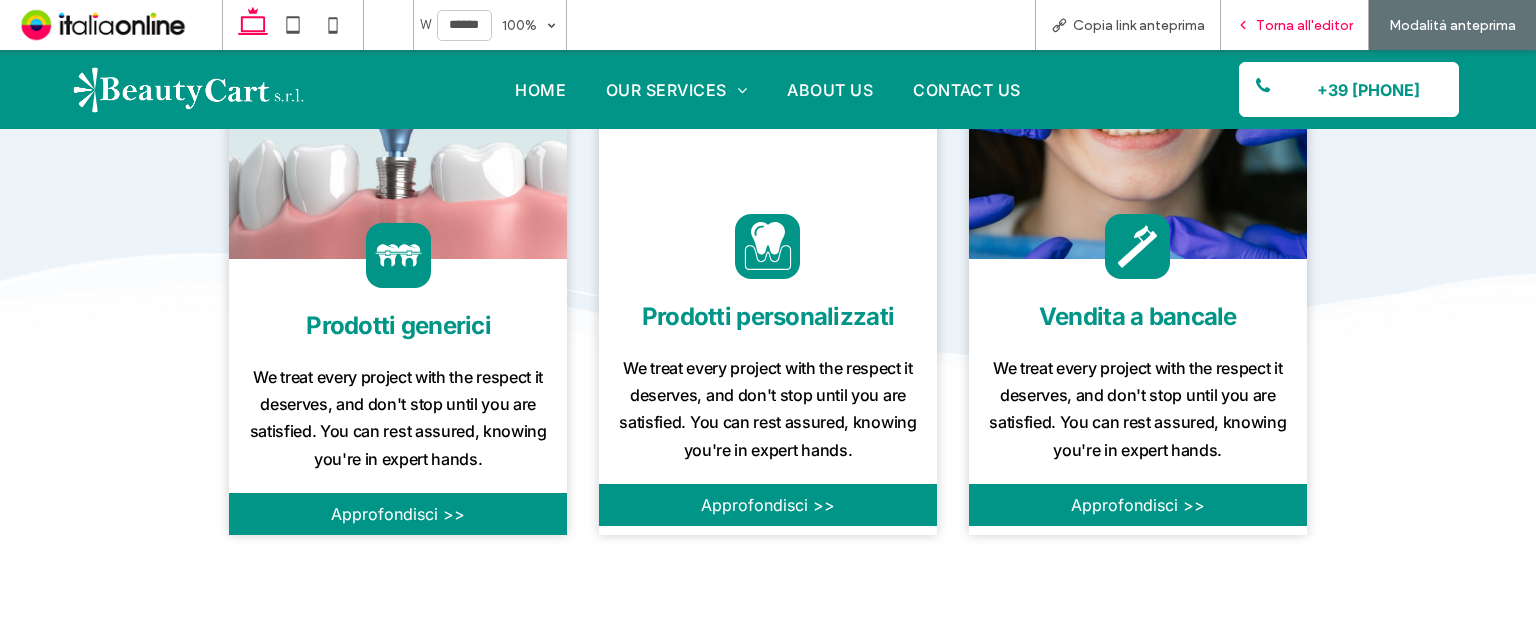 click on "Torna all'editor" at bounding box center [1304, 25] 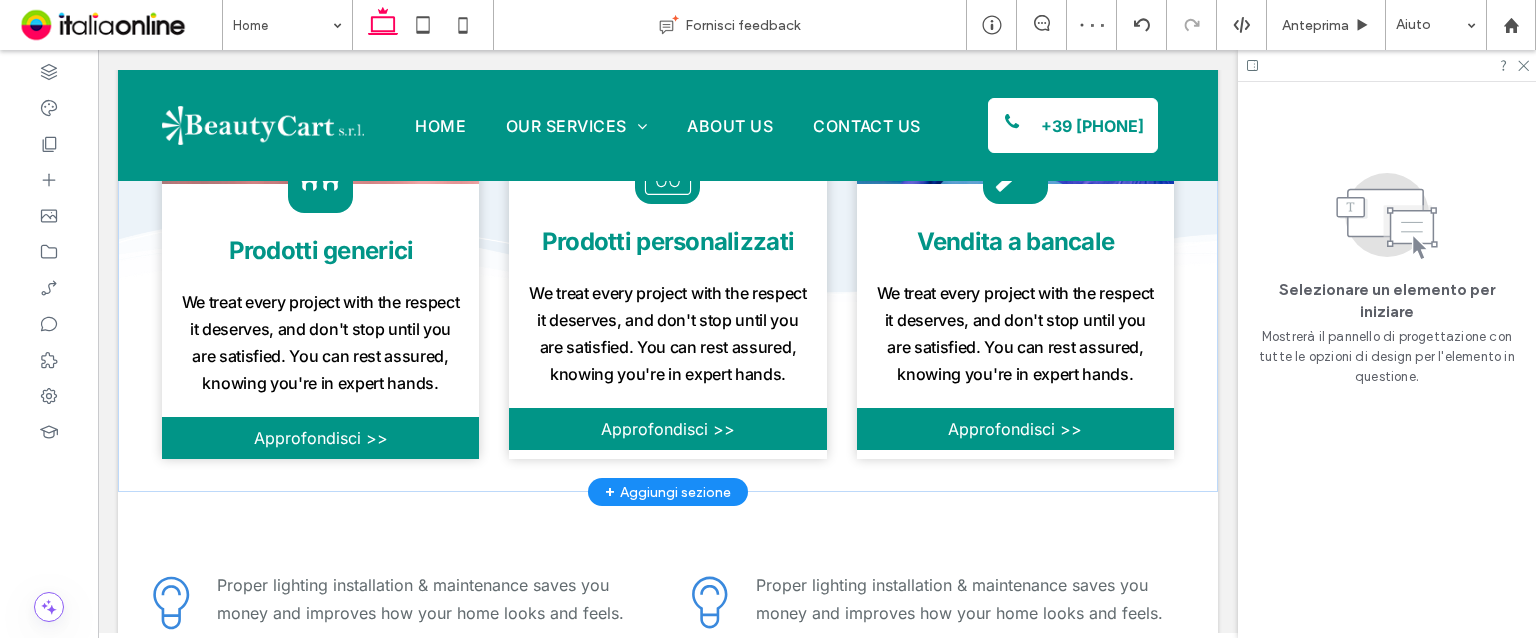 scroll, scrollTop: 1827, scrollLeft: 0, axis: vertical 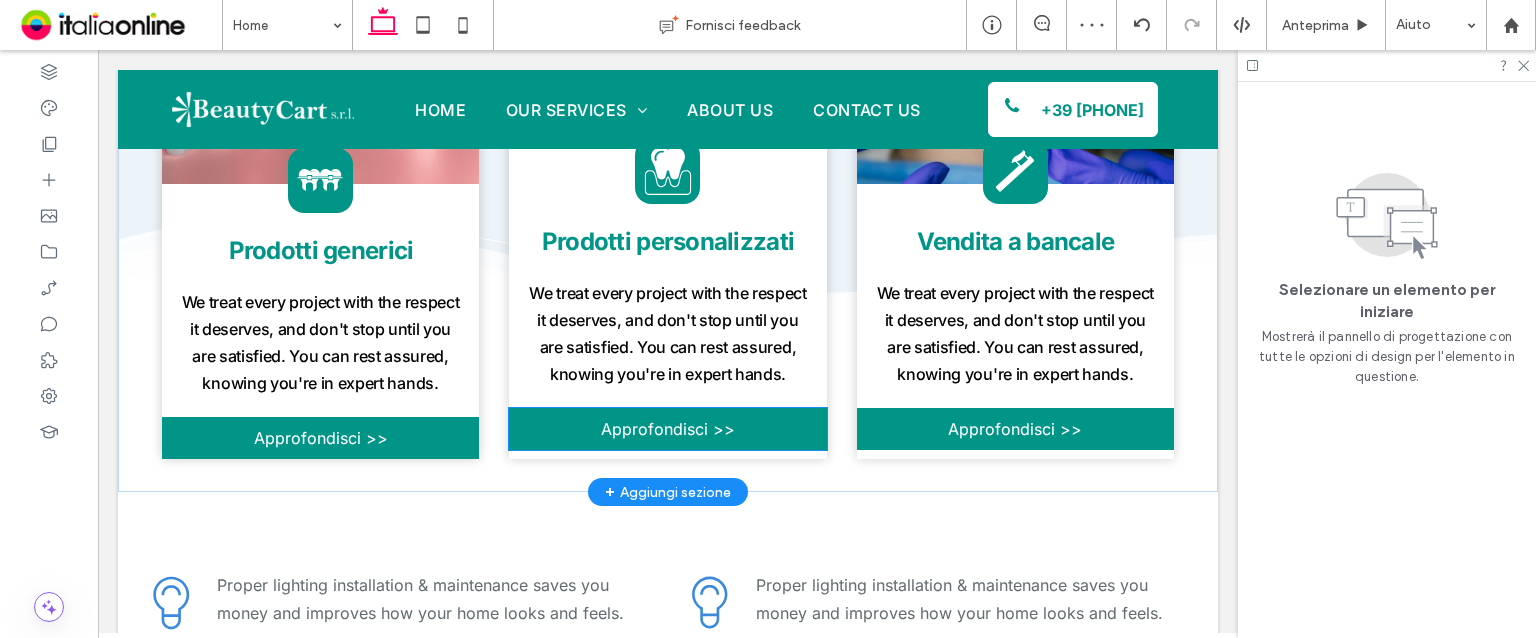 click on "Approfondisci >>" at bounding box center (668, 429) 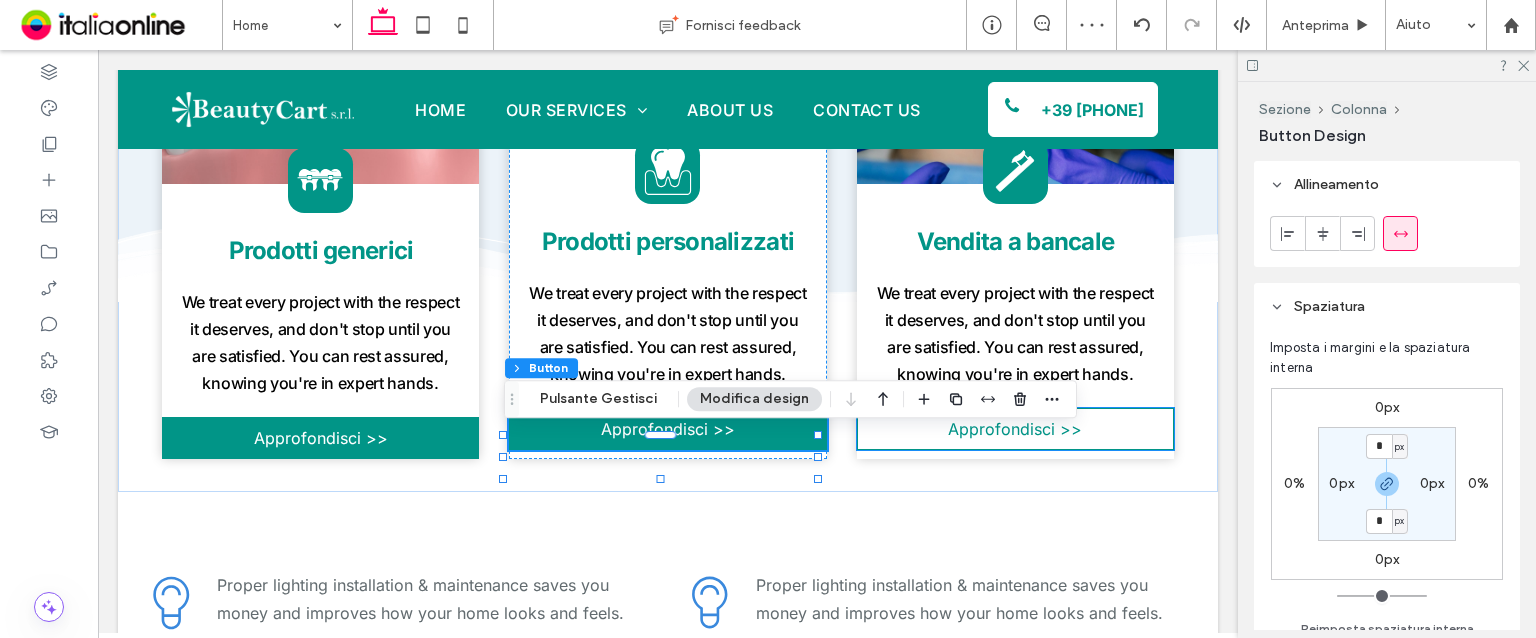click on "Approfondisci >>" at bounding box center [1015, 429] 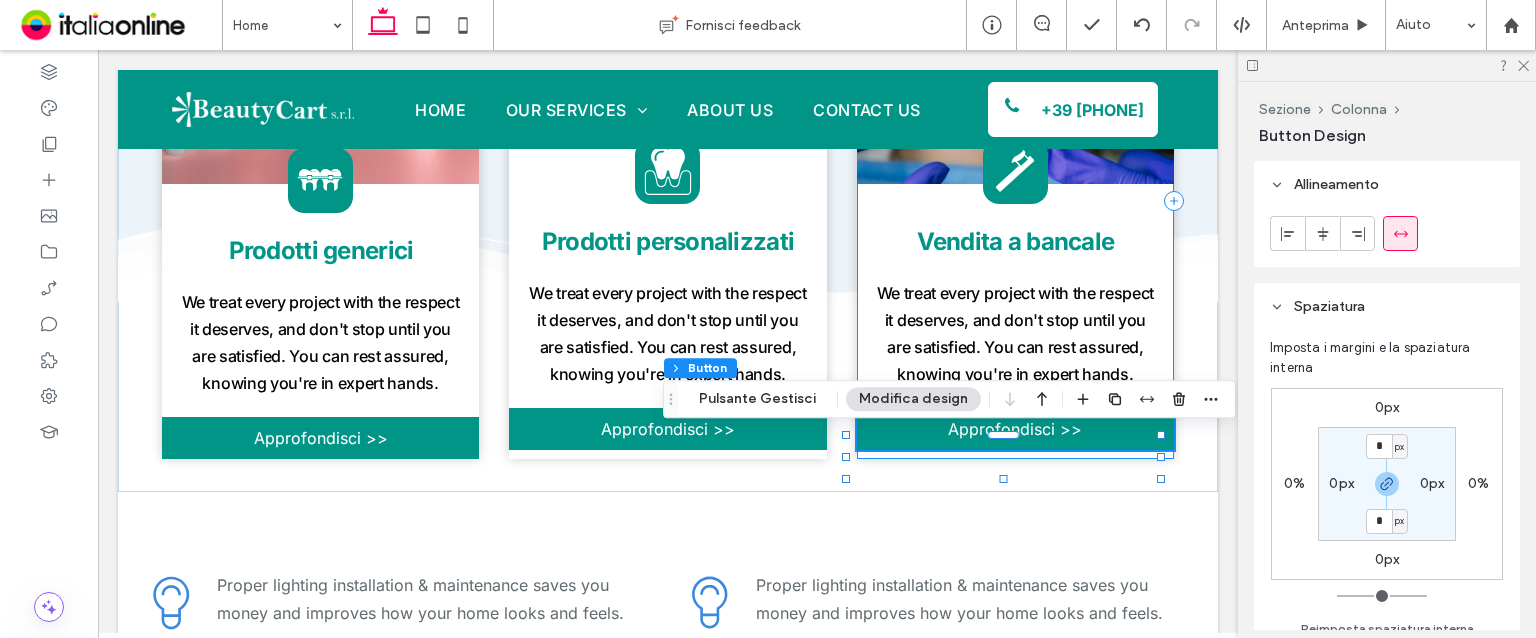 click on "icona spazzolino da denti
Vendita a bancale
We treat every project with the respect it deserves, and don't stop until you are satisfied. You can rest assured, knowing you're in expert hands.
Approfondisci >>" at bounding box center (1015, 202) 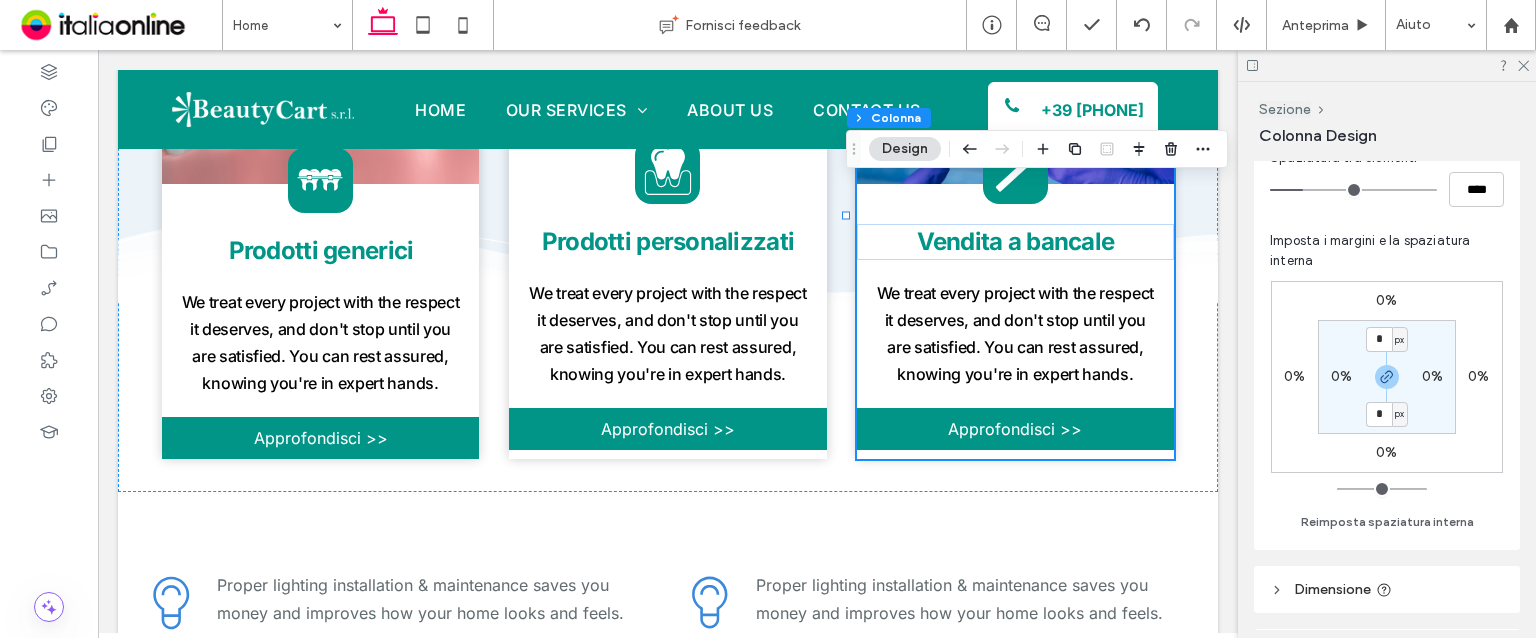 scroll, scrollTop: 400, scrollLeft: 0, axis: vertical 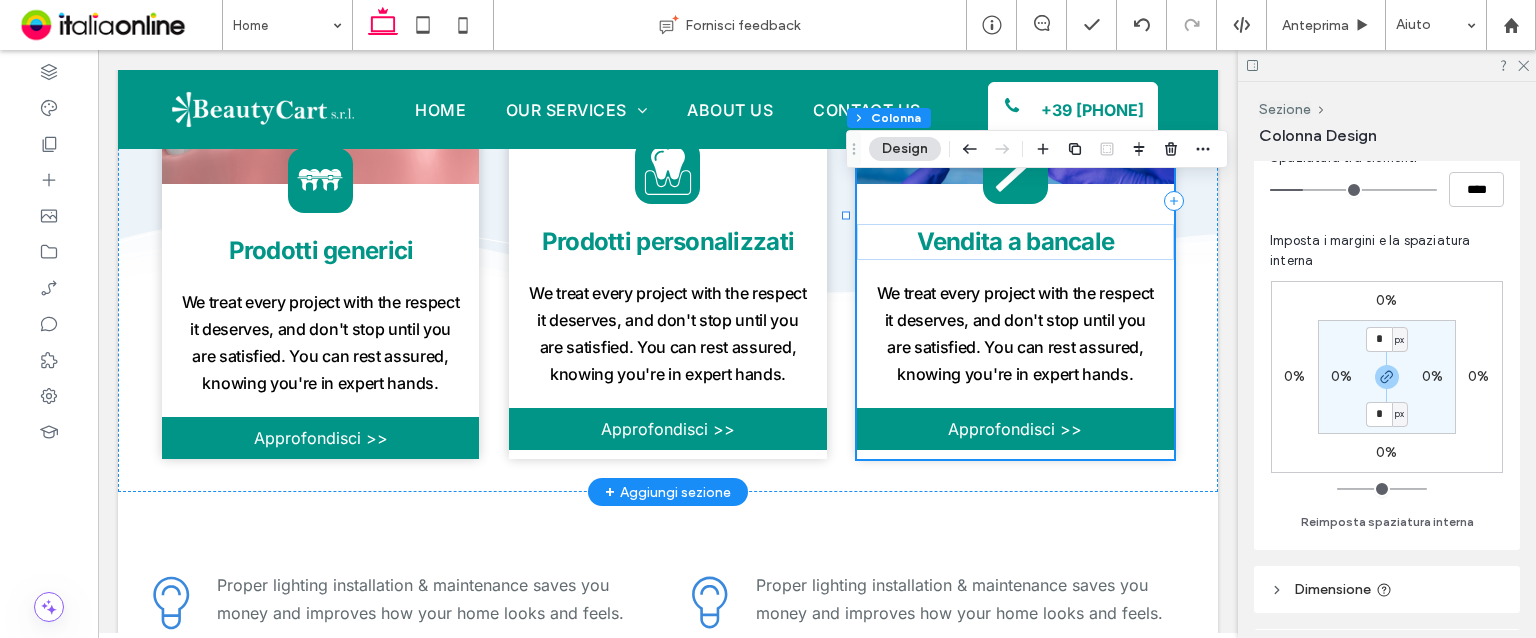 click on "icona spazzolino da denti
Vendita a bancale
We treat every project with the respect it deserves, and don't stop until you are satisfied. You can rest assured, knowing you're in expert hands.
Approfondisci >>" at bounding box center [1015, 202] 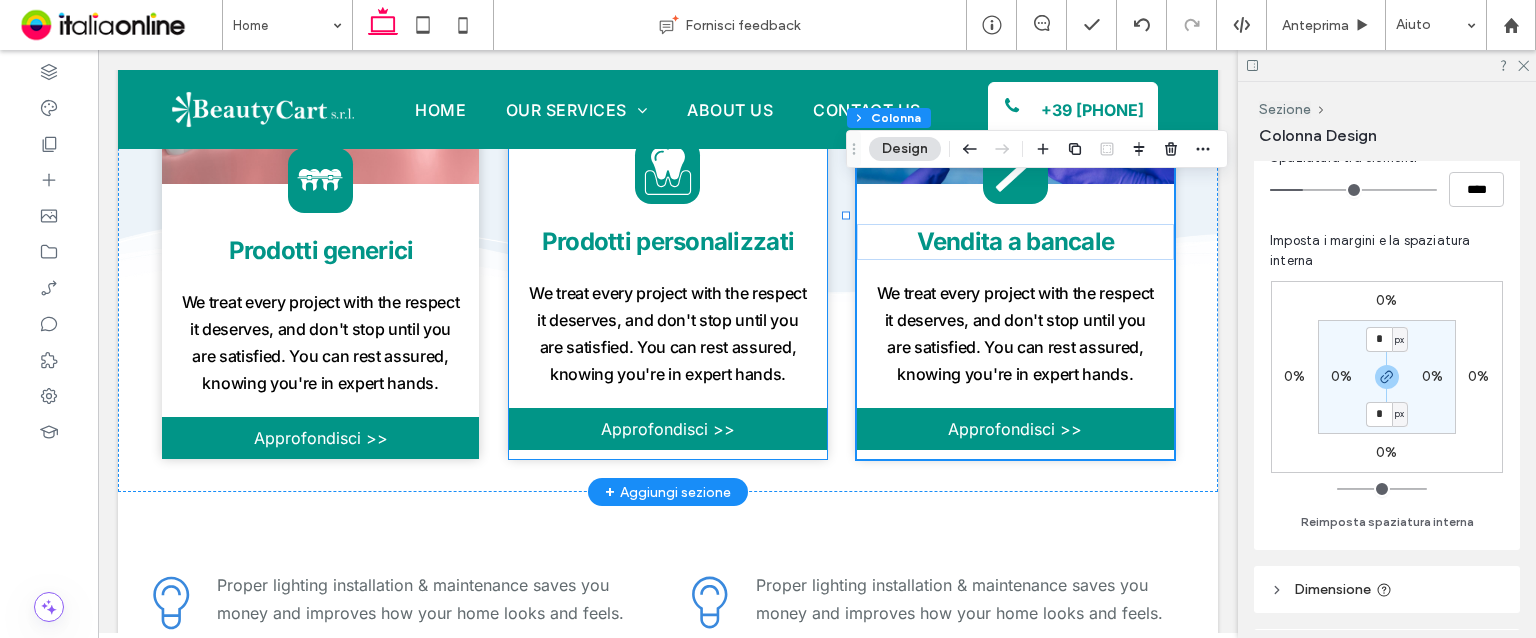 click on "icona dente
Prodotti personalizzati
We treat every project with the respect it deserves, and don't stop until you are satisfied. You can rest assured, knowing you're in expert hands.
Approfondisci >>" at bounding box center (667, 202) 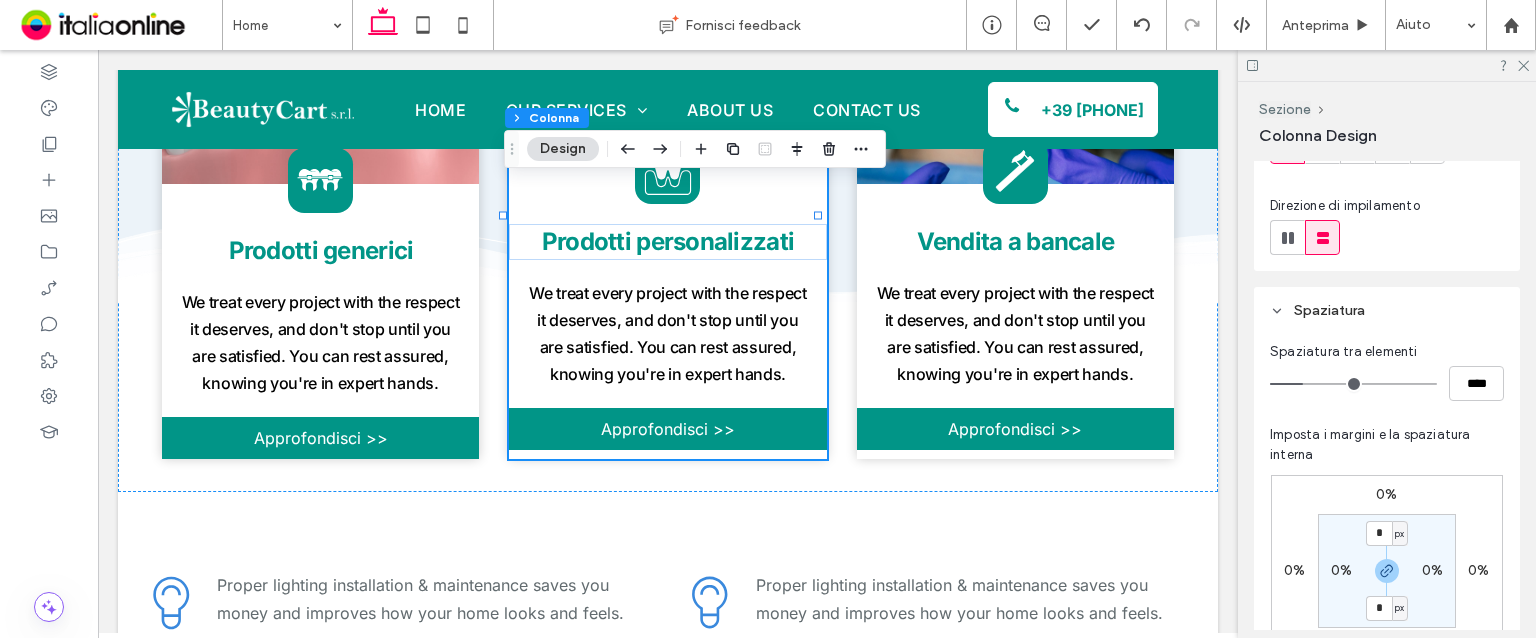 scroll, scrollTop: 400, scrollLeft: 0, axis: vertical 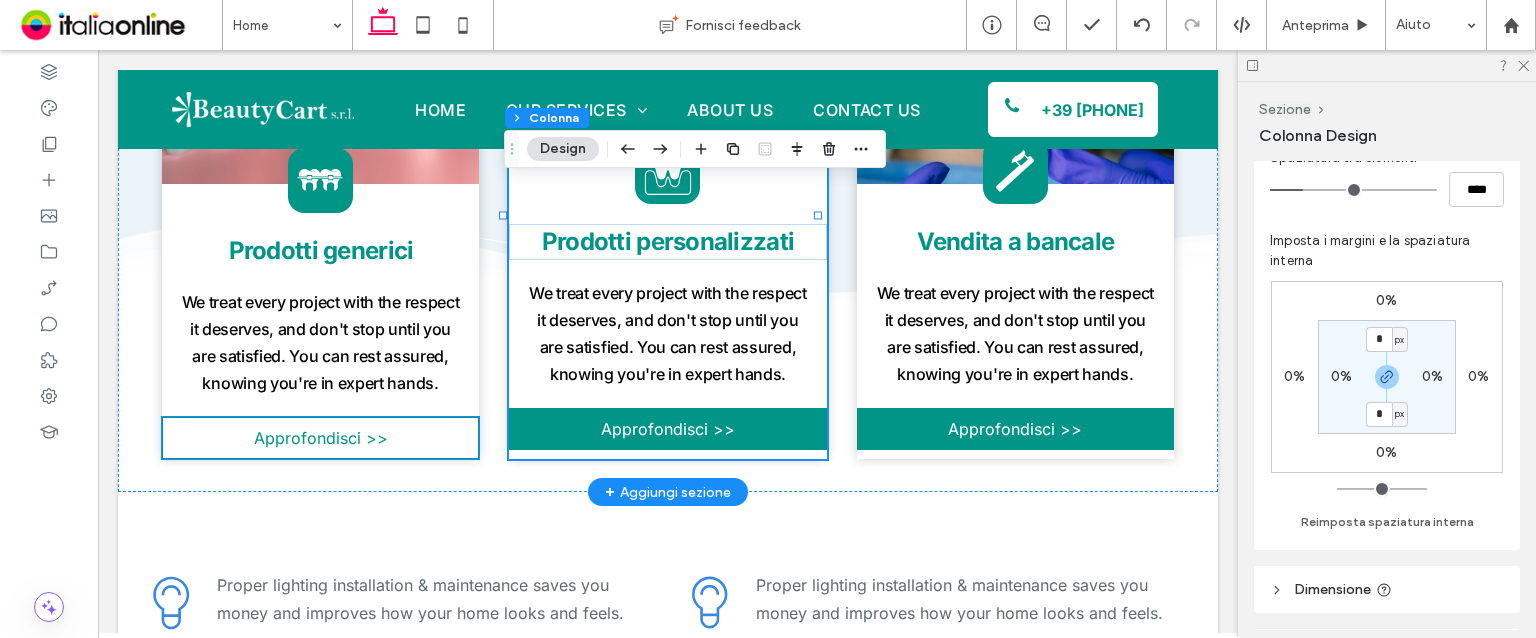 click on "Approfondisci >>" at bounding box center (320, 438) 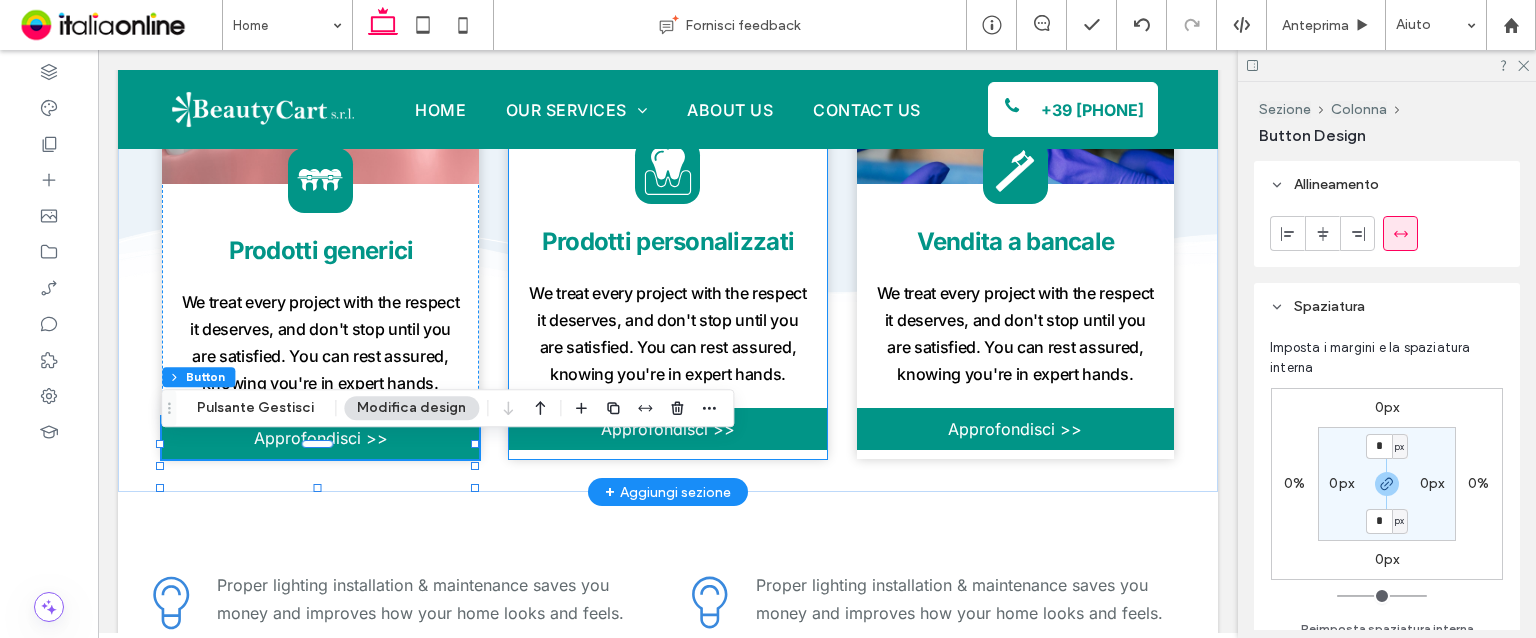 click on "icona dente
Prodotti personalizzati
We treat every project with the respect it deserves, and don't stop until you are satisfied. You can rest assured, knowing you're in expert hands.
Approfondisci >>" at bounding box center (667, 202) 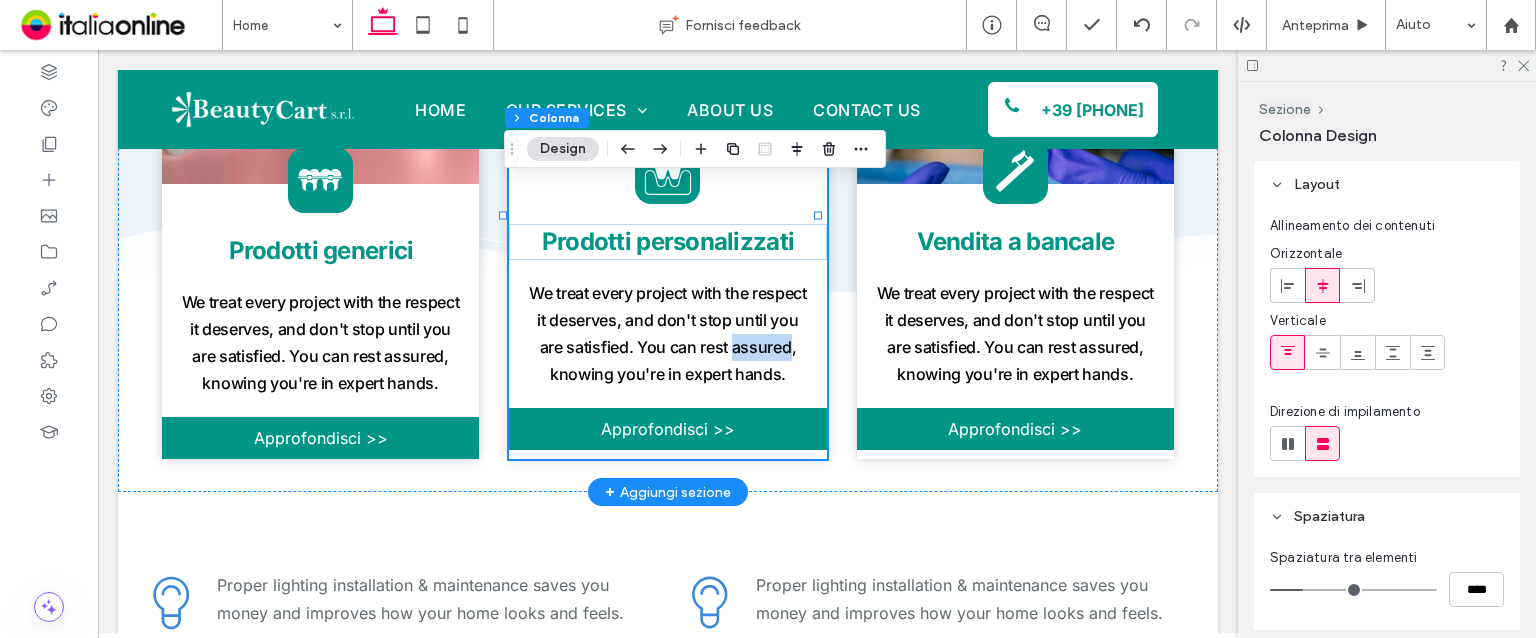 click on "icona dente
Prodotti personalizzati
We treat every project with the respect it deserves, and don't stop until you are satisfied. You can rest assured, knowing you're in expert hands.
Approfondisci >>" at bounding box center [667, 202] 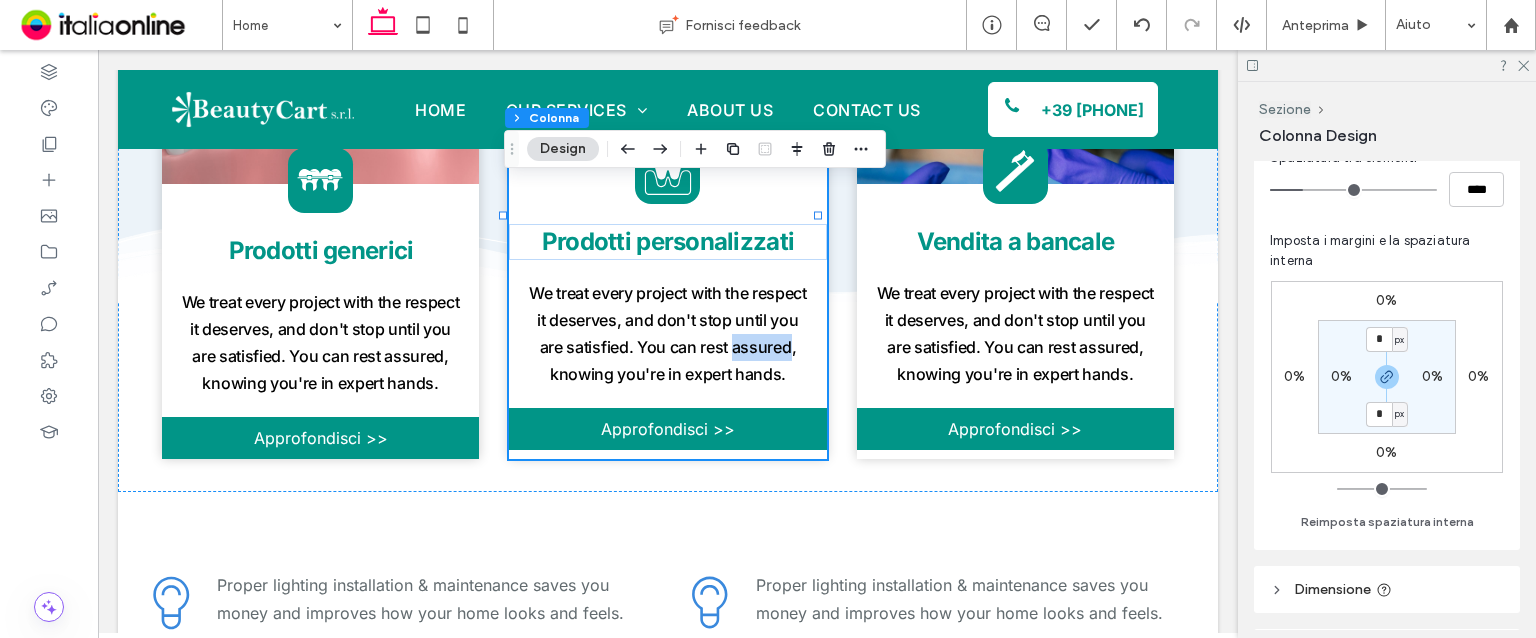 scroll, scrollTop: 300, scrollLeft: 0, axis: vertical 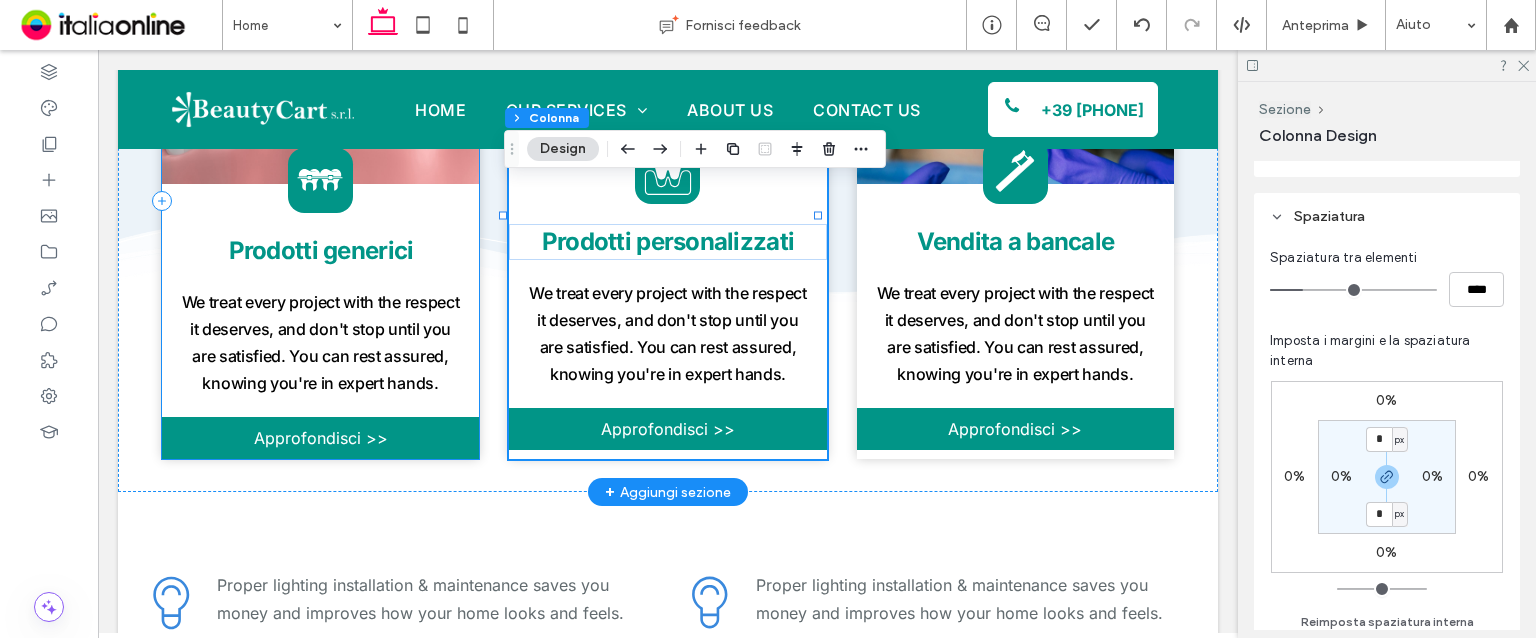click on "icona apparecchio denti
Prodotti generici
We treat every project with the respect it deserves, and don't stop until you are satisfied. You can rest assured, knowing you're in expert hands.
Approfondisci >>" at bounding box center [320, 202] 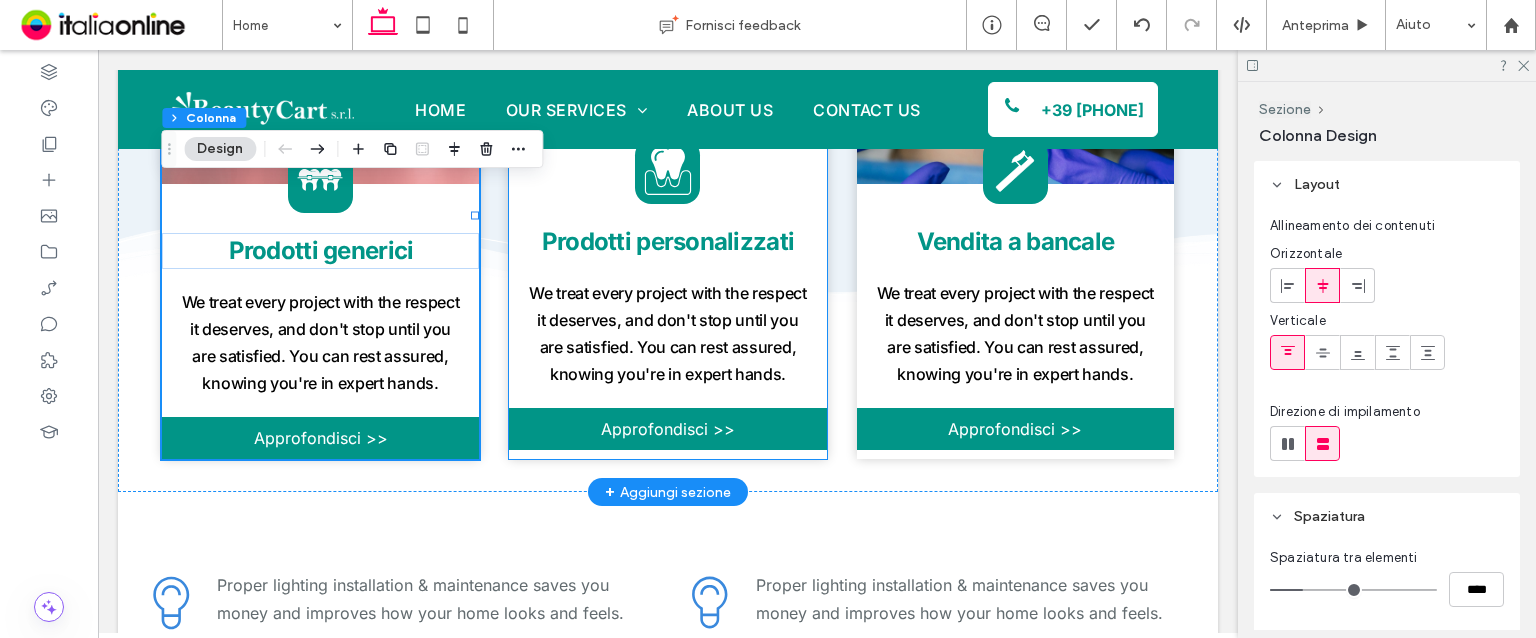click on "icona dente
Prodotti personalizzati
We treat every project with the respect it deserves, and don't stop until you are satisfied. You can rest assured, knowing you're in expert hands.
Approfondisci >>" at bounding box center (667, 202) 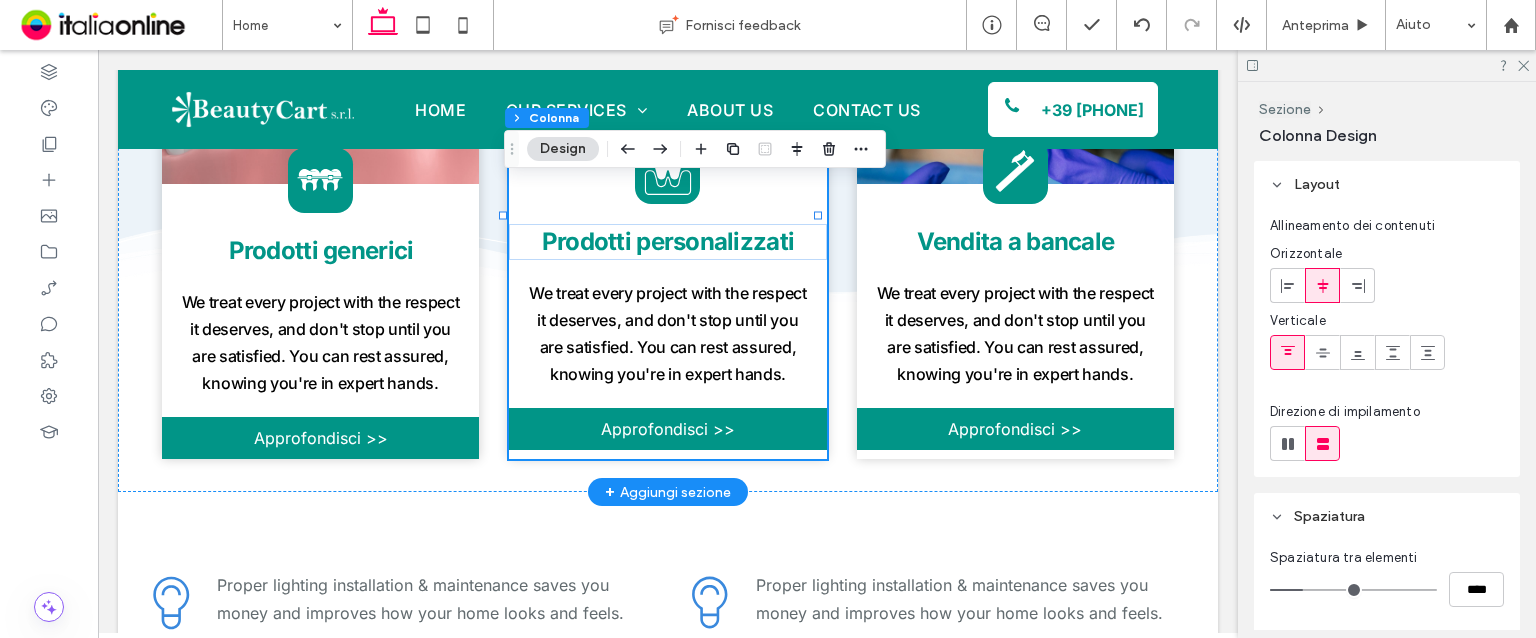 click on "icona dente
Prodotti personalizzati
We treat every project with the respect it deserves, and don't stop until you are satisfied. You can rest assured, knowing you're in expert hands.
Approfondisci >>" at bounding box center [667, 202] 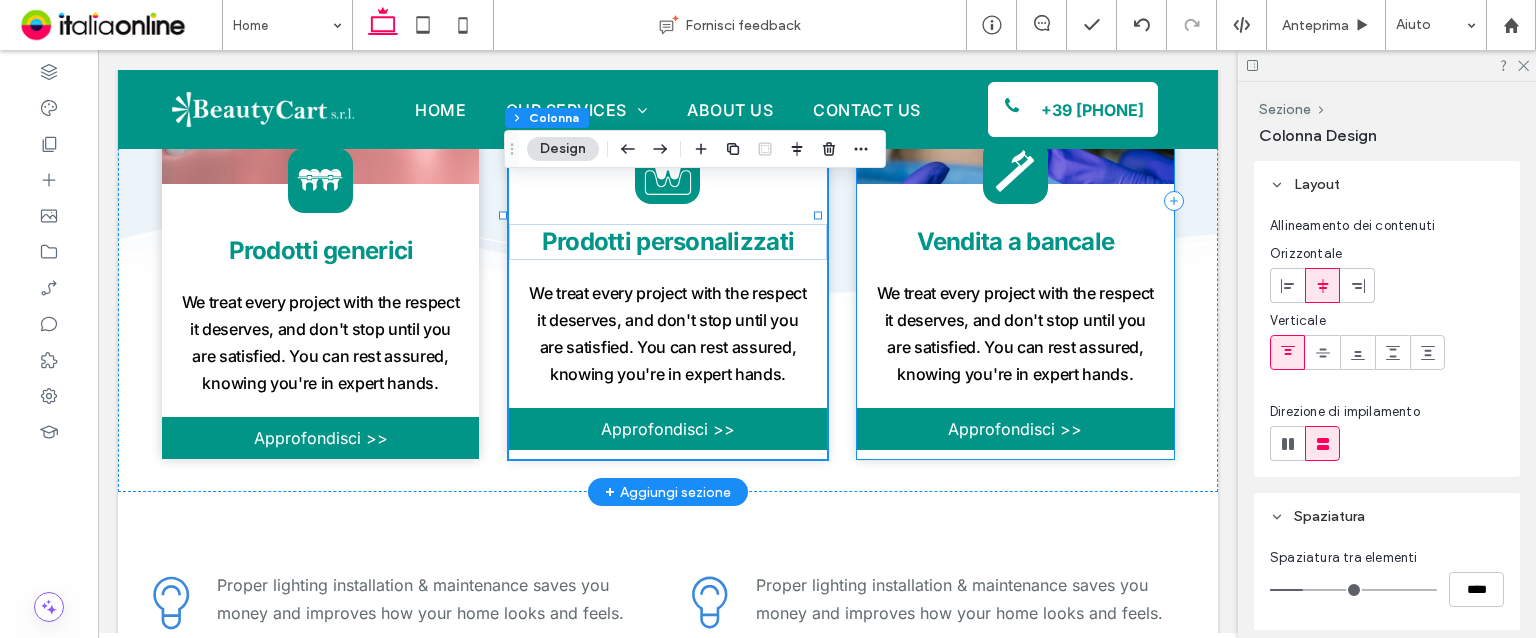 click on "icona spazzolino da denti
Vendita a bancale
We treat every project with the respect it deserves, and don't stop until you are satisfied. You can rest assured, knowing you're in expert hands.
Approfondisci >>" at bounding box center (1015, 202) 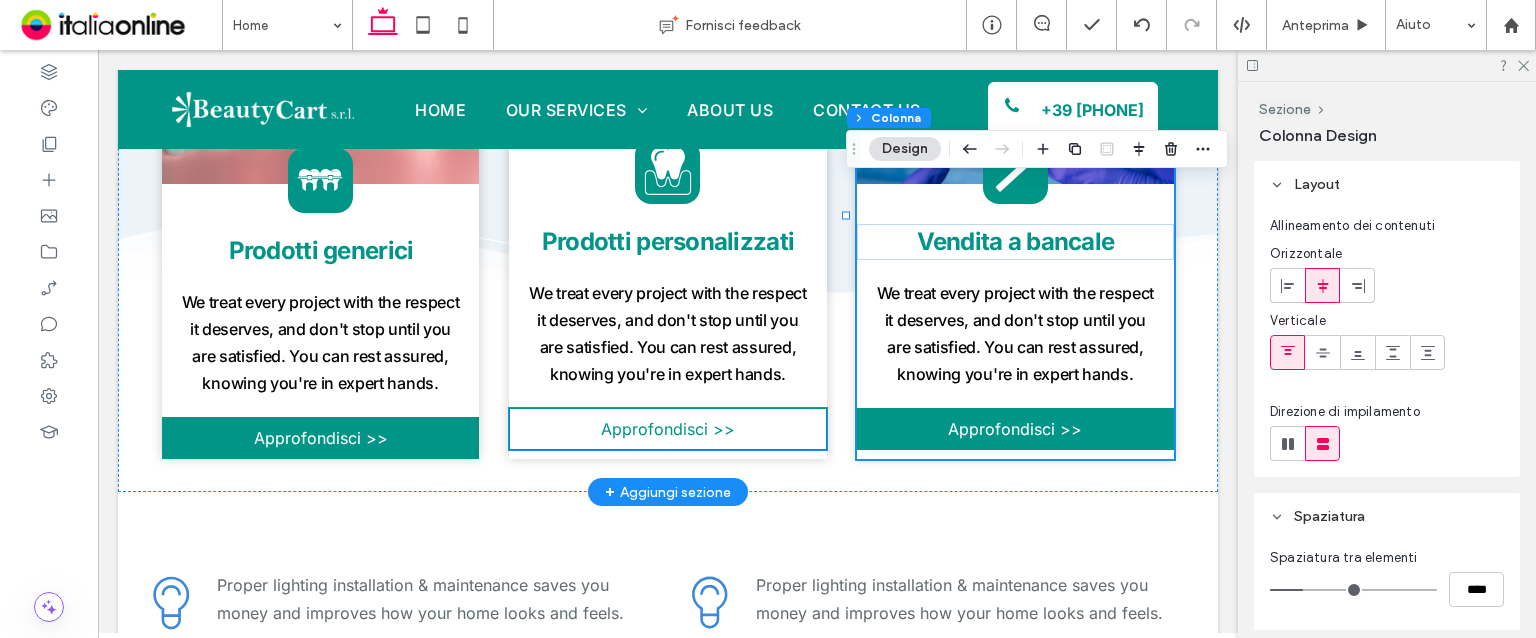 click on "Approfondisci >>" at bounding box center (668, 429) 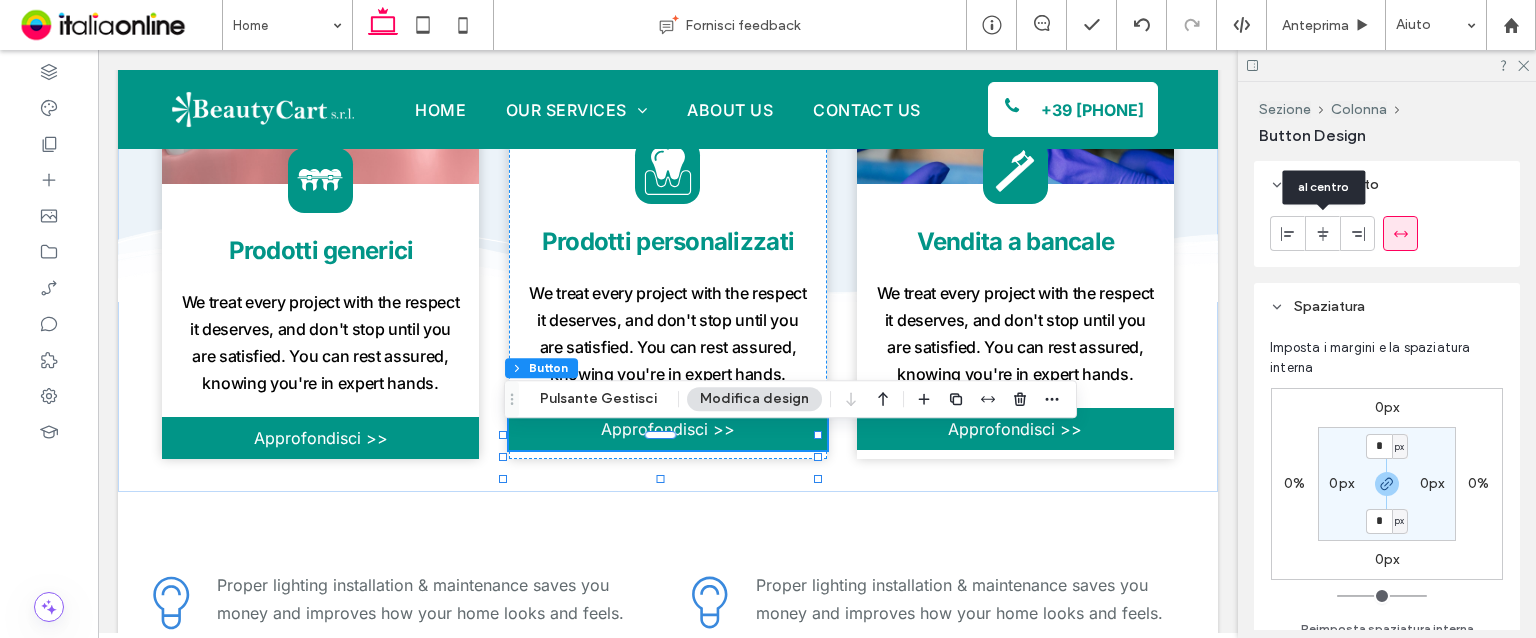 click at bounding box center (1323, 233) 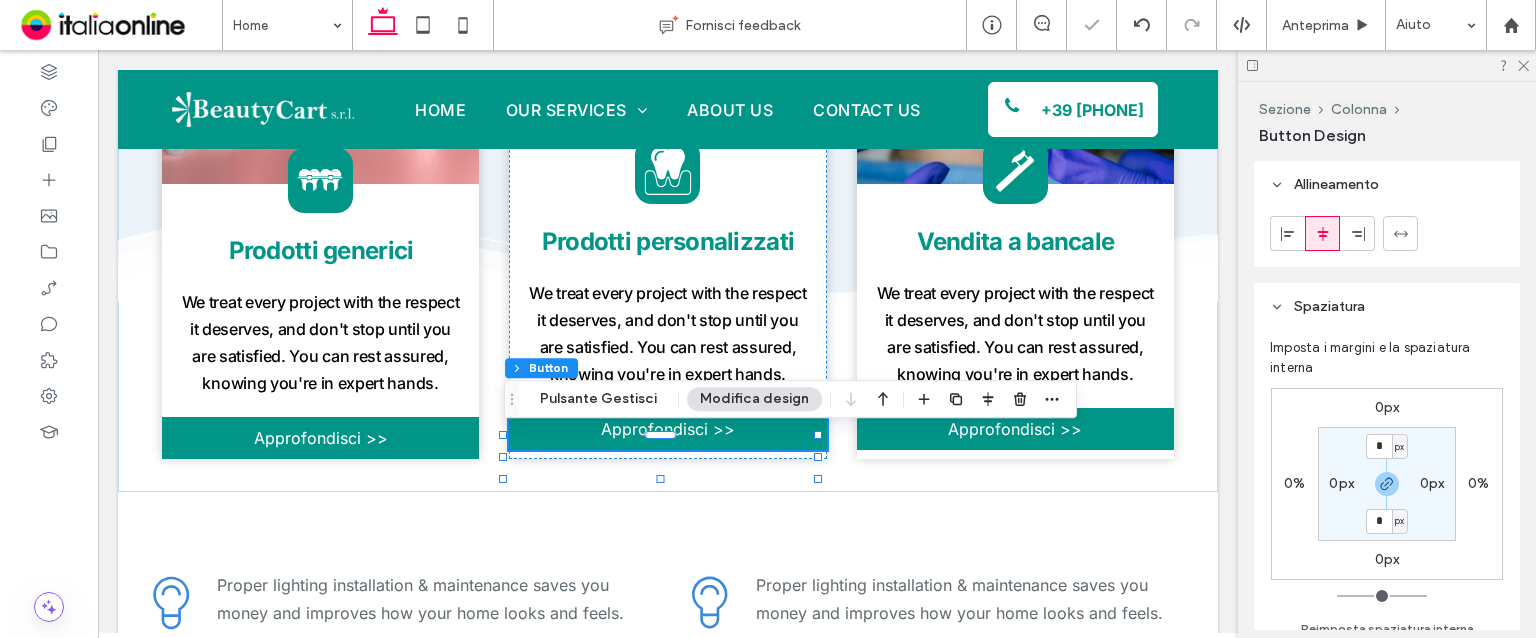 click 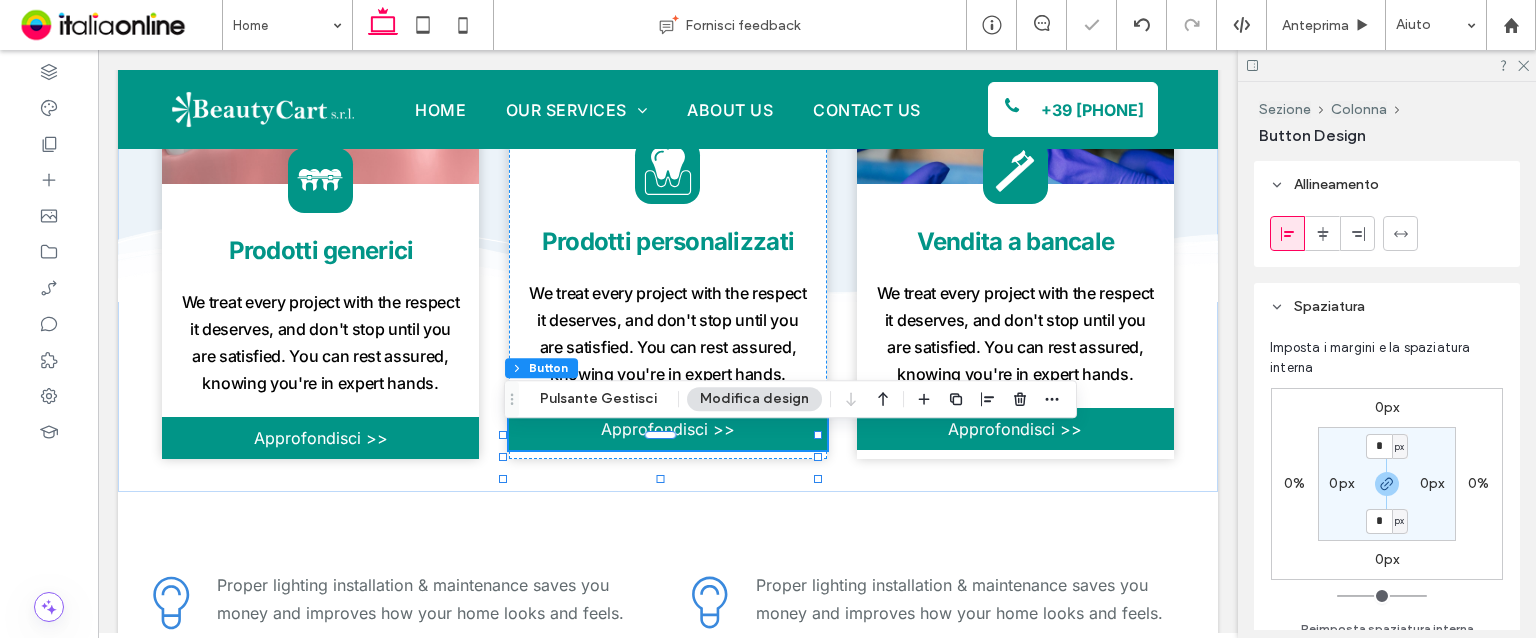 click 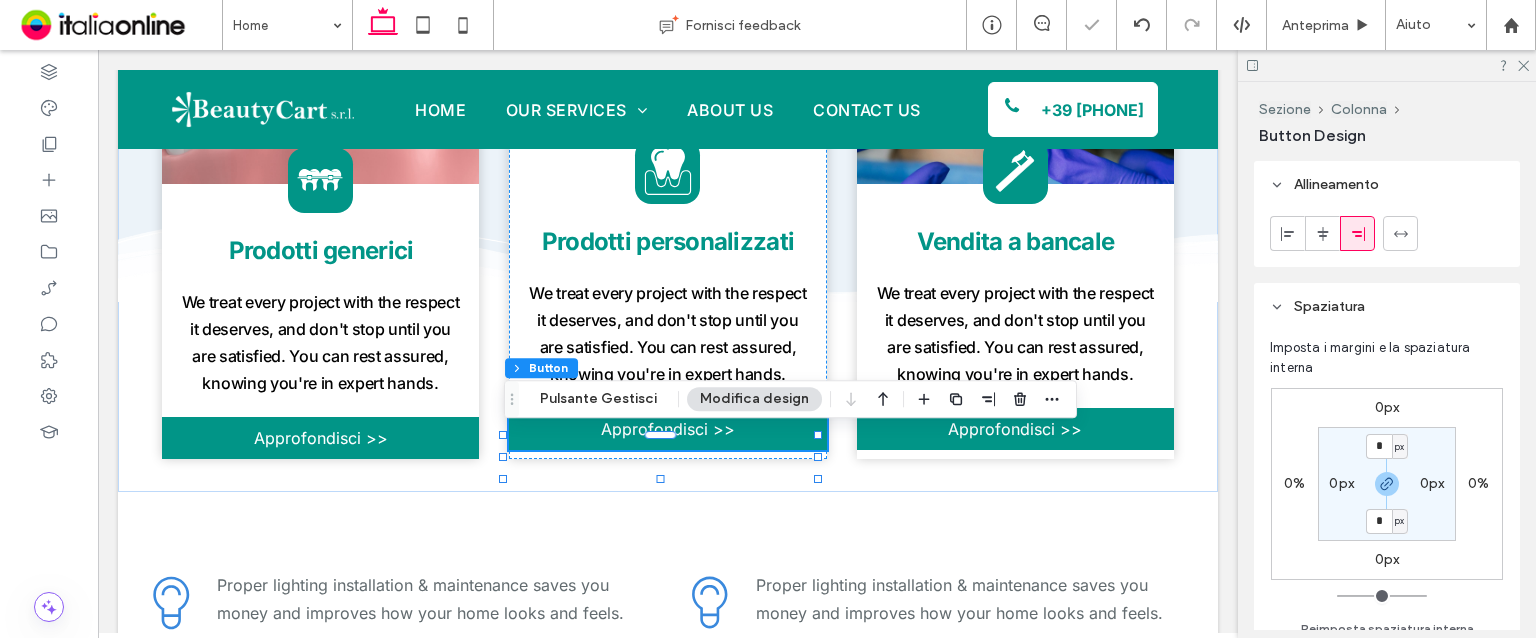 click 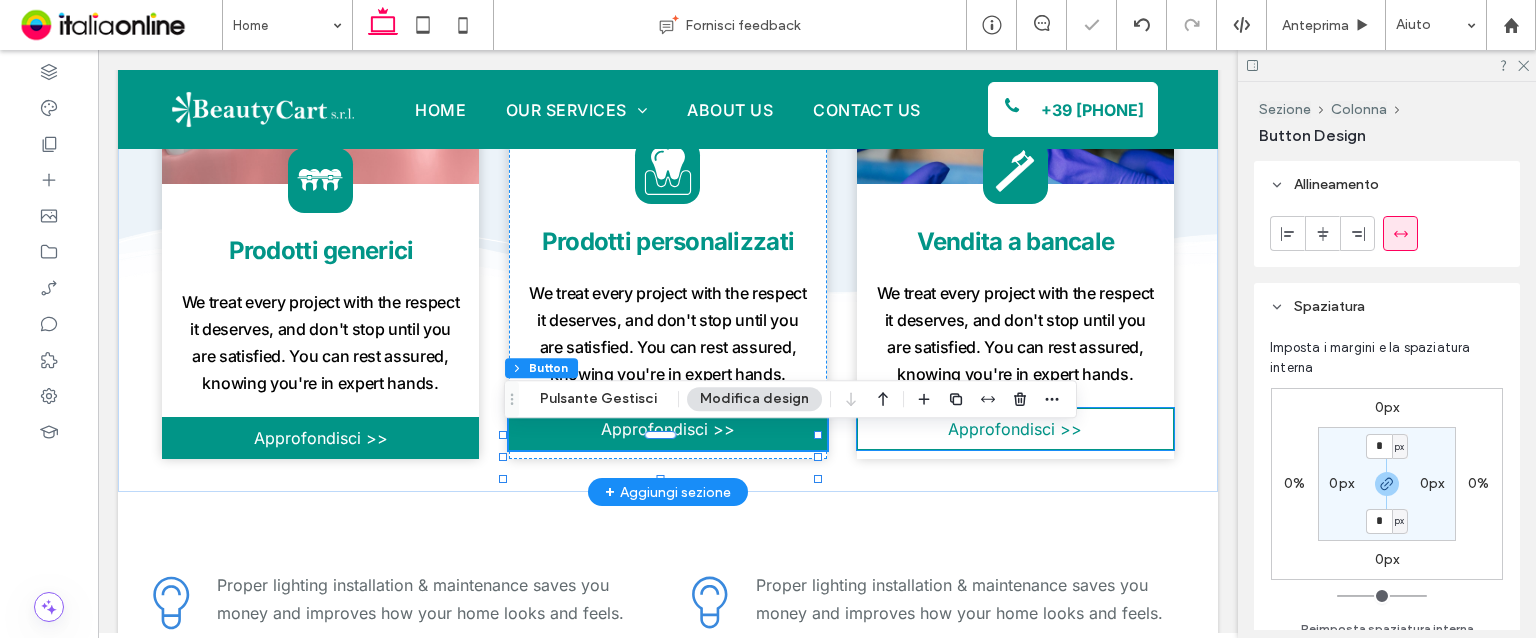 click on "Approfondisci >>" at bounding box center (1015, 429) 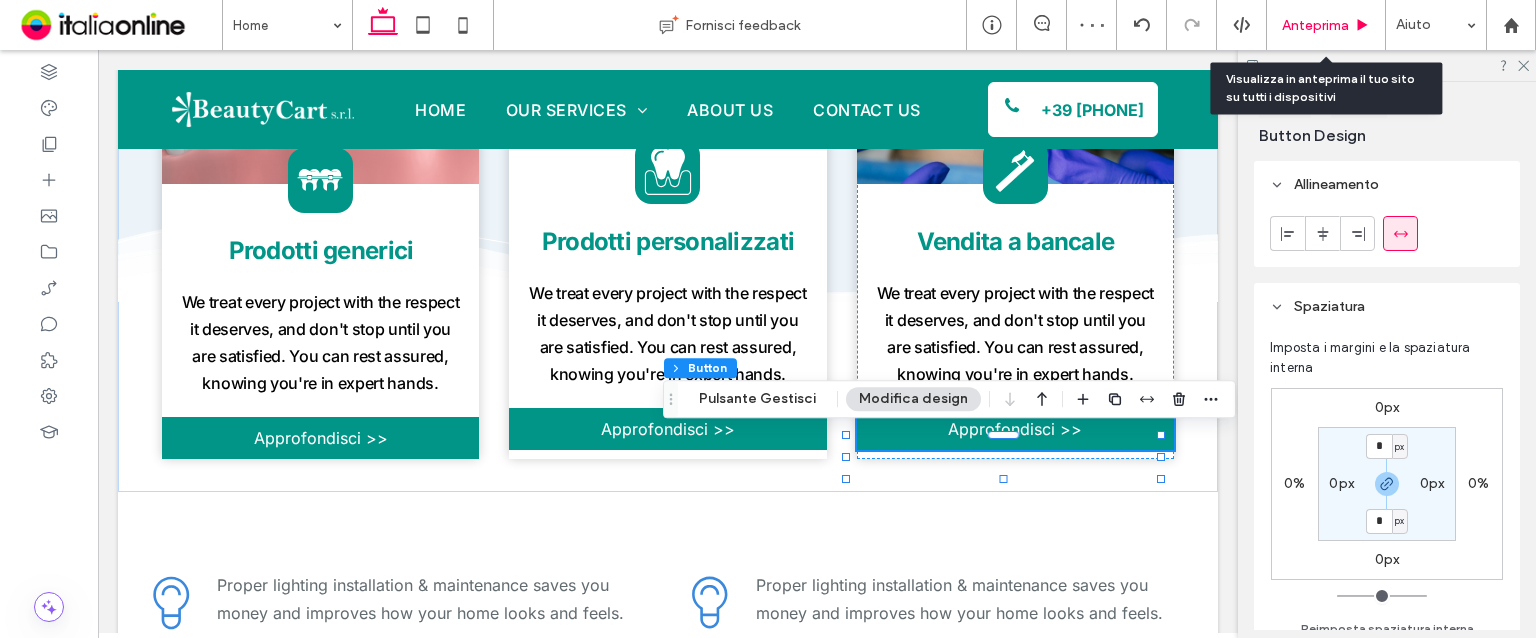 click on "Anteprima" at bounding box center [1315, 25] 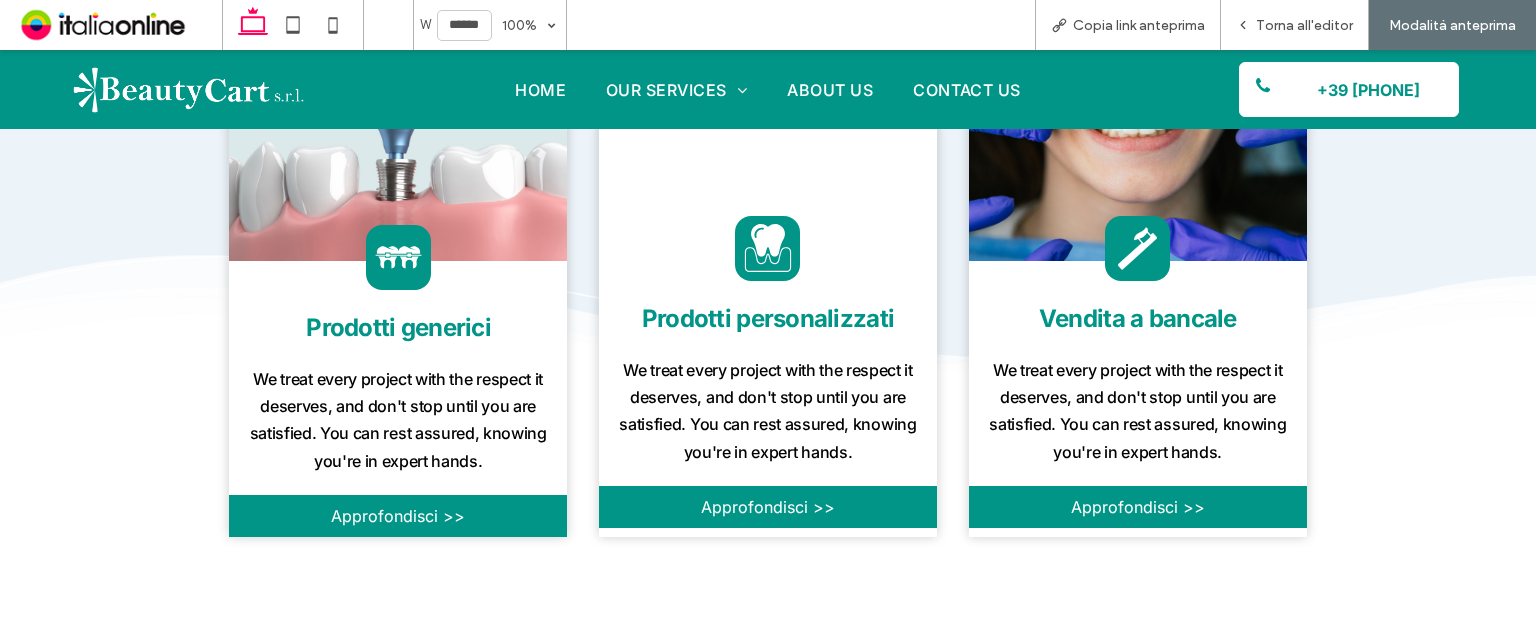 scroll, scrollTop: 1856, scrollLeft: 0, axis: vertical 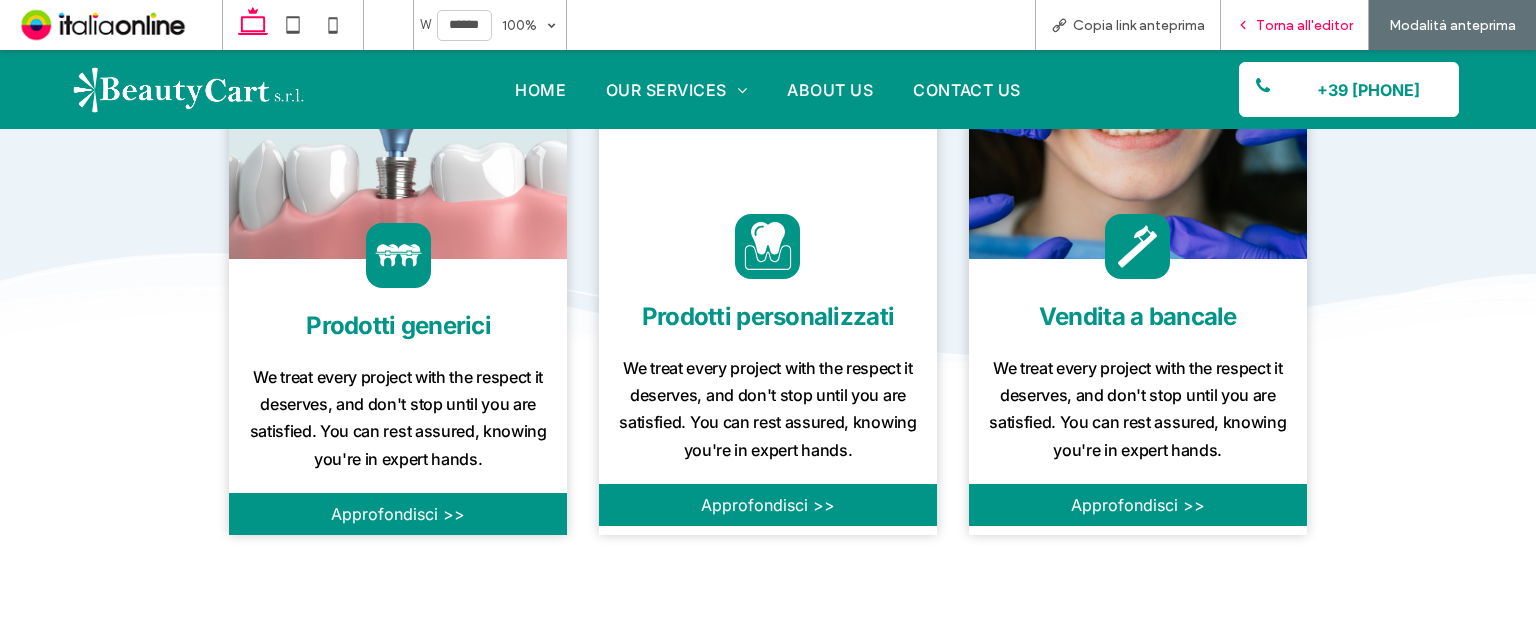 click on "Torna all'editor" at bounding box center [1304, 25] 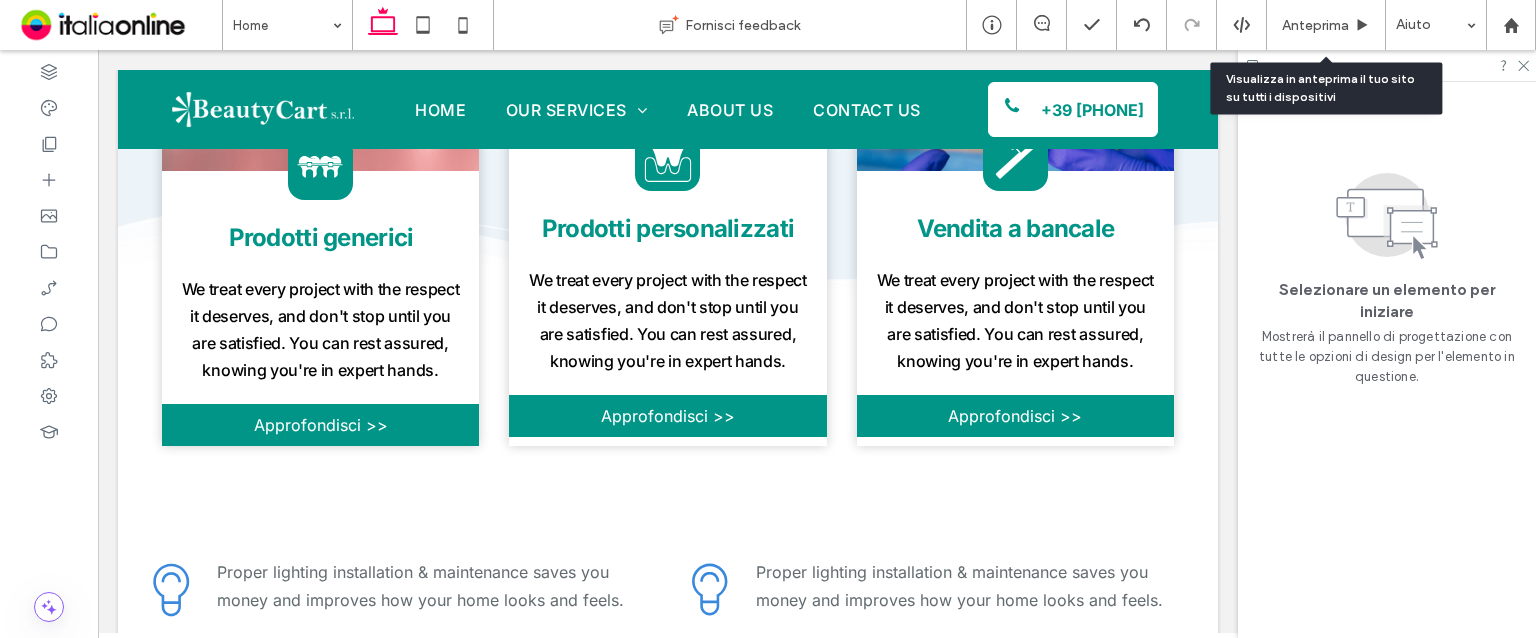 scroll, scrollTop: 1827, scrollLeft: 0, axis: vertical 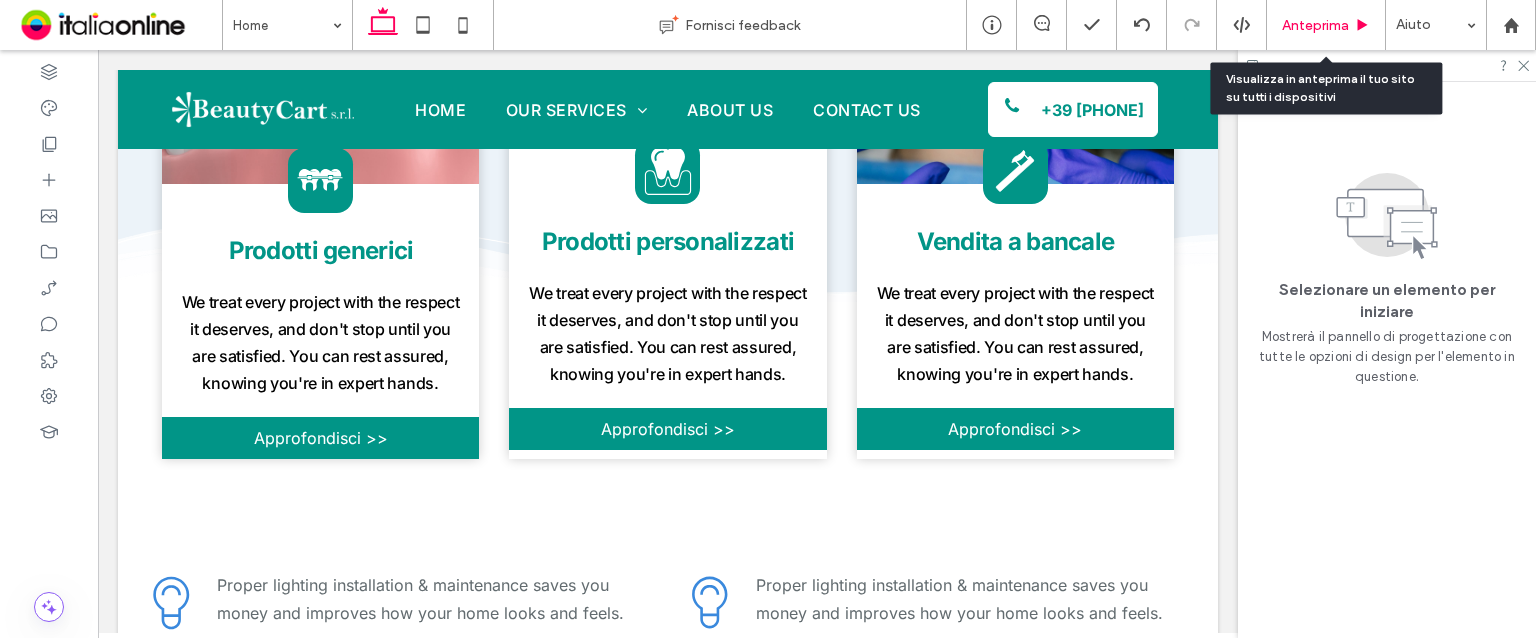 click on "Anteprima" at bounding box center [1315, 25] 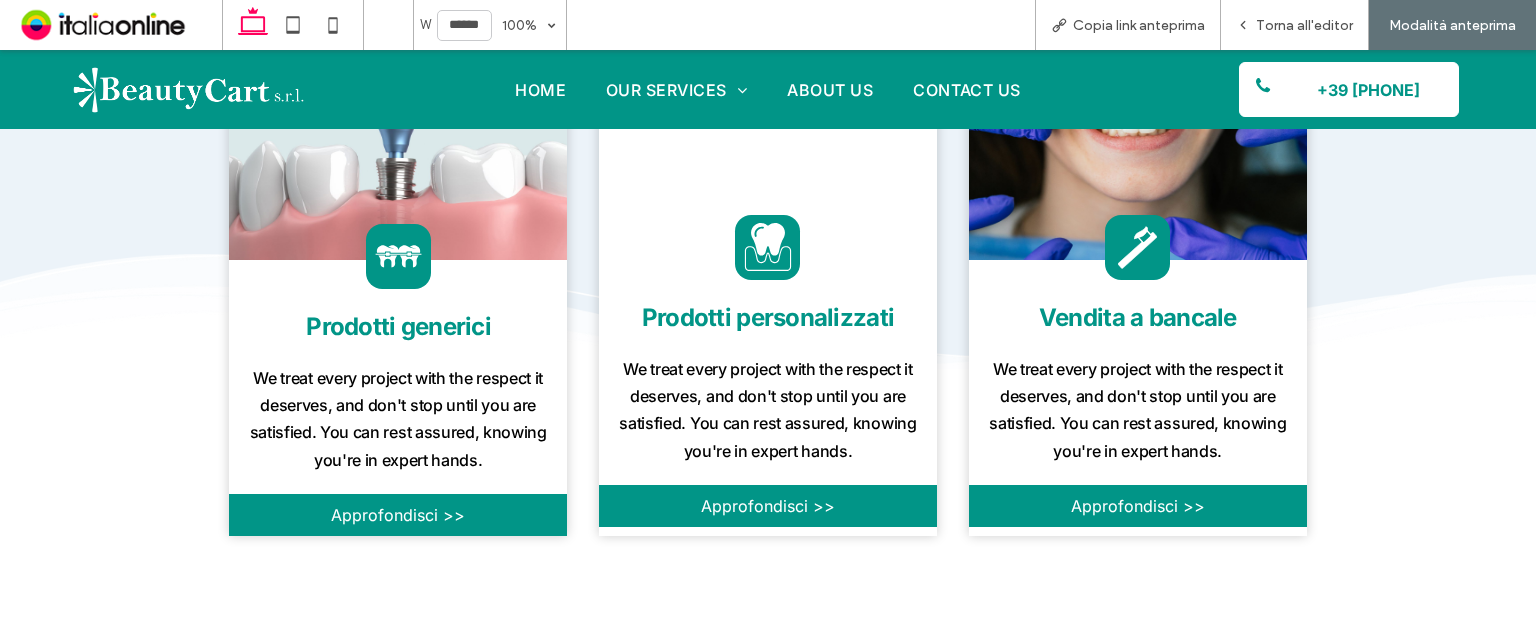 scroll, scrollTop: 1856, scrollLeft: 0, axis: vertical 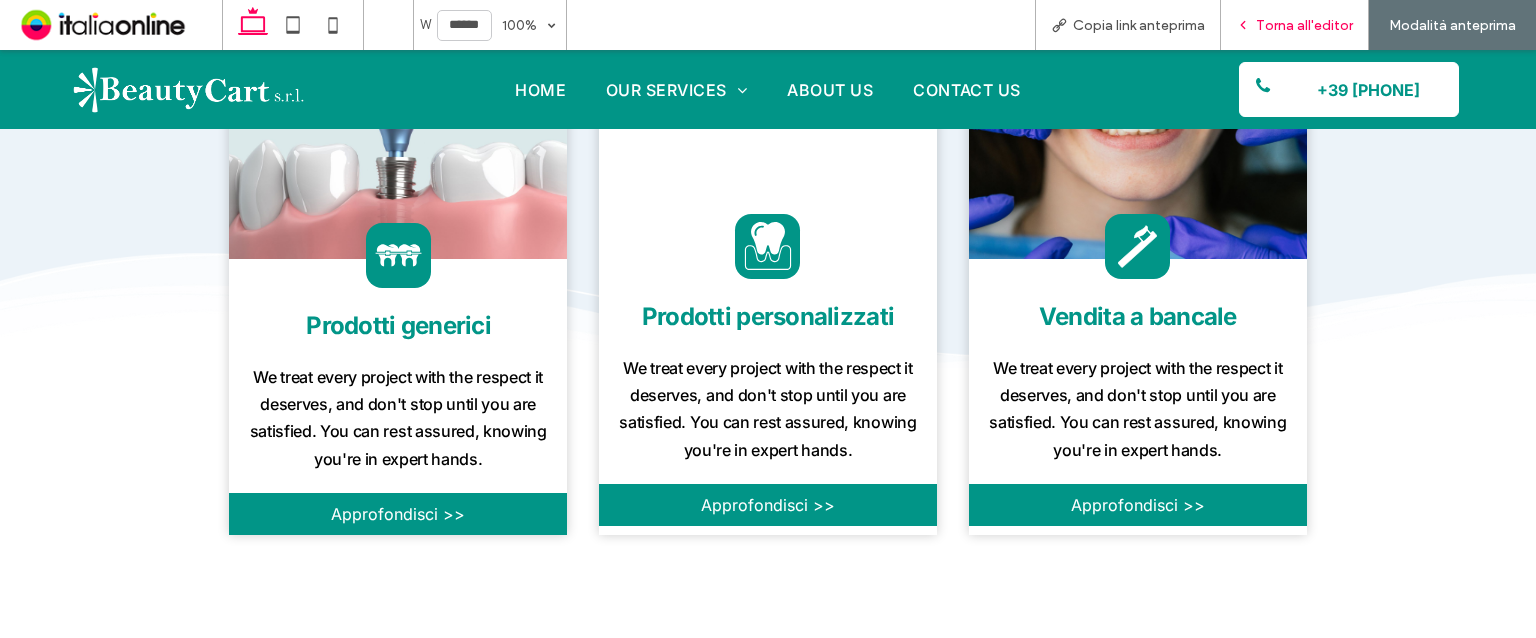 click on "Torna all'editor" at bounding box center (1304, 25) 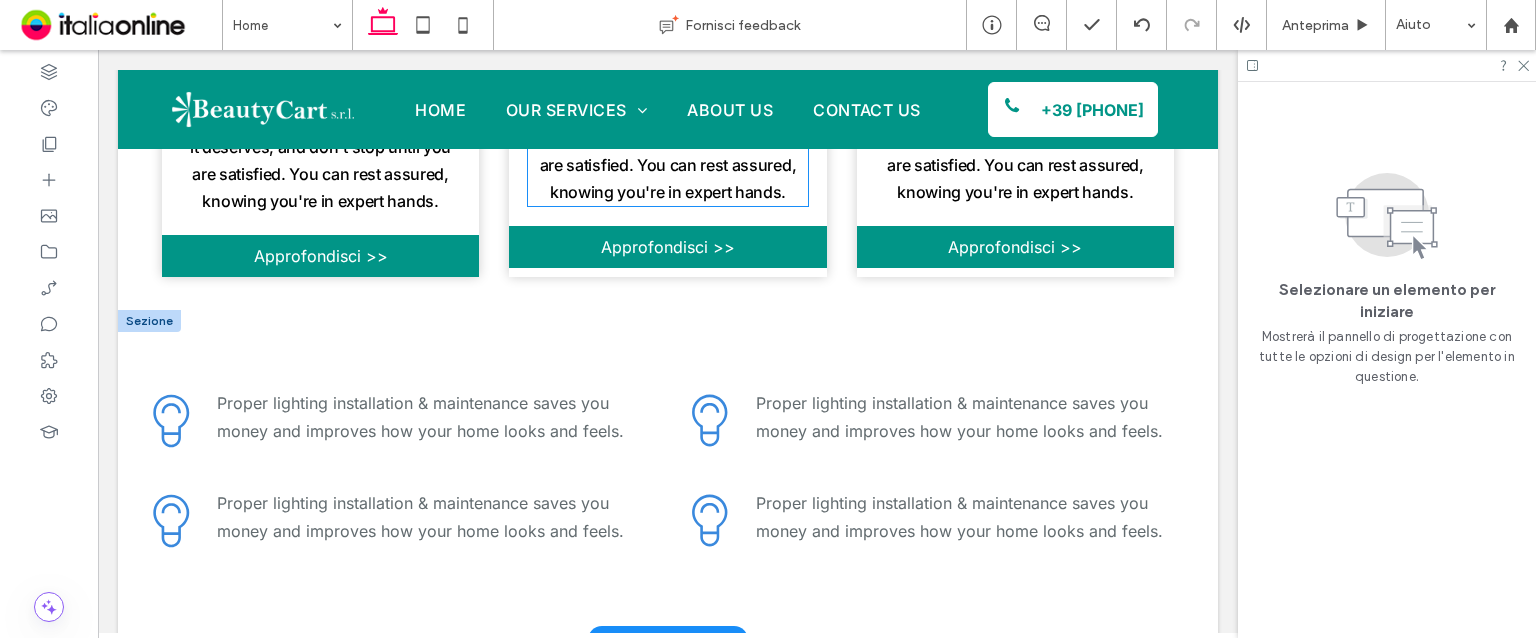 scroll, scrollTop: 2127, scrollLeft: 0, axis: vertical 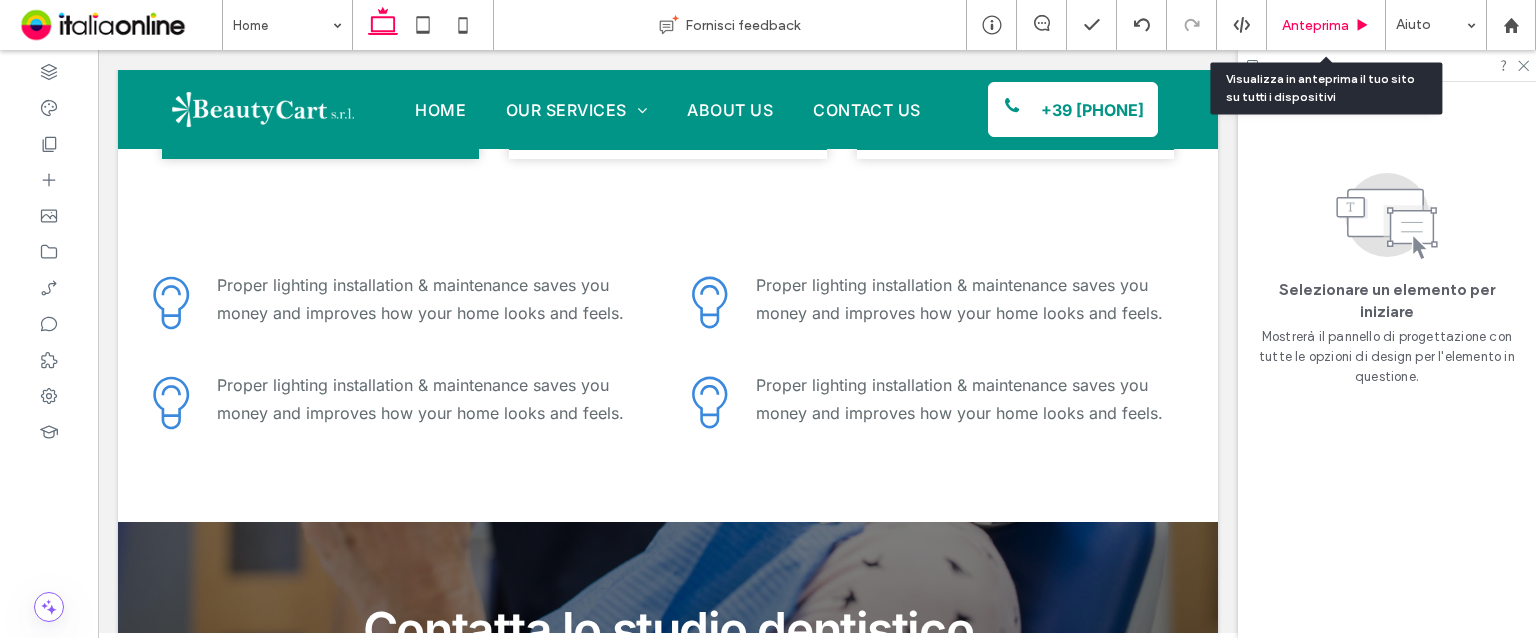 click on "Anteprima" at bounding box center (1315, 25) 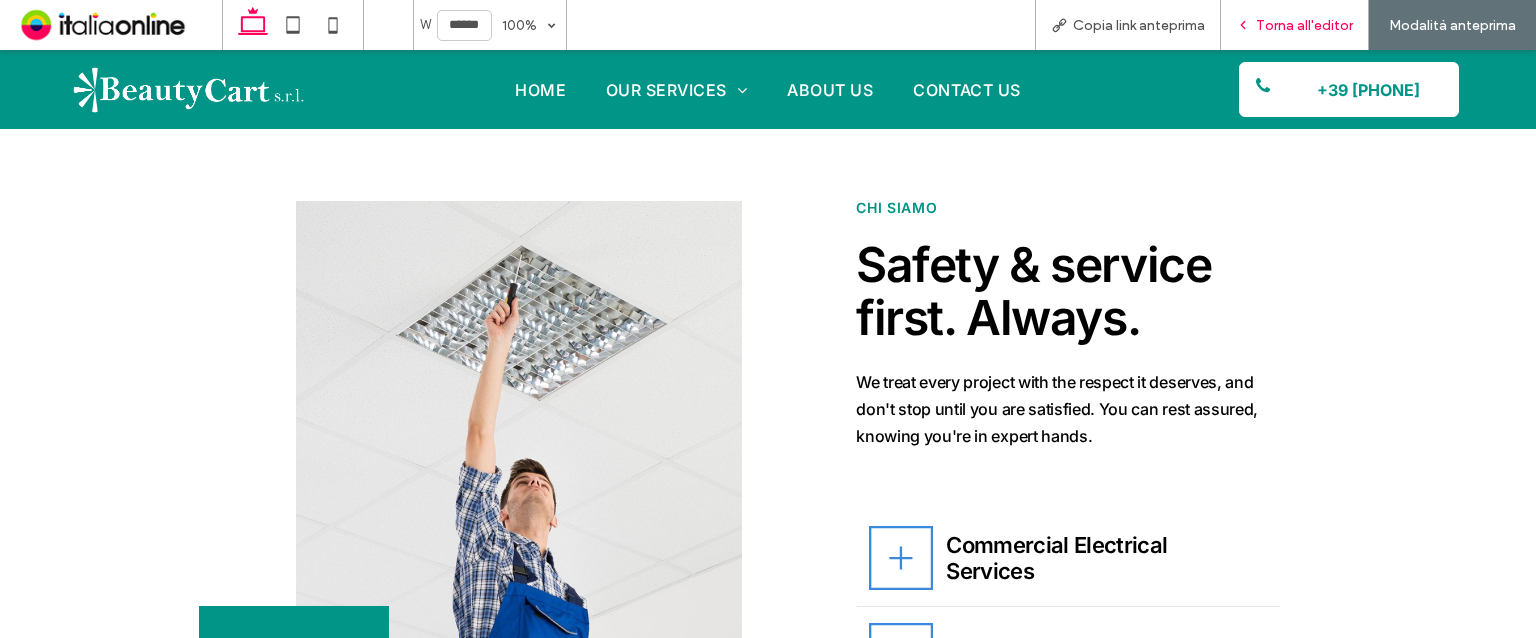 scroll, scrollTop: 768, scrollLeft: 0, axis: vertical 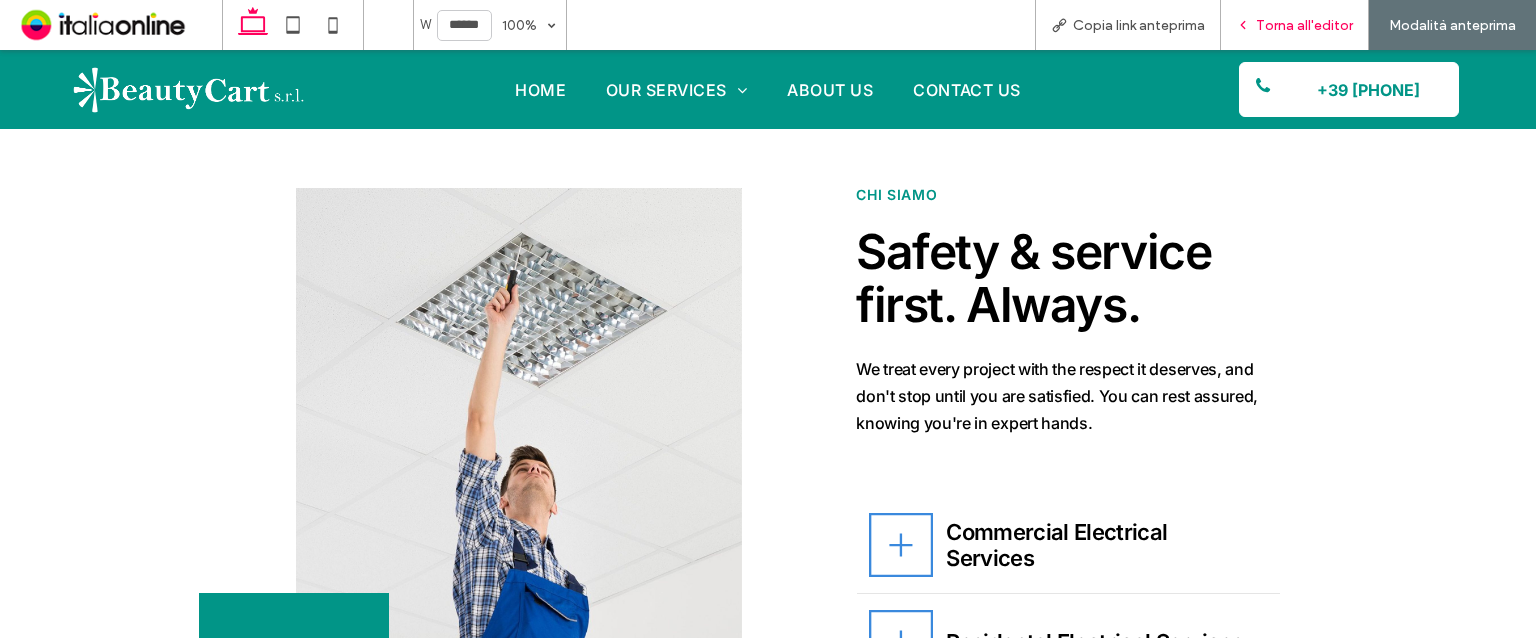 click on "Torna all'editor" at bounding box center (1304, 25) 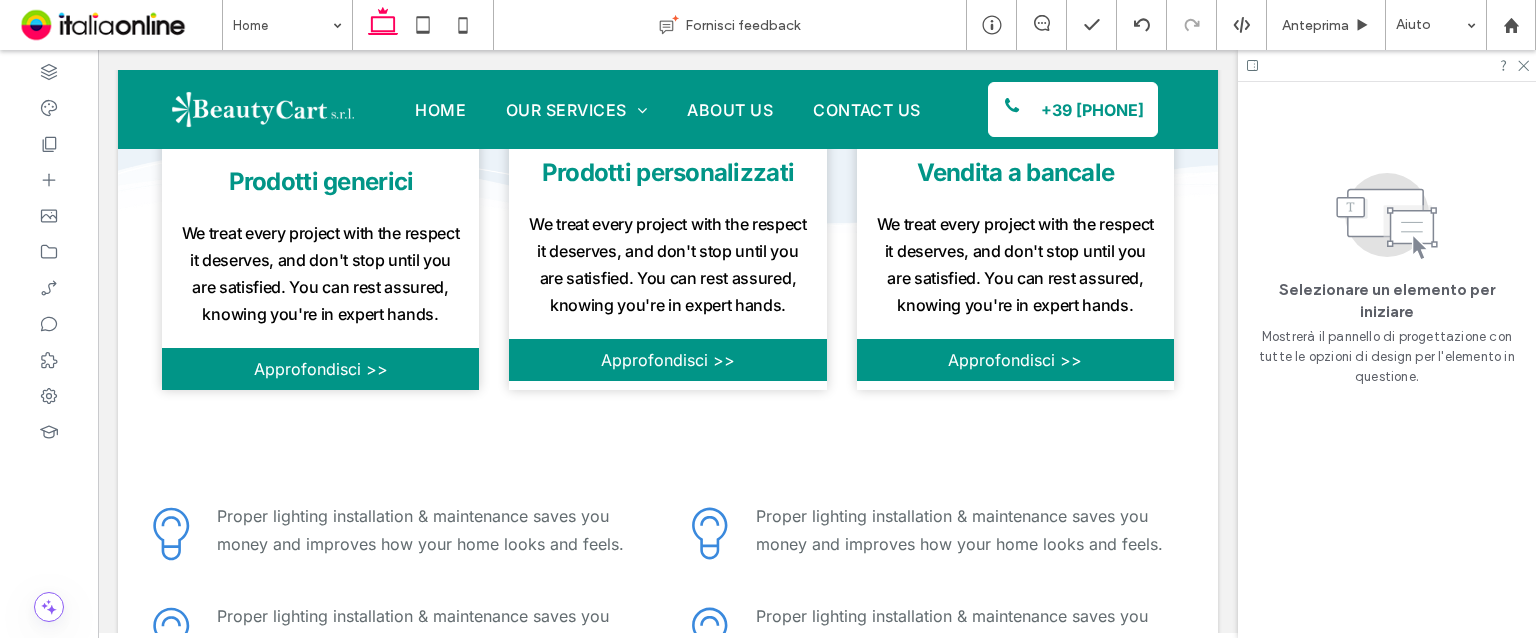 scroll, scrollTop: 2068, scrollLeft: 0, axis: vertical 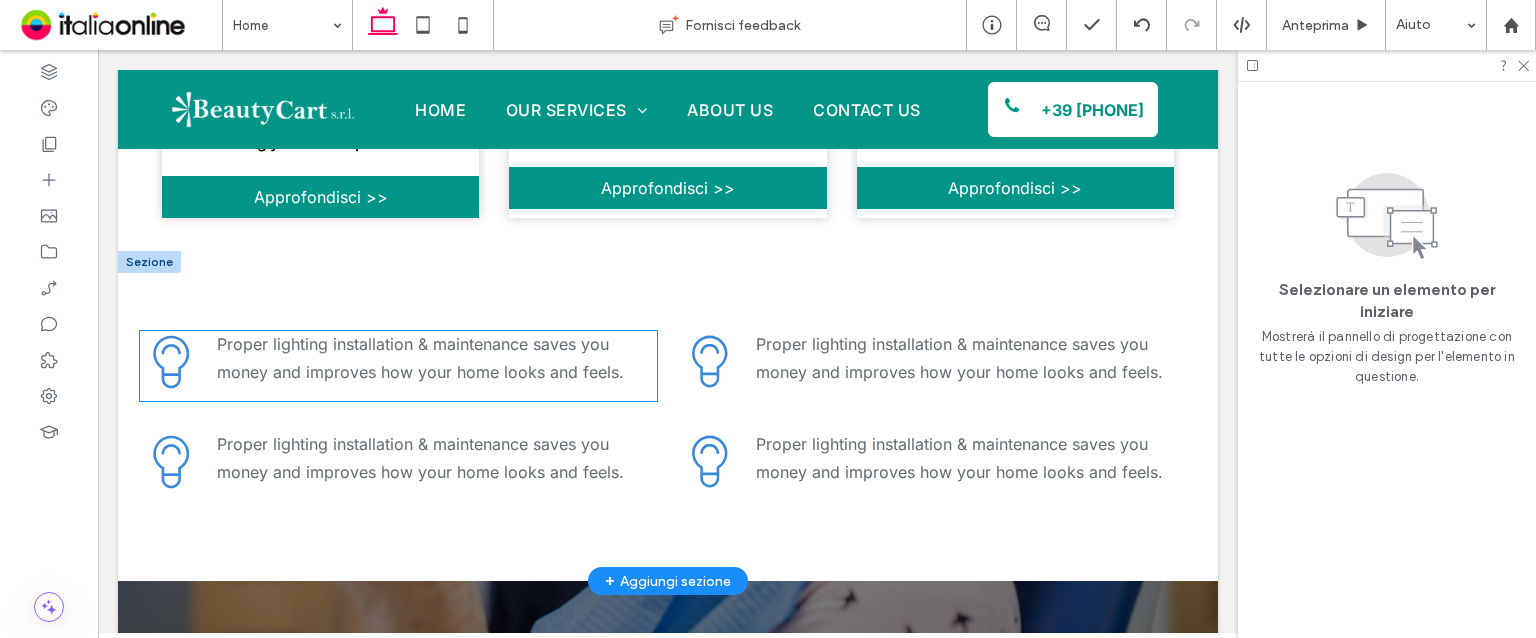 click on ".cls-1-1330674240-1330674240 {
stroke-width: 0px;
}" 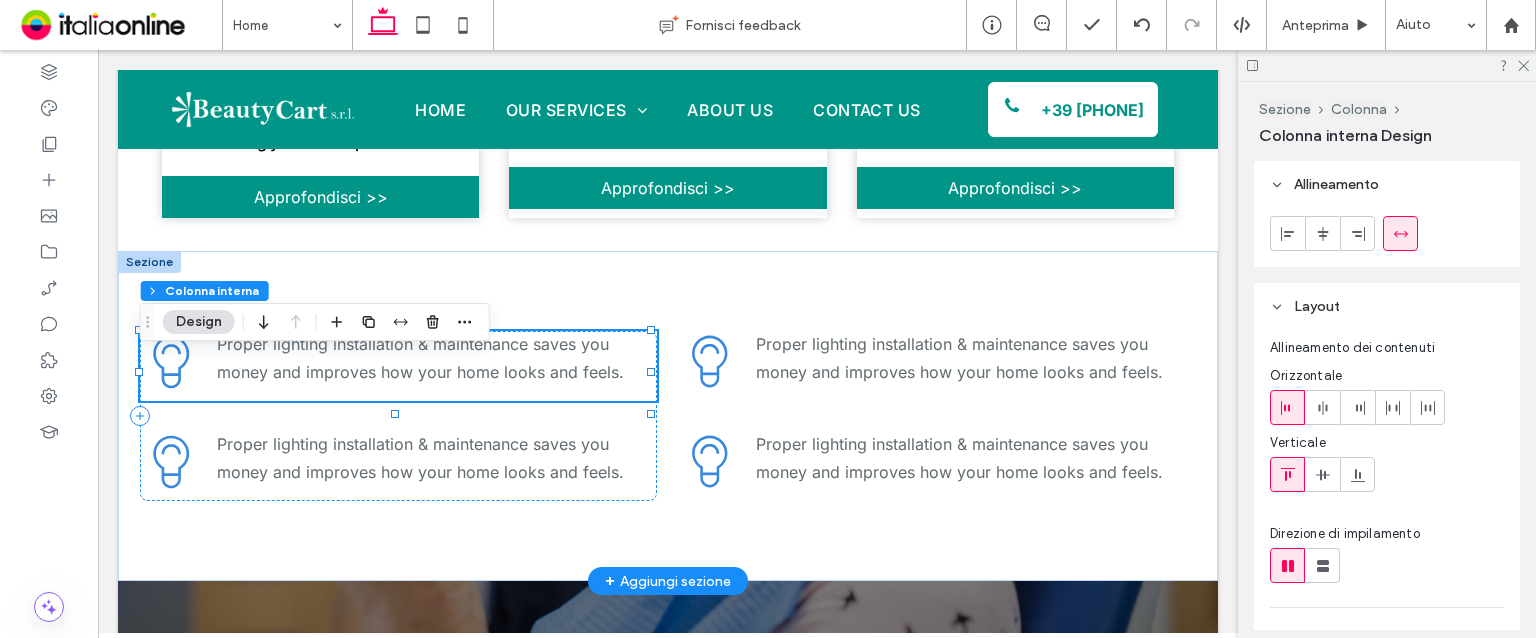 click on ".cls-1-1330674240-1330674240 {
stroke-width: 0px;
}" 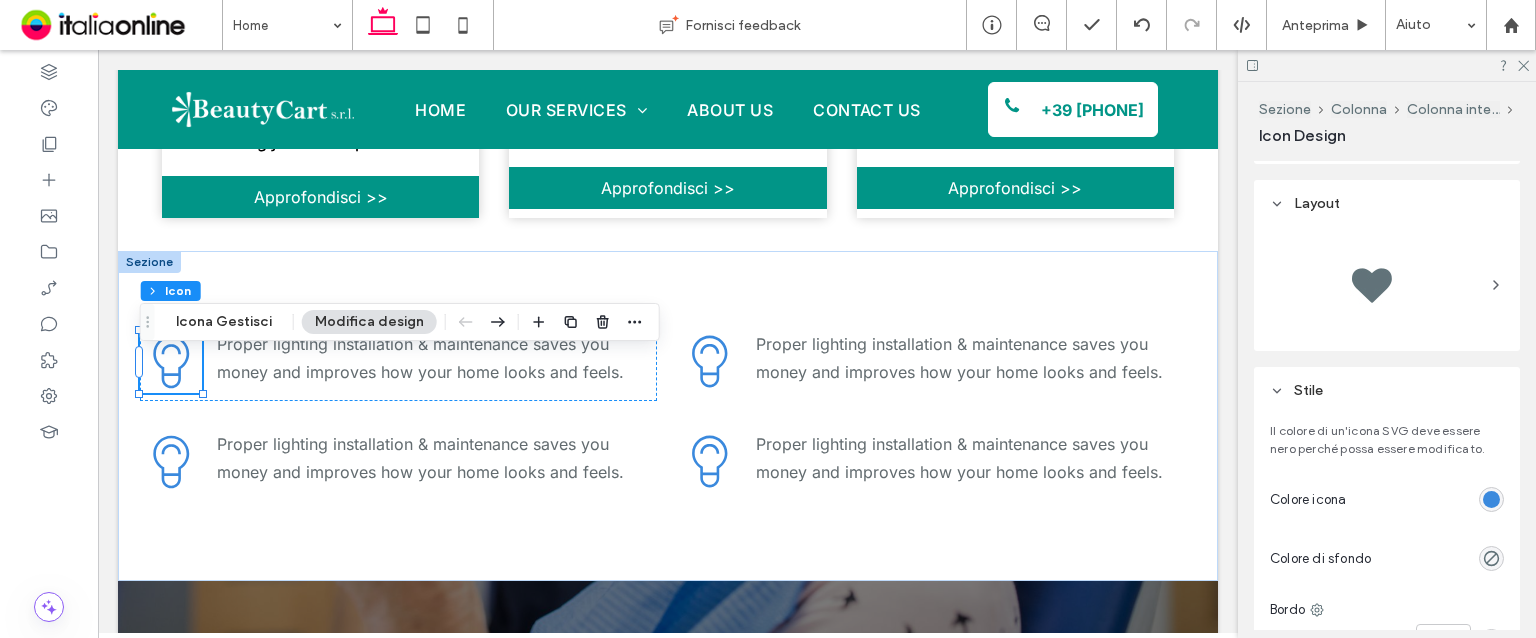 scroll, scrollTop: 300, scrollLeft: 0, axis: vertical 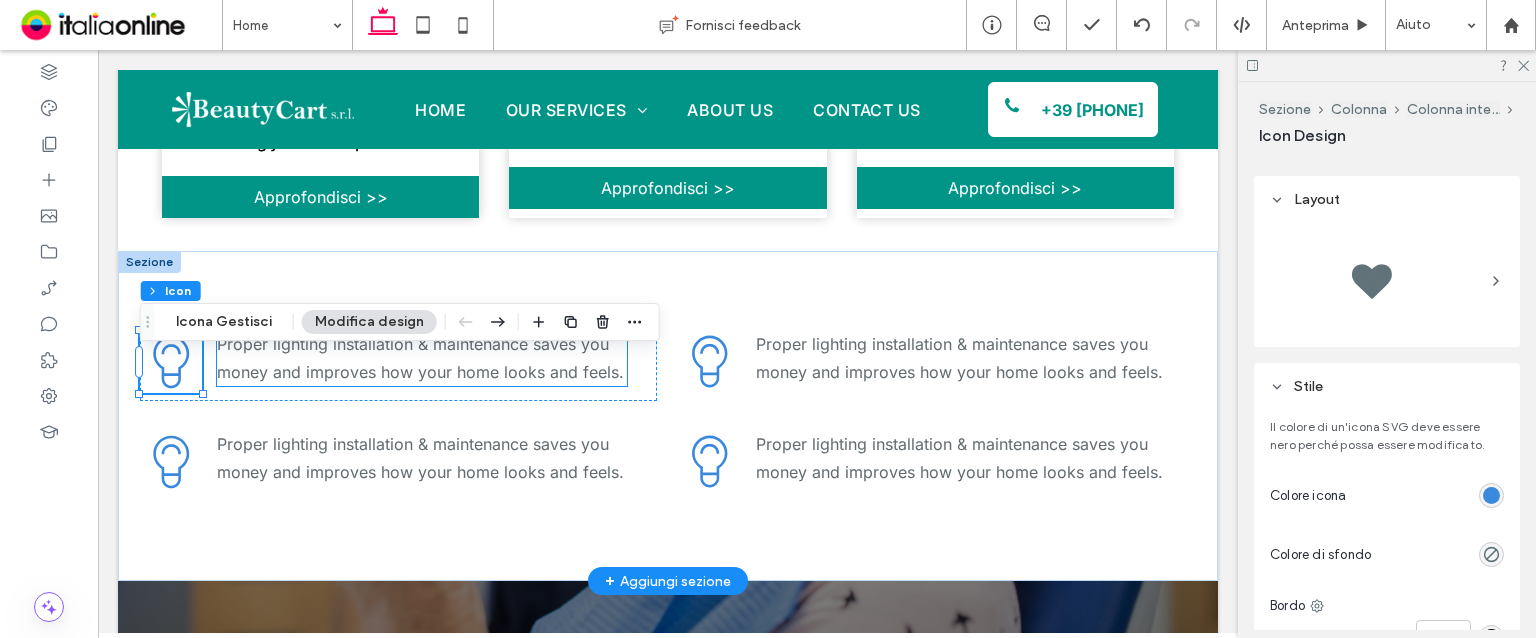 click on "Proper lighting installation & maintenance saves you money and improves how your home looks and feels." at bounding box center (422, 358) 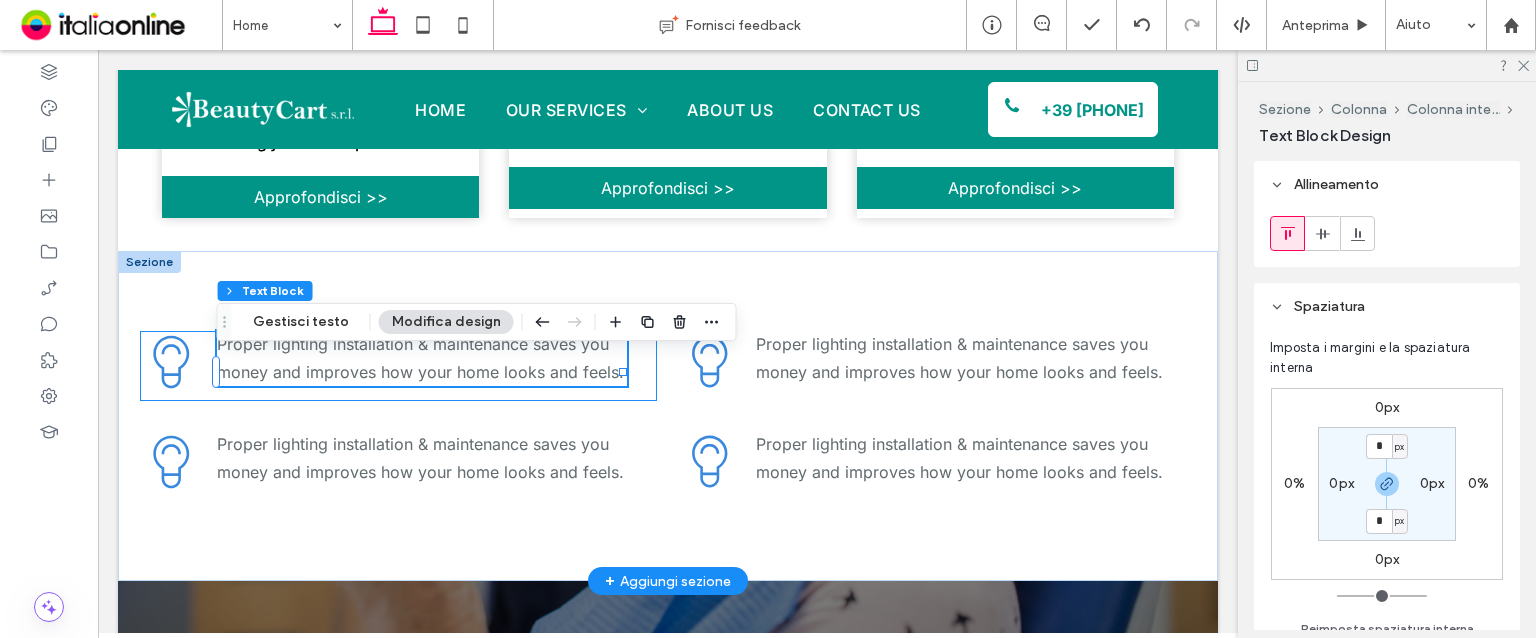 click on ".cls-1-1330674240-1330674240 {
stroke-width: 0px;
}
Proper lighting installation & maintenance saves you money and improves how your home looks and feels." at bounding box center (398, 366) 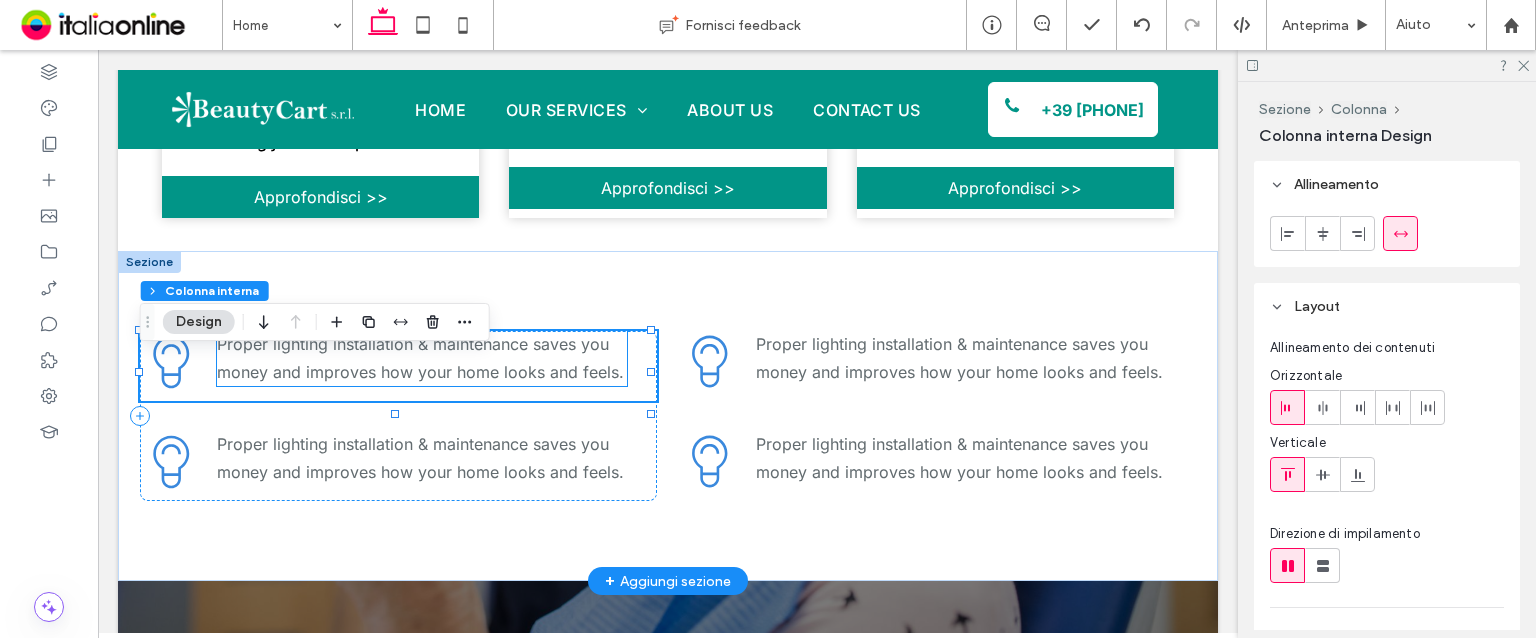 click on "Proper lighting installation & maintenance saves you money and improves how your home looks and feels." at bounding box center (422, 358) 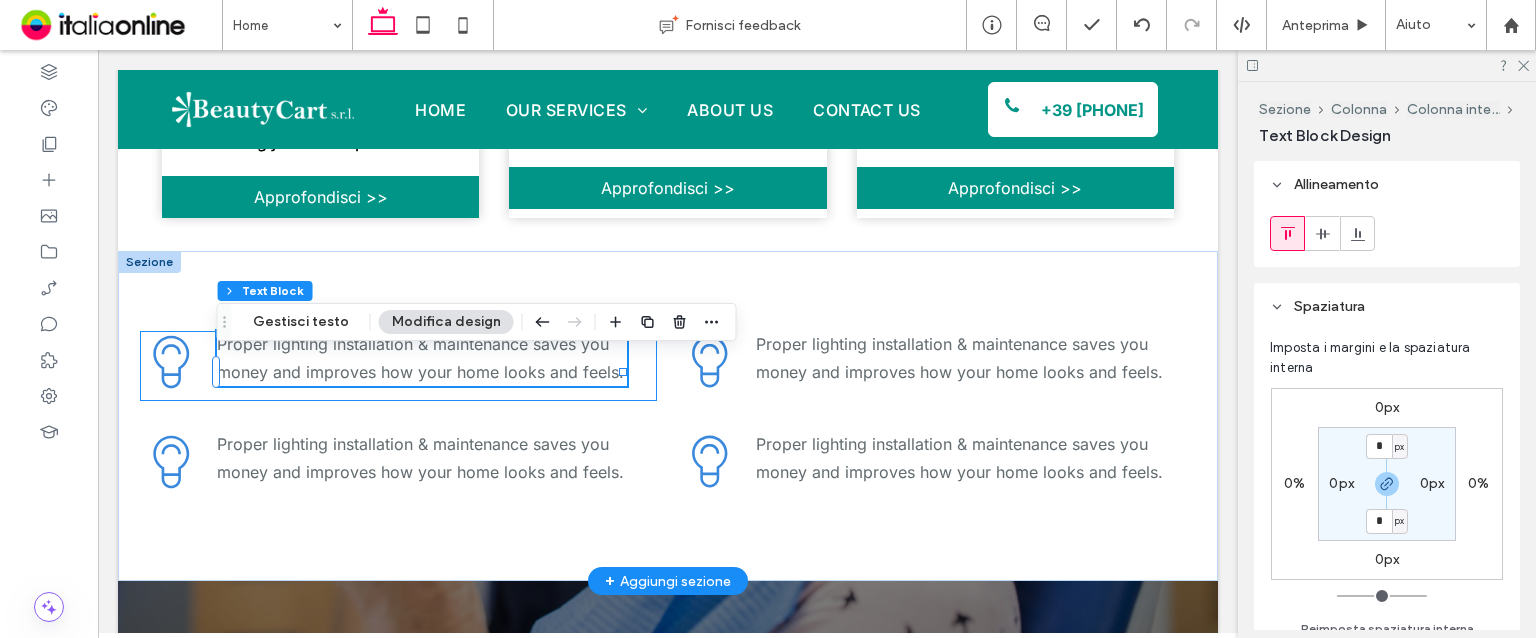 click on ".cls-1-1330674240-1330674240 {
stroke-width: 0px;
}
Proper lighting installation & maintenance saves you money and improves how your home looks and feels." at bounding box center [398, 366] 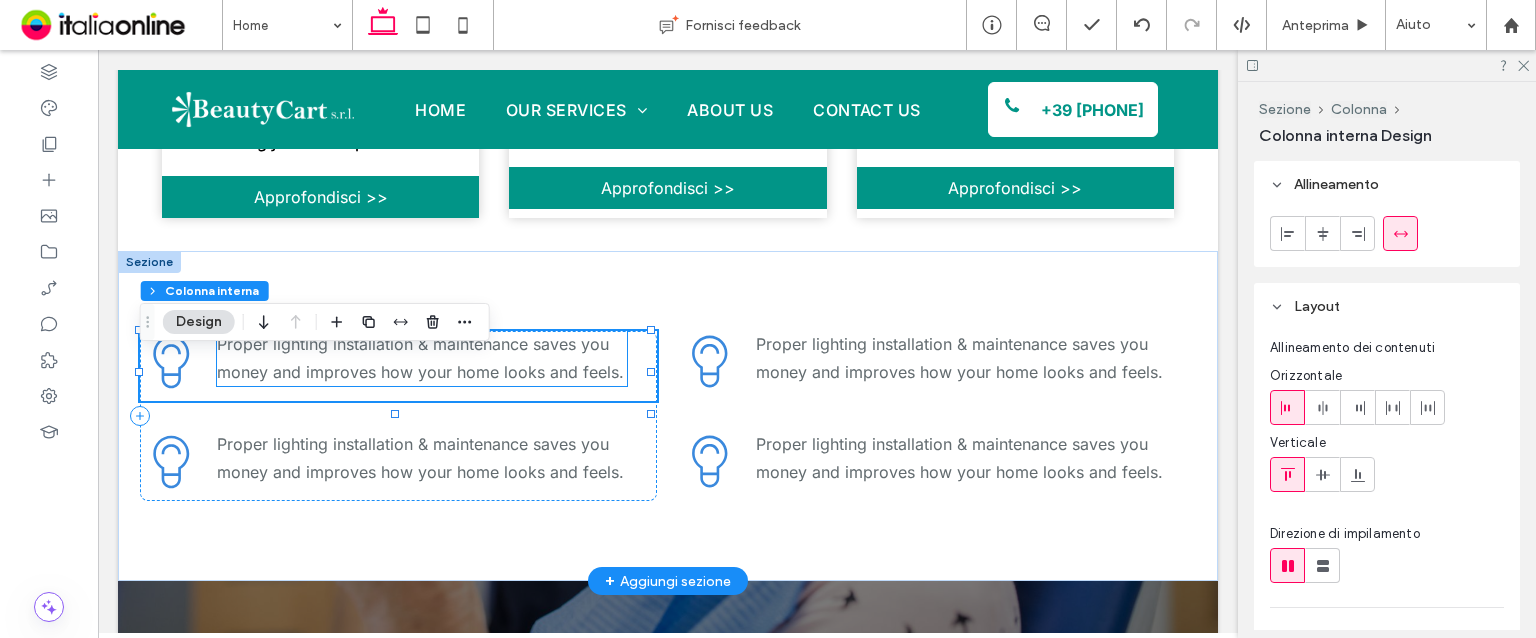click on "Proper lighting installation & maintenance saves you money and improves how your home looks and feels." at bounding box center [420, 357] 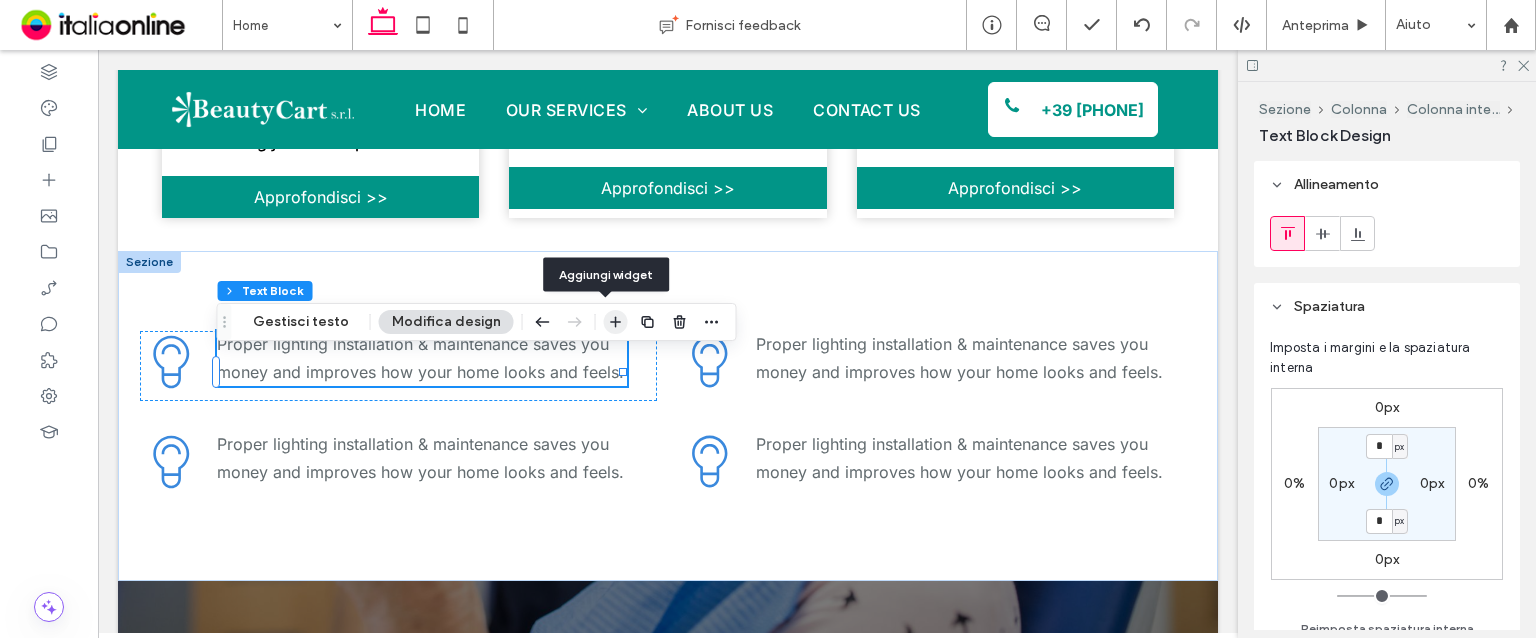 click 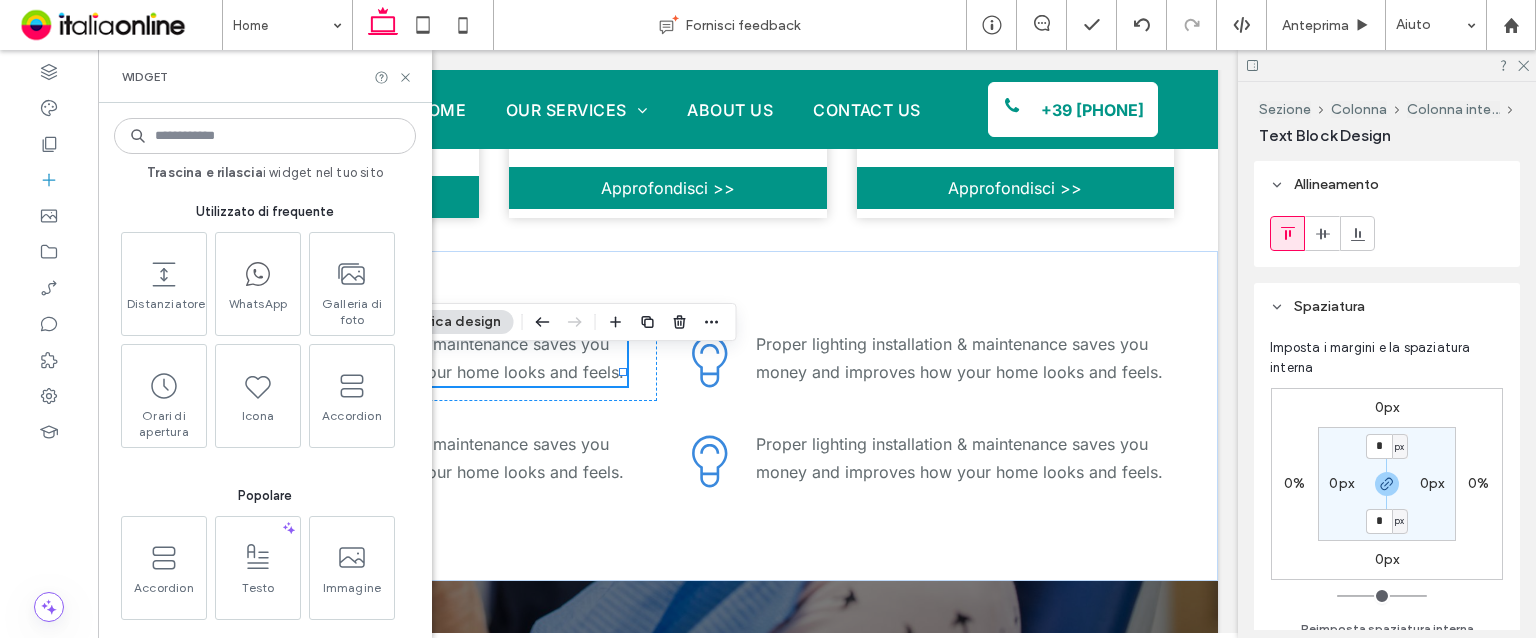 click at bounding box center [265, 136] 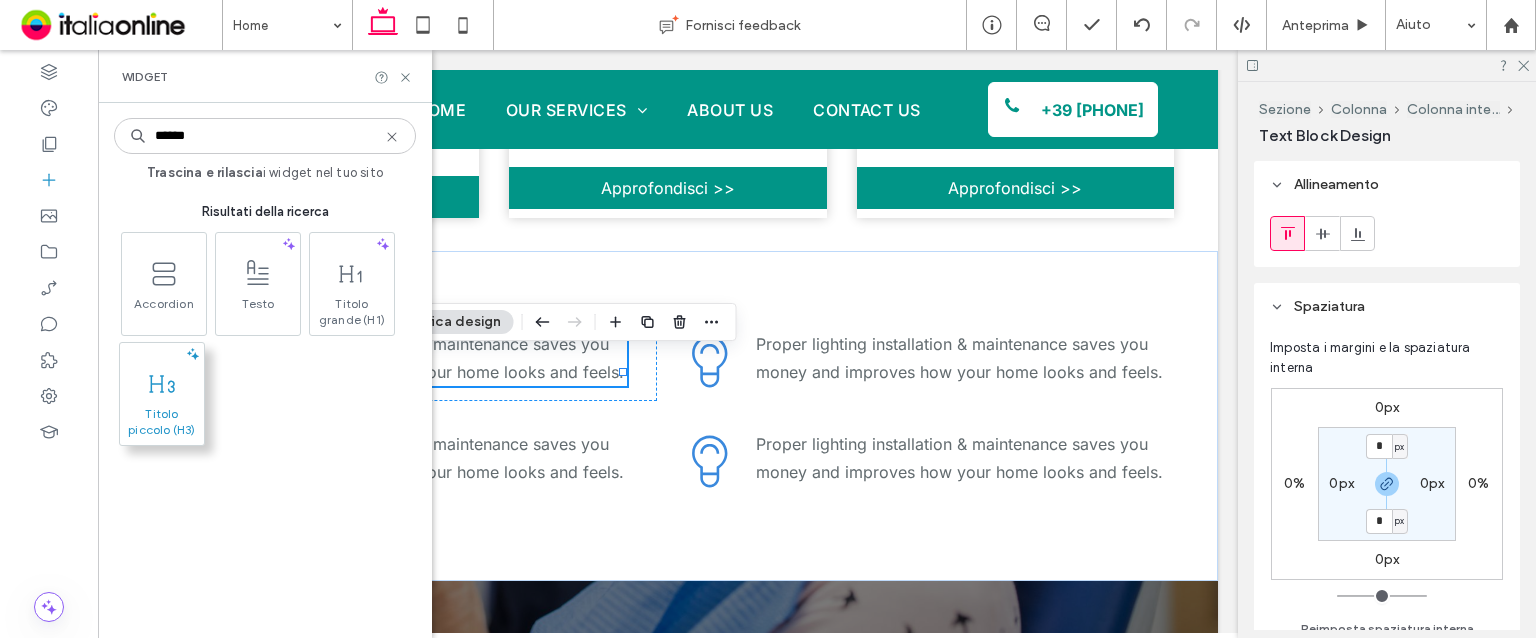 type on "******" 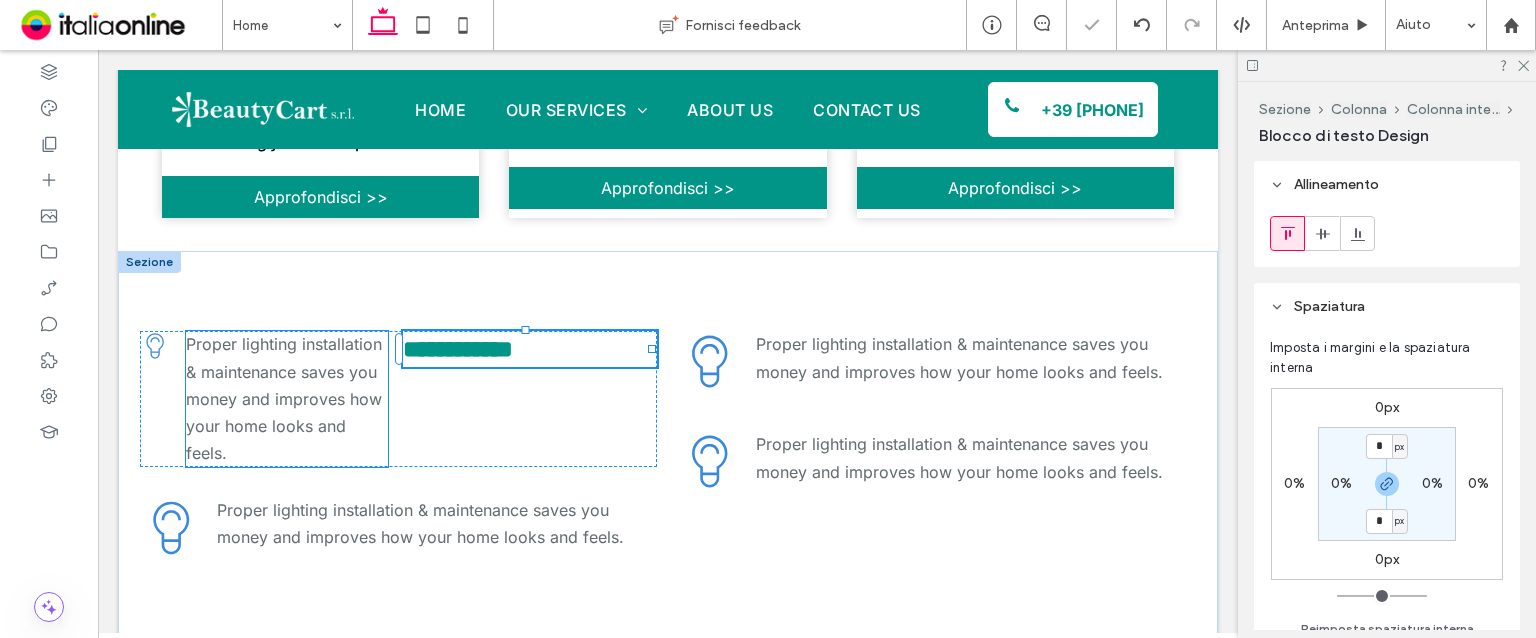 type on "*****" 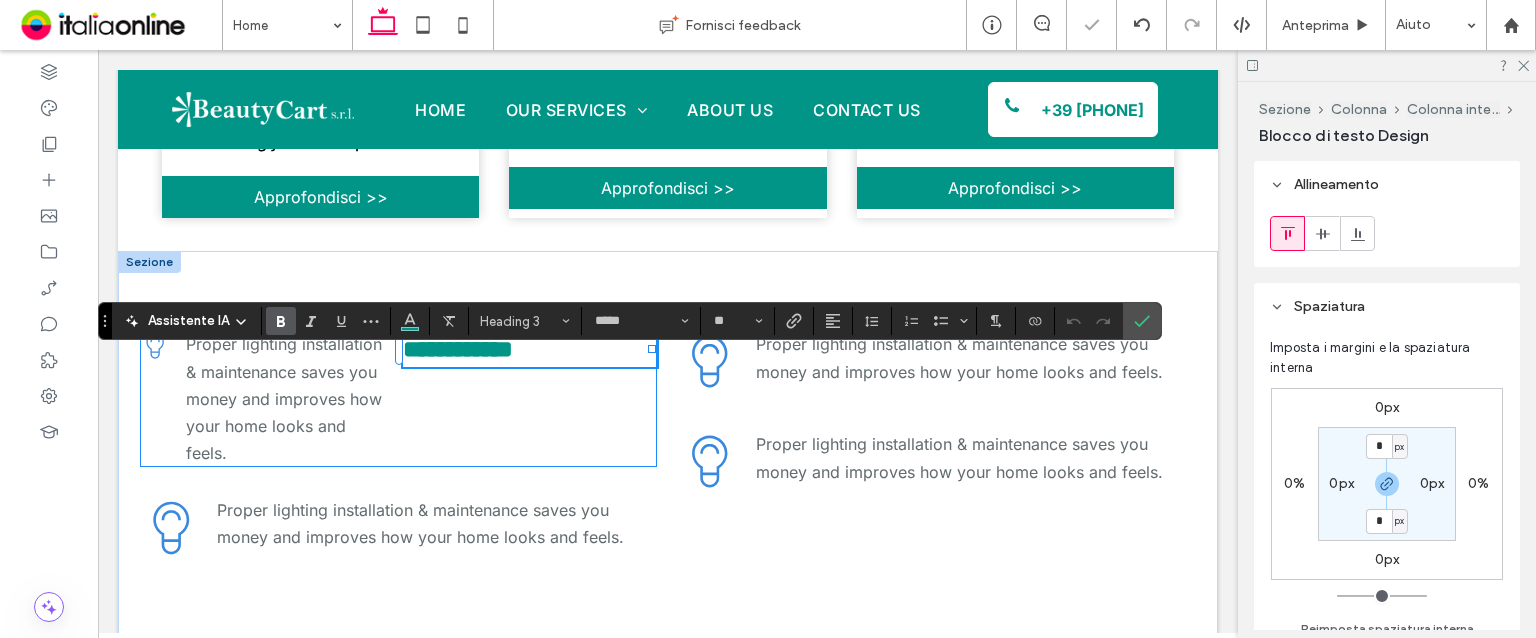 drag, startPoint x: 489, startPoint y: 437, endPoint x: 485, endPoint y: 401, distance: 36.221542 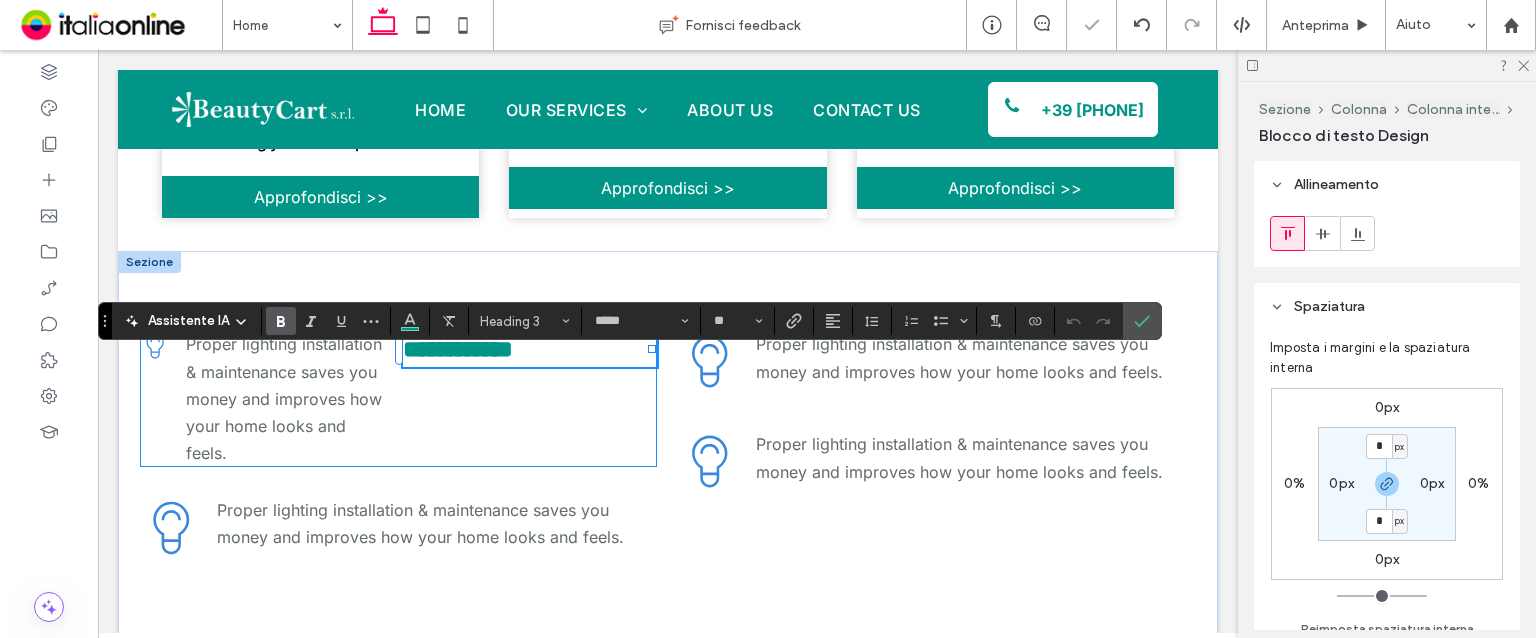 click on "**********" at bounding box center [398, 399] 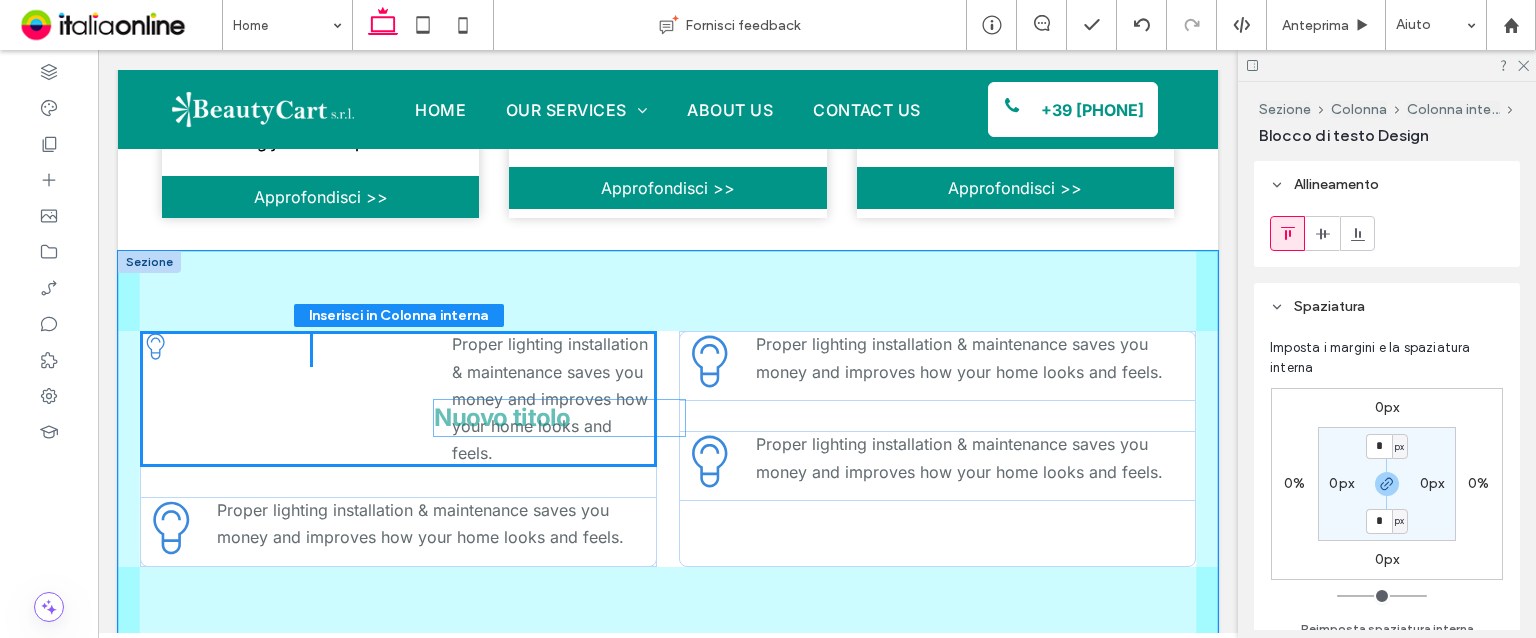 drag, startPoint x: 477, startPoint y: 376, endPoint x: 512, endPoint y: 421, distance: 57.00877 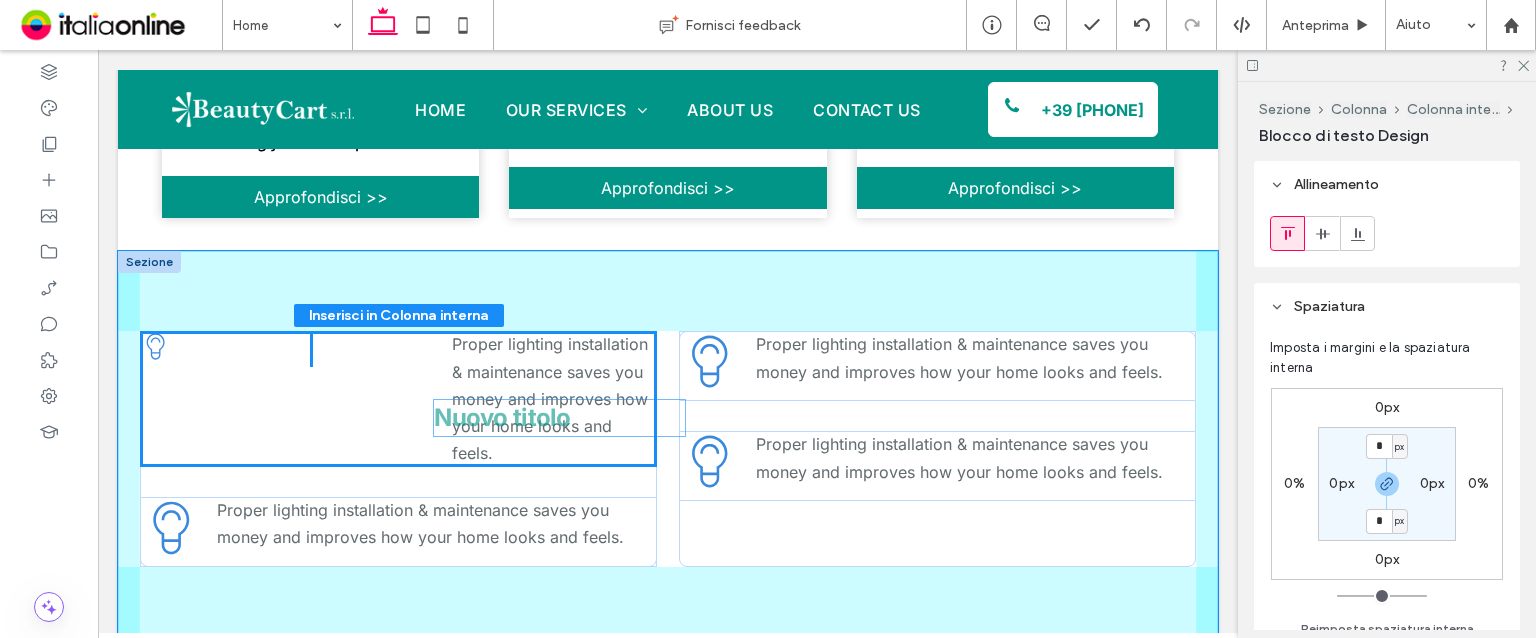 type on "**" 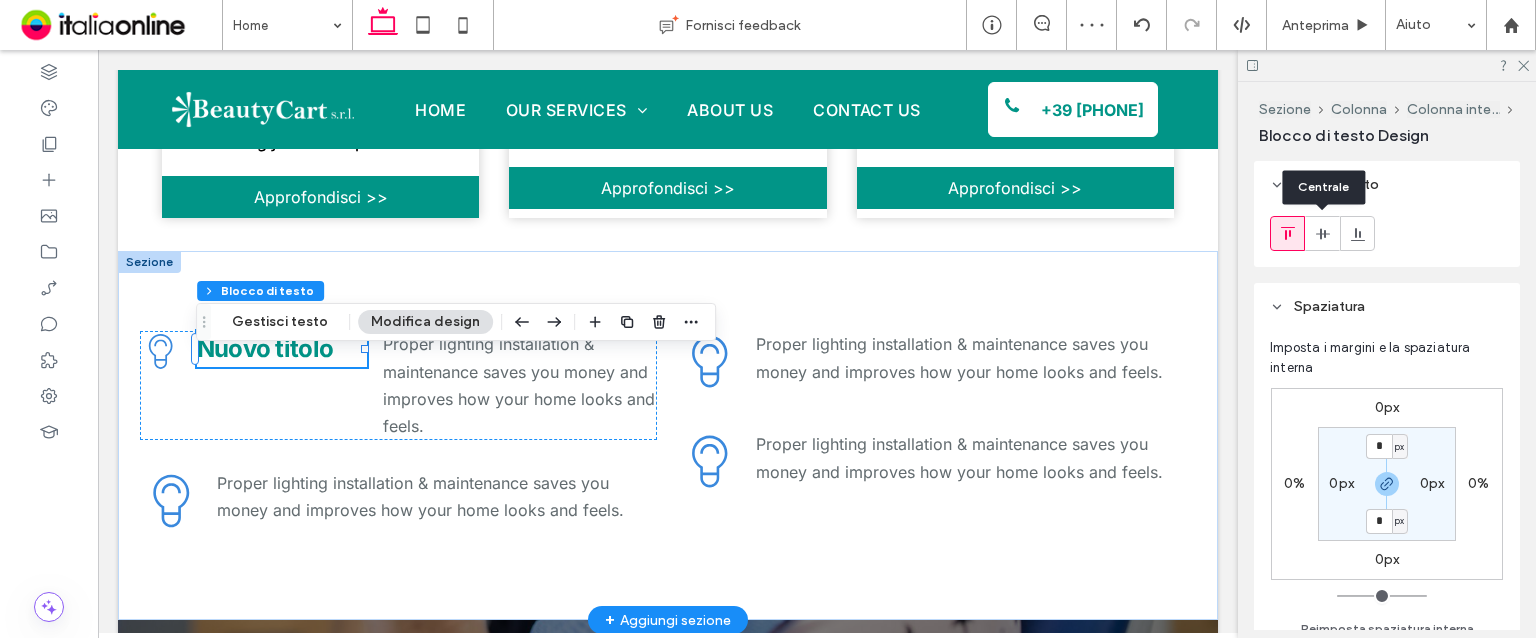 click 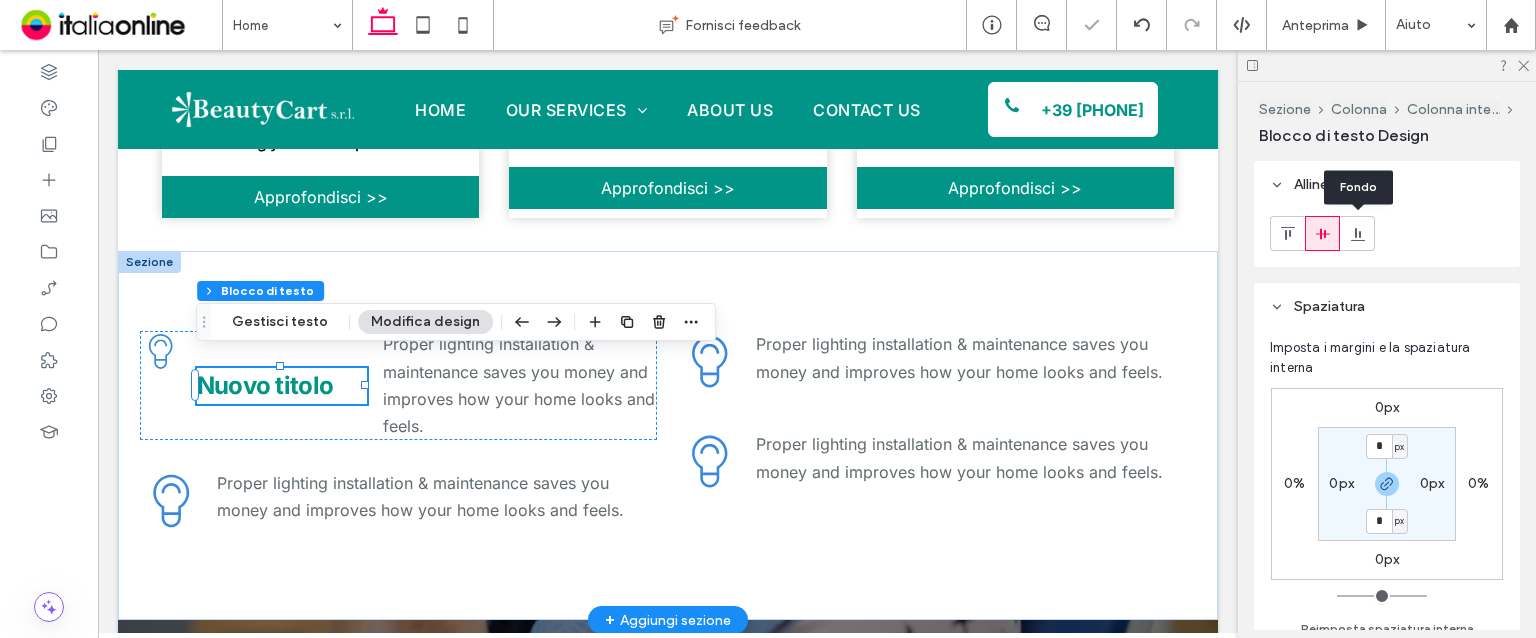 click 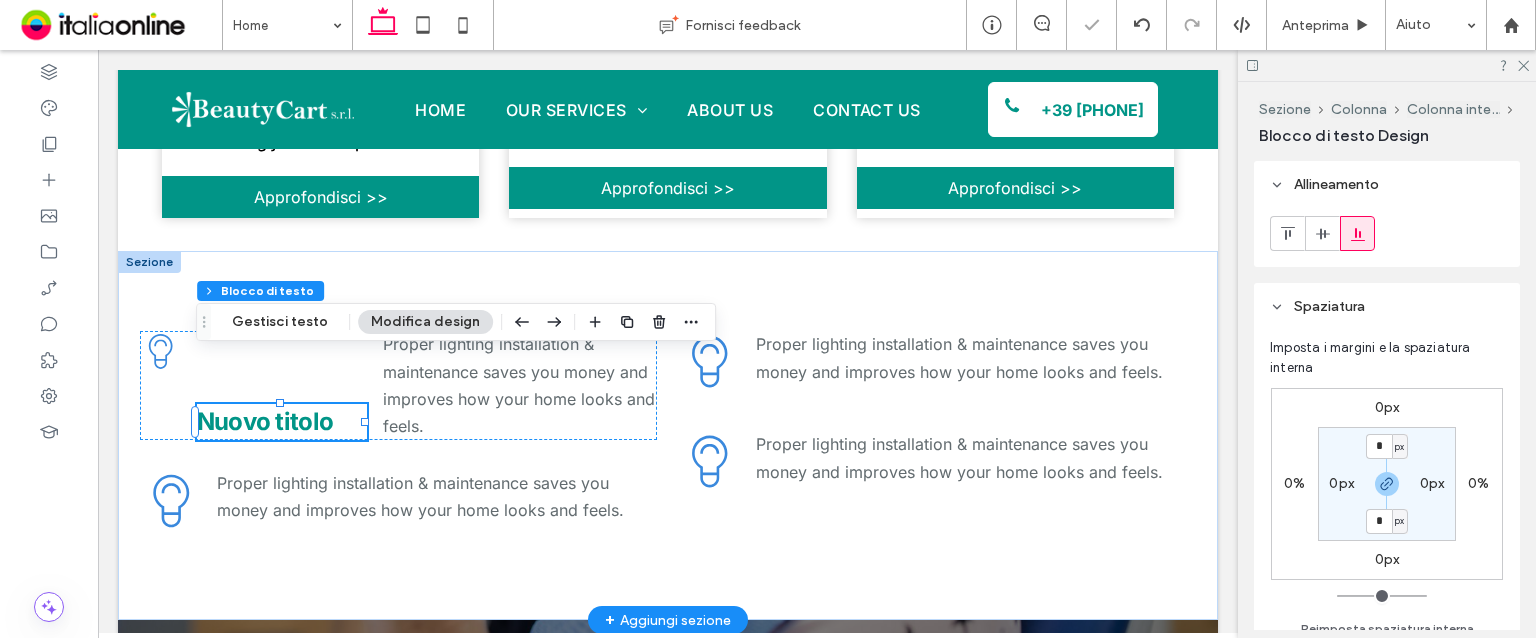 click at bounding box center [1288, 233] 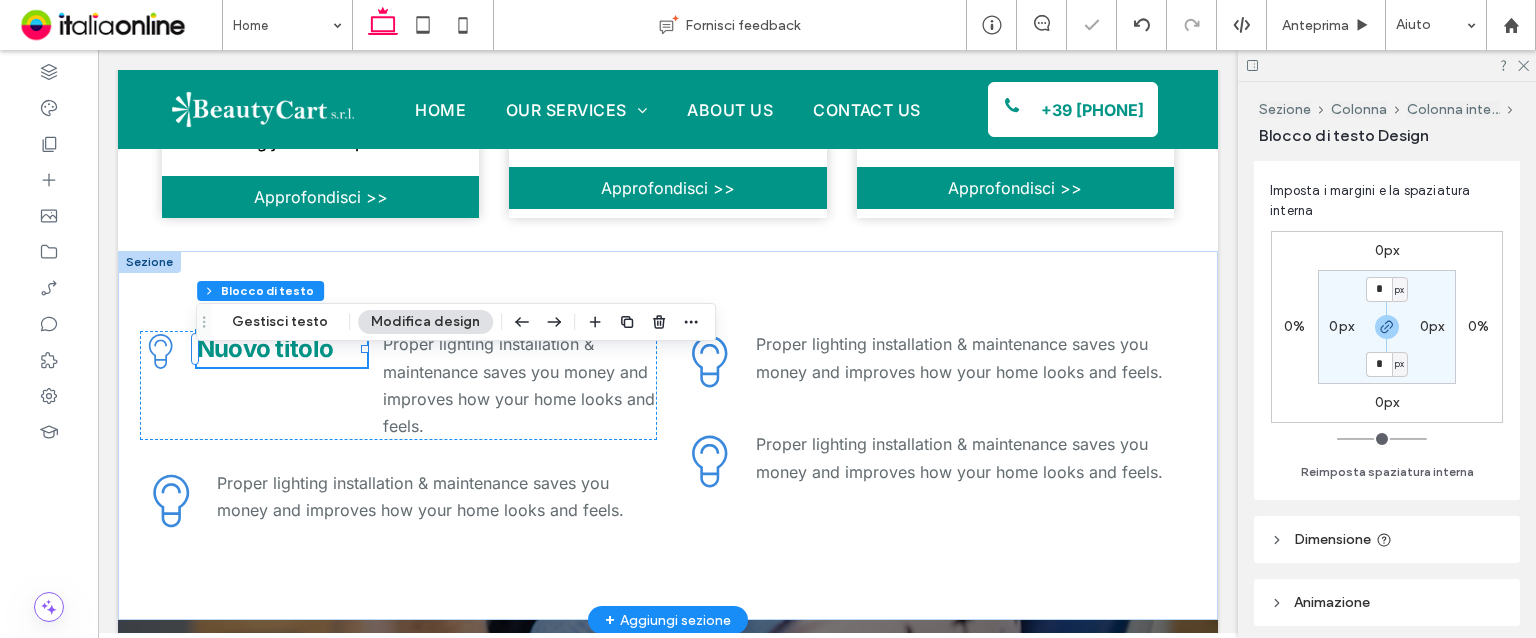scroll, scrollTop: 0, scrollLeft: 0, axis: both 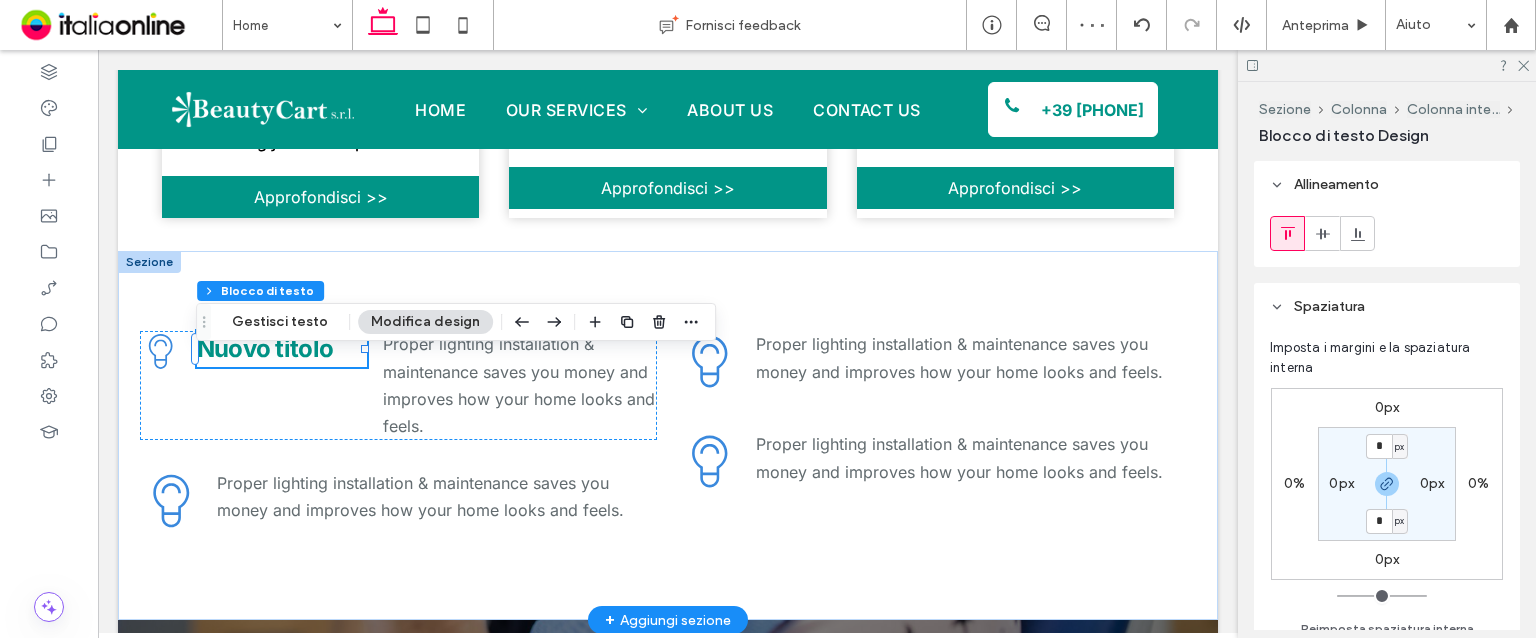 click on "Allineamento" at bounding box center [1387, 184] 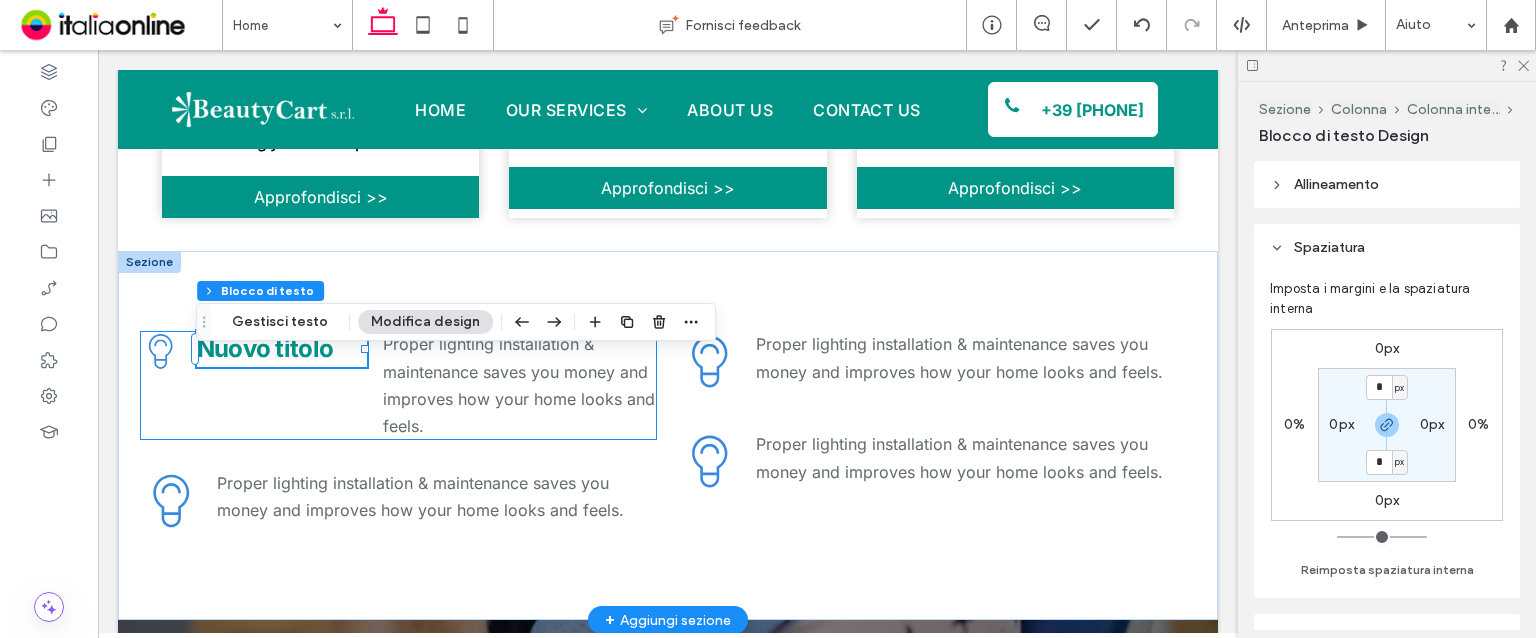 click on ".cls-1-1330674240 {
stroke-width: 0px;
}
Nuovo titolo
Proper lighting installation & maintenance saves you money and improves how your home looks and feels." at bounding box center [398, 385] 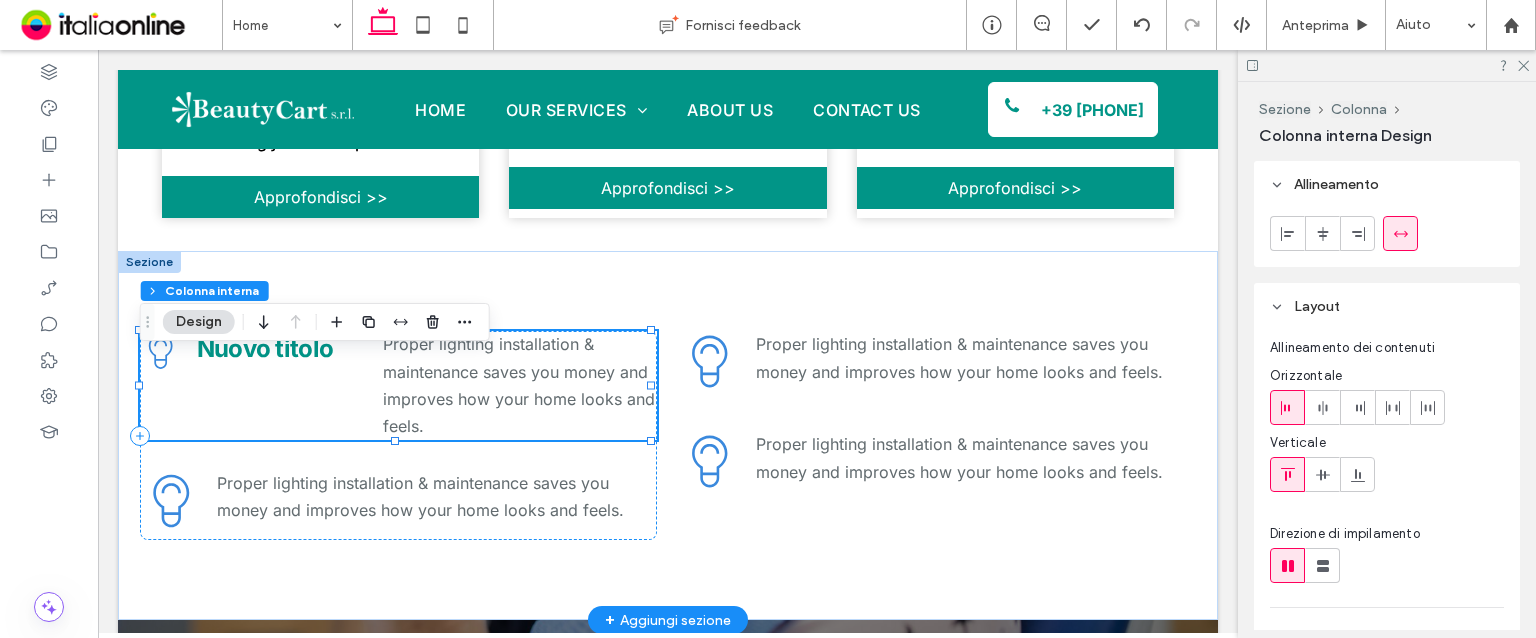 click at bounding box center [395, 440] 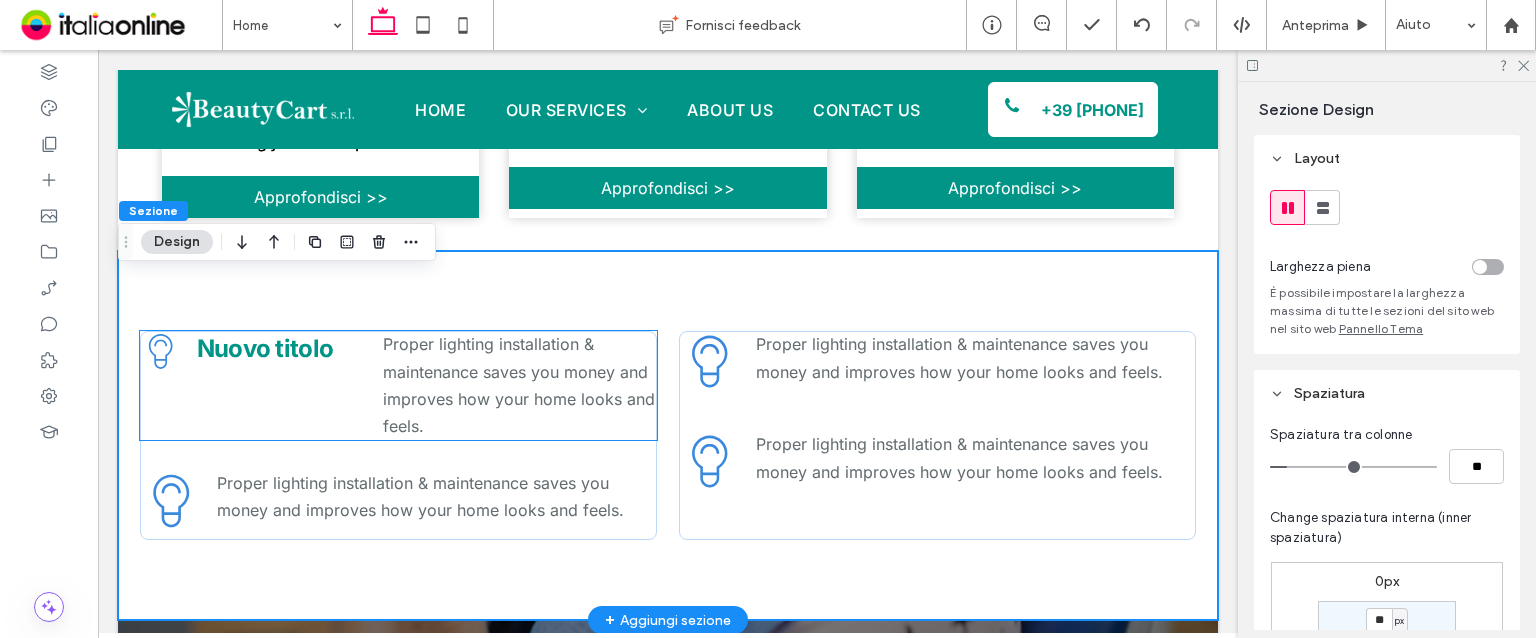 click on ".cls-1-1330674240-1330674240 {
stroke-width: 0px;
}
Nuovo titolo   Proper lighting installation & maintenance saves you money and improves how your home looks and feels." at bounding box center [398, 385] 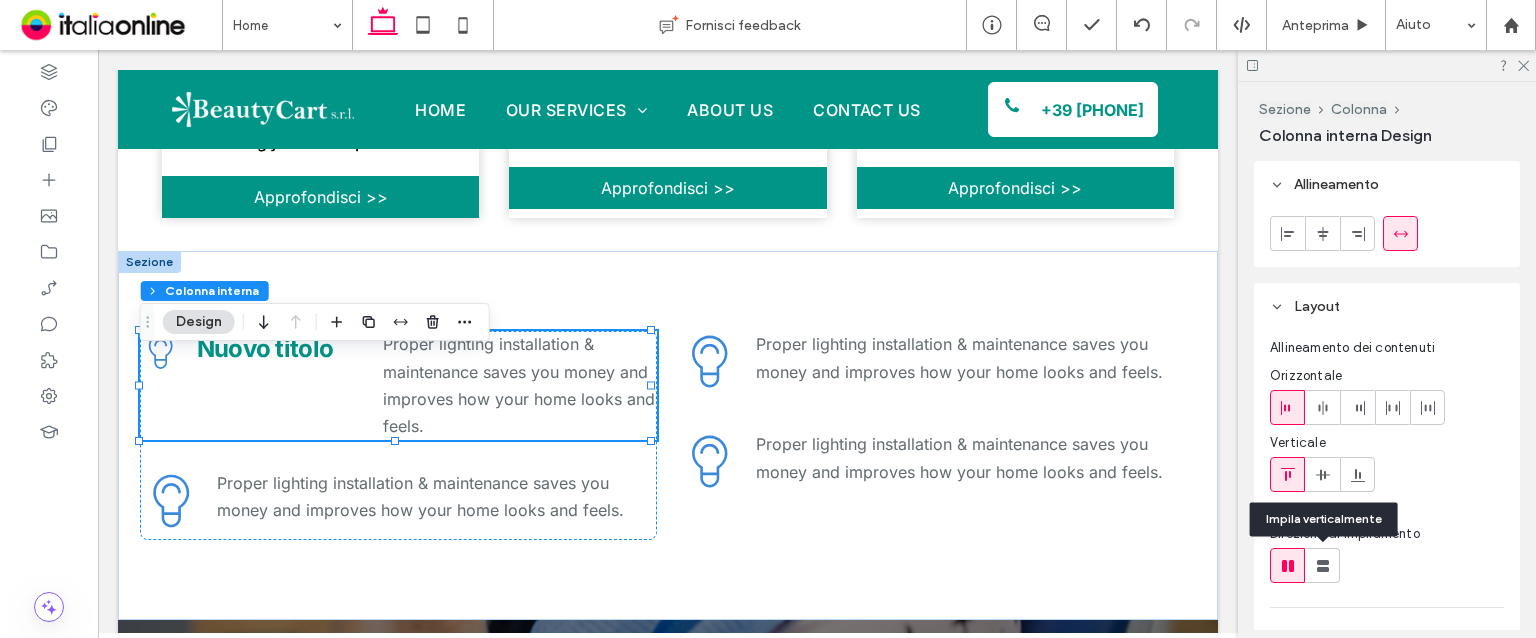 click 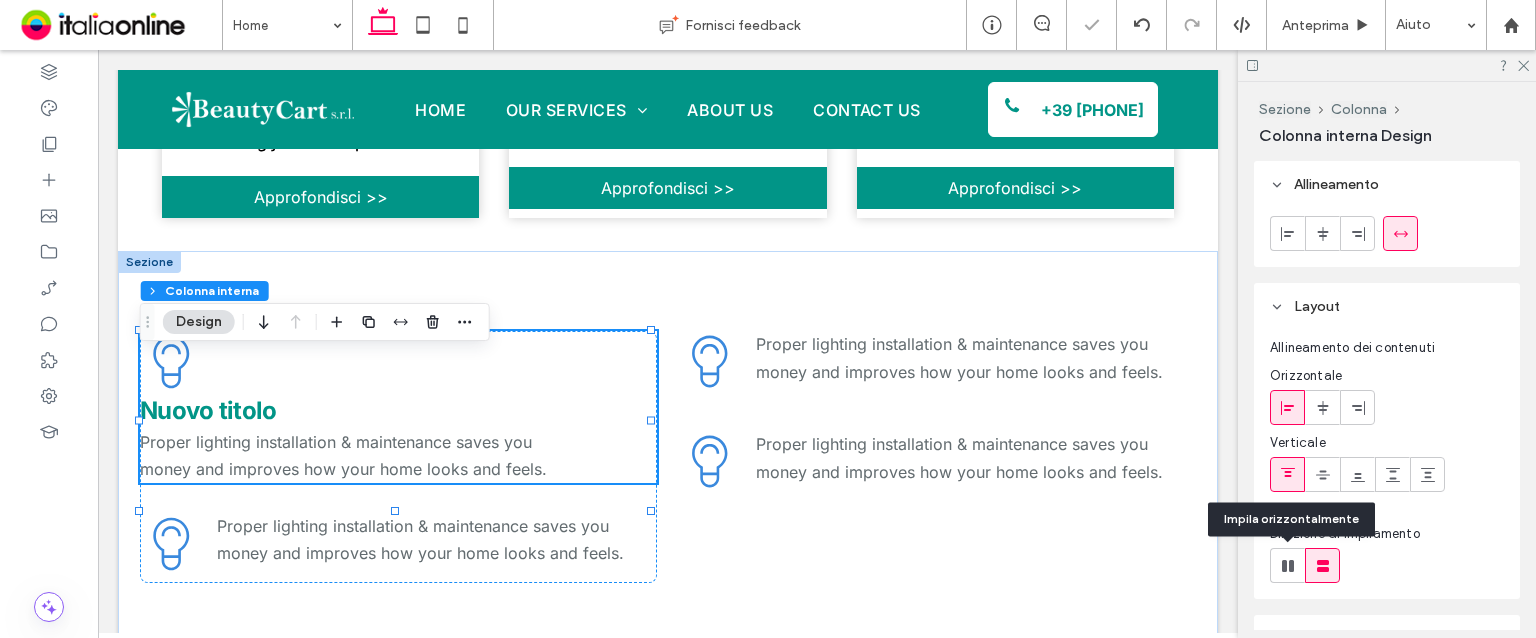 click 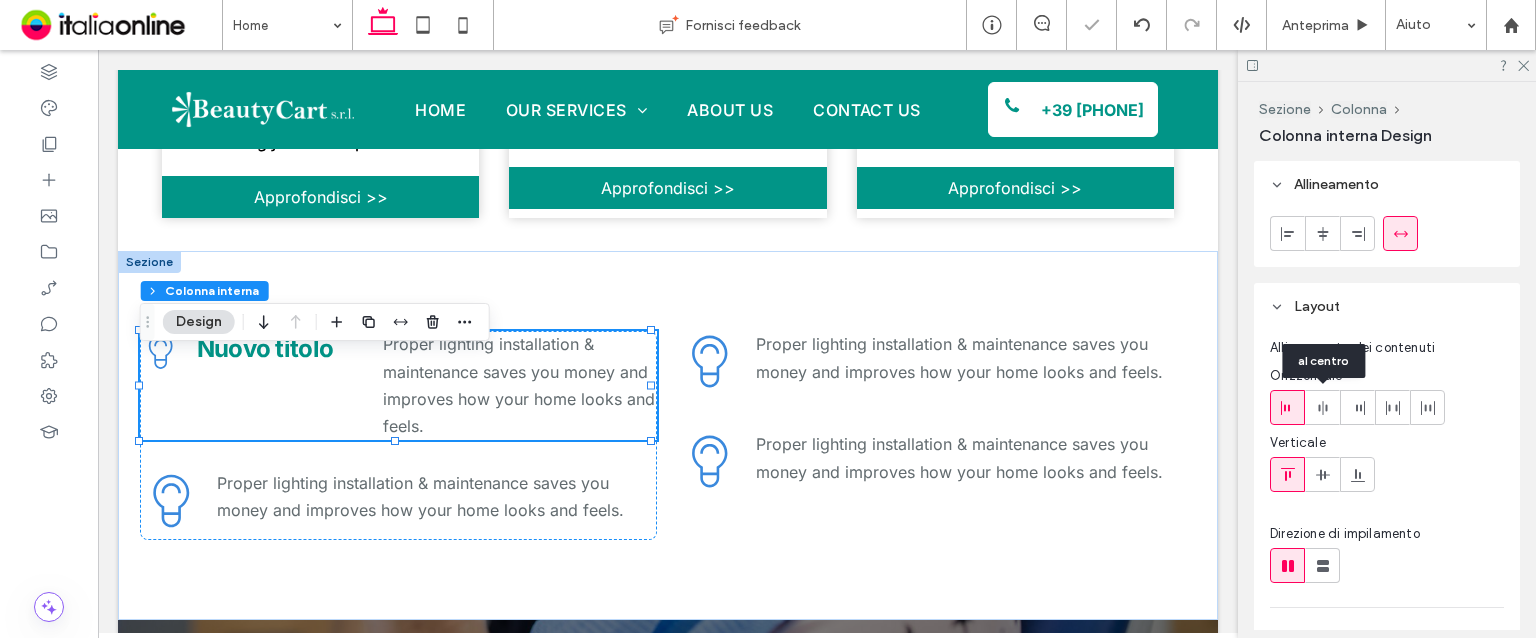 click 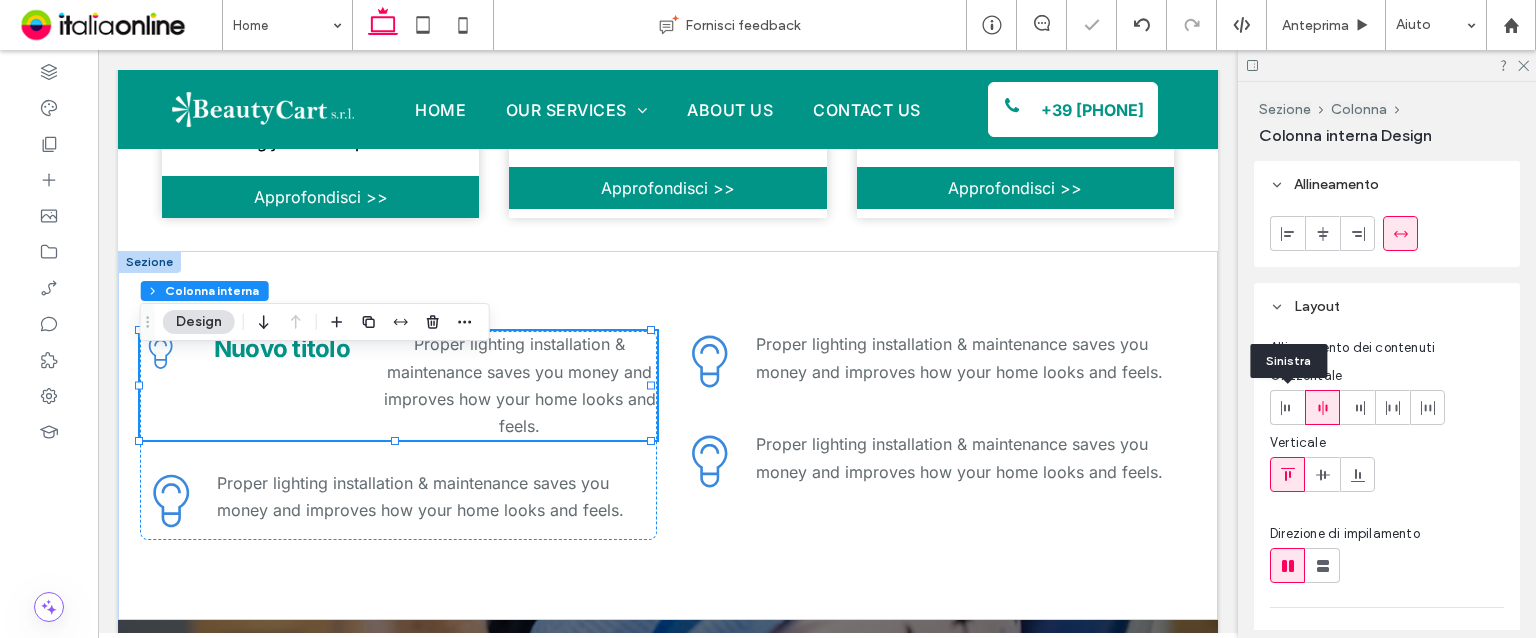 click 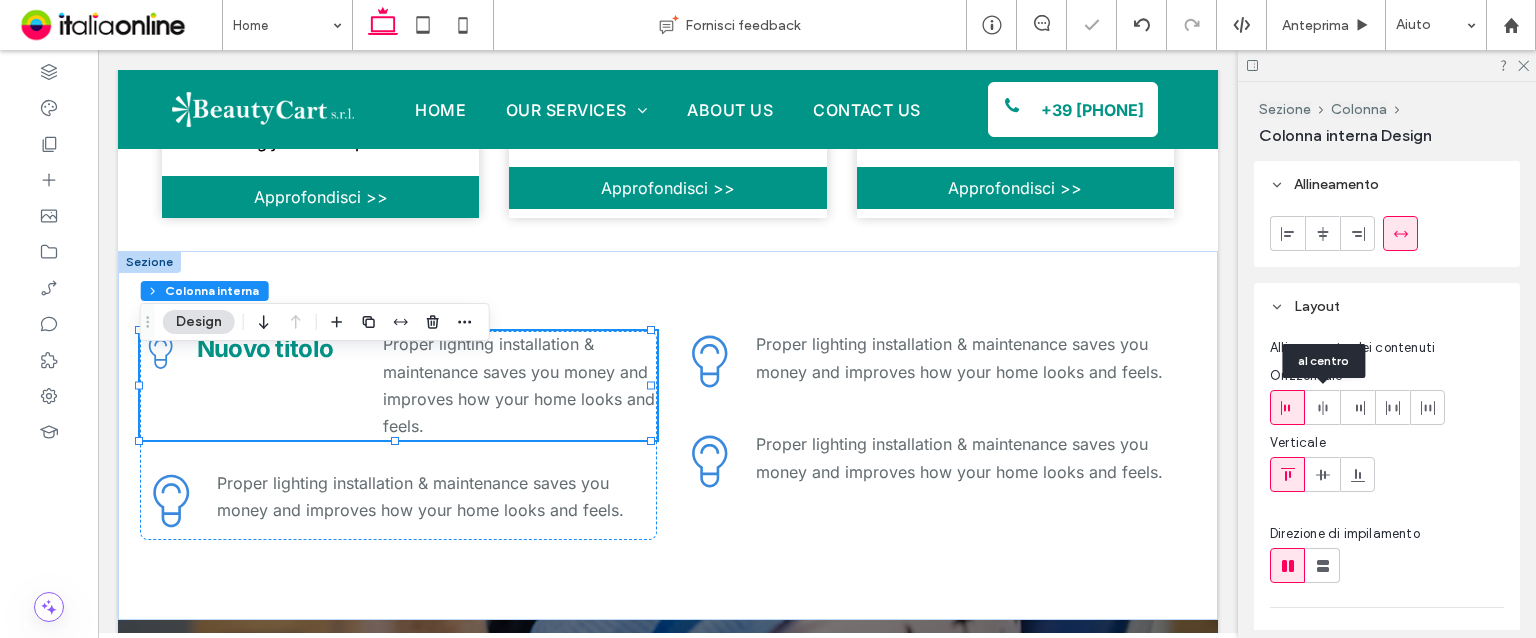click 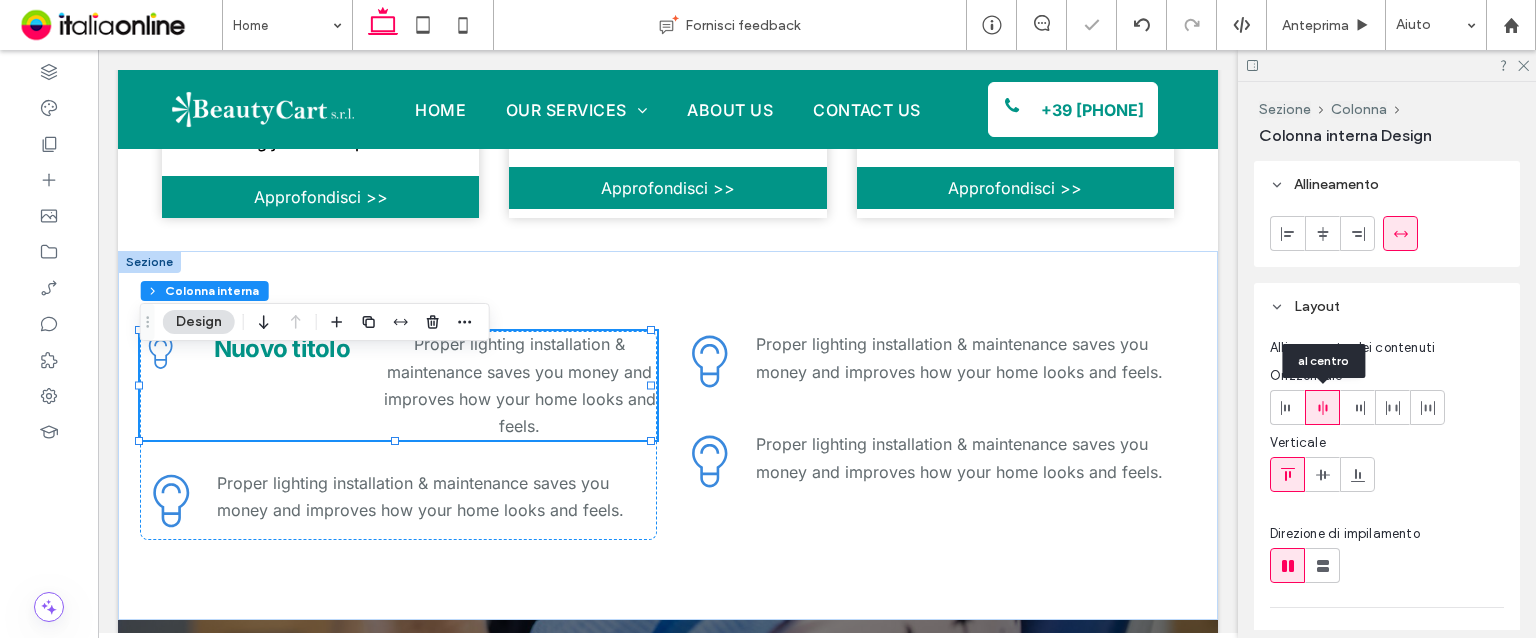 click 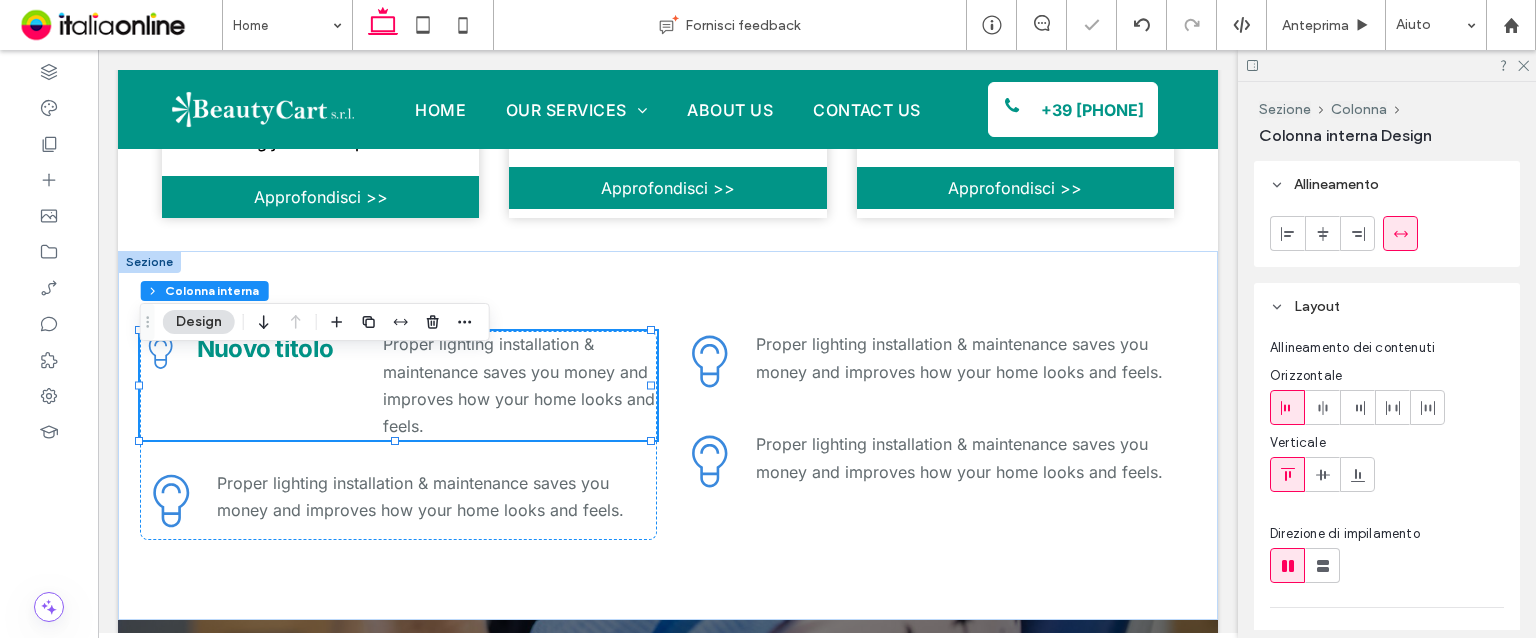 click 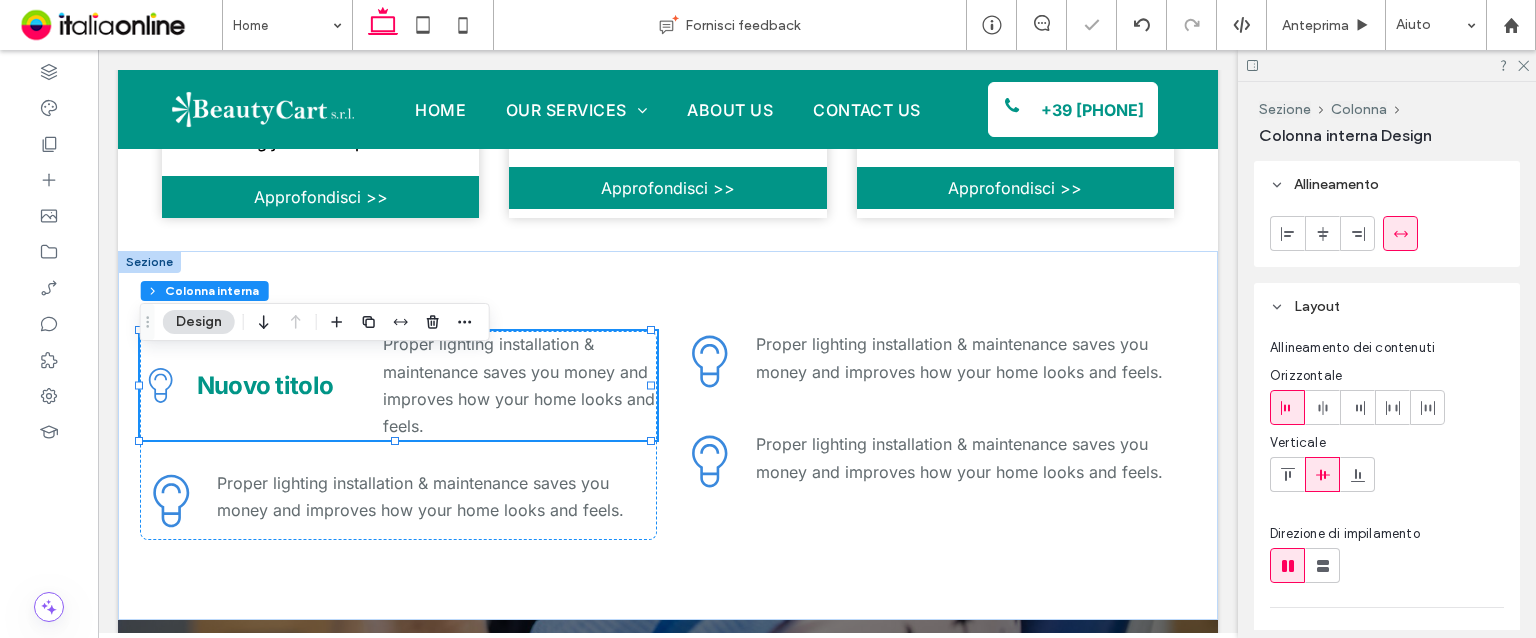 click at bounding box center (1357, 474) 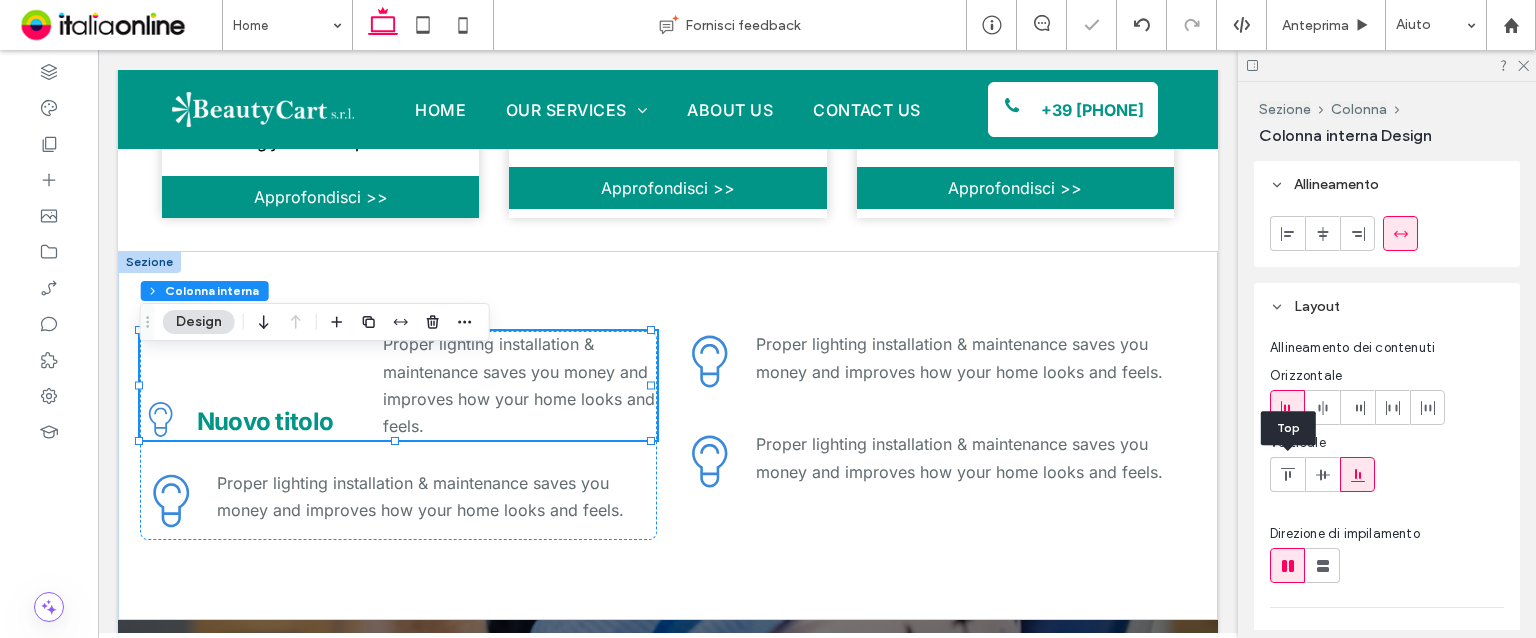 click 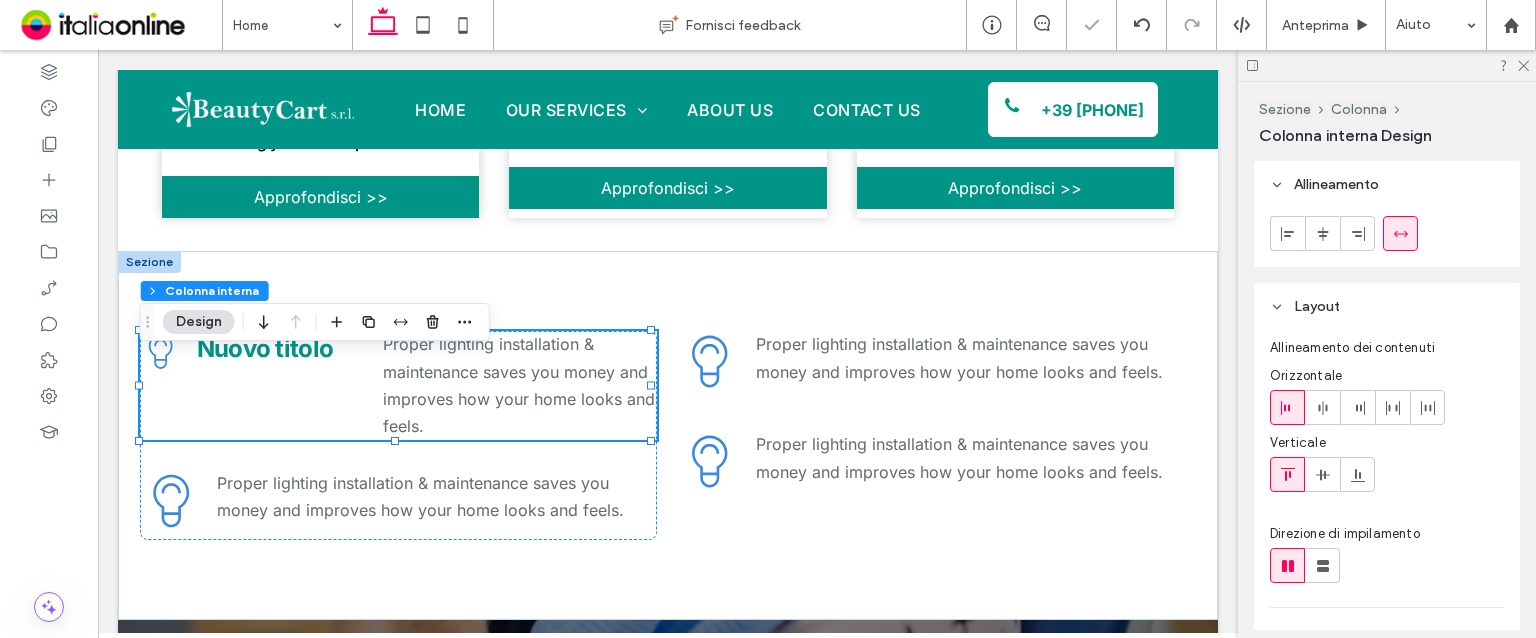 click 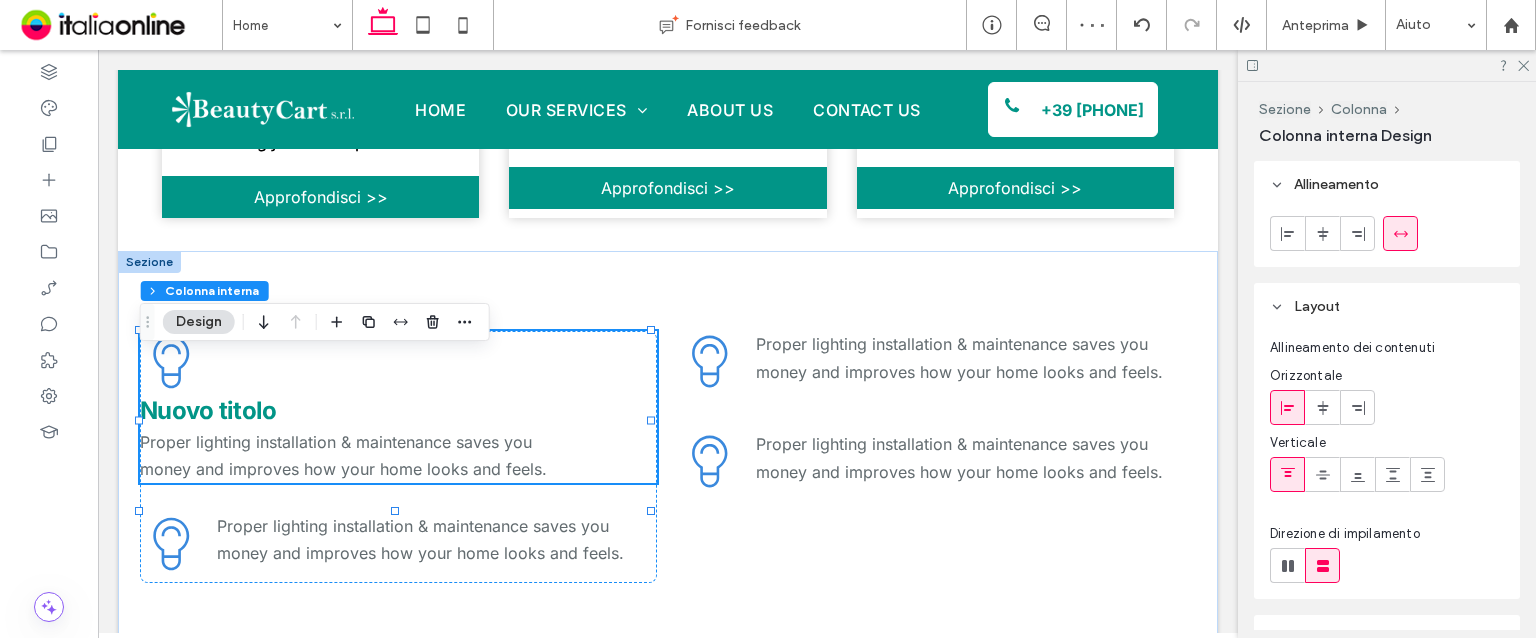 click at bounding box center (1288, 233) 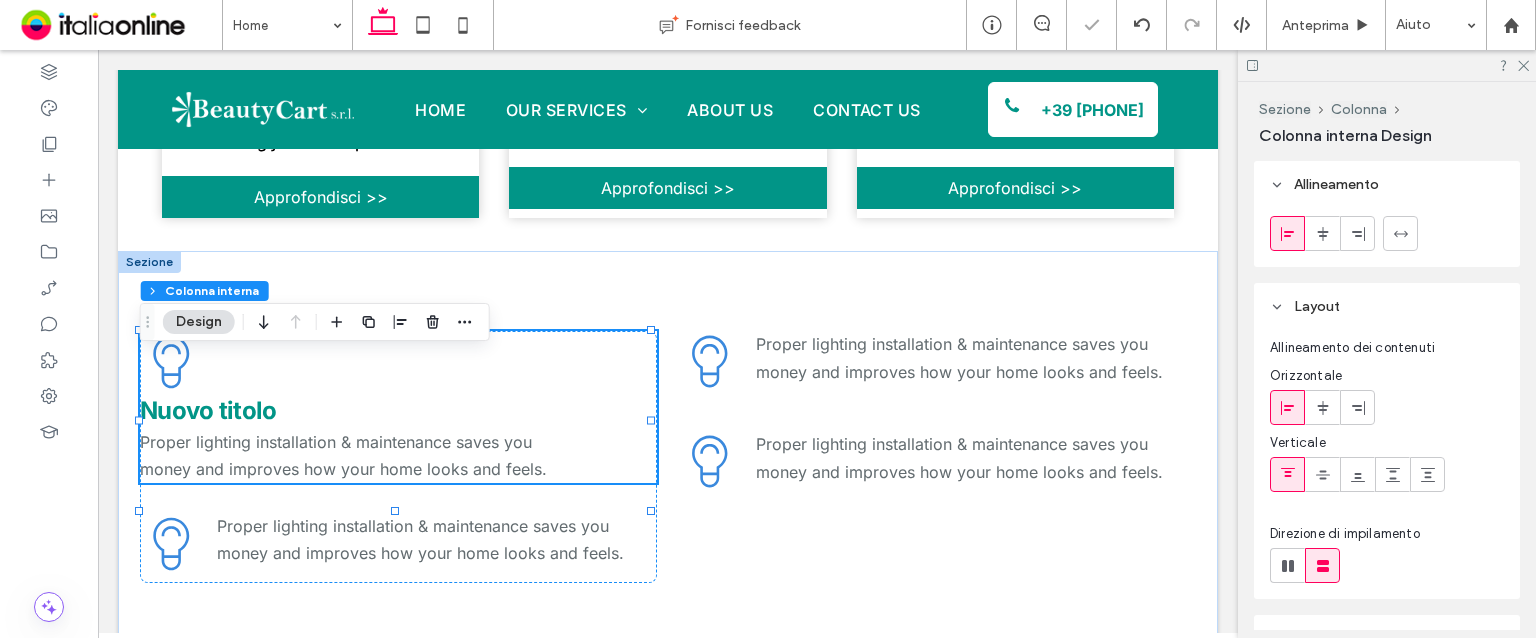 click at bounding box center (1323, 233) 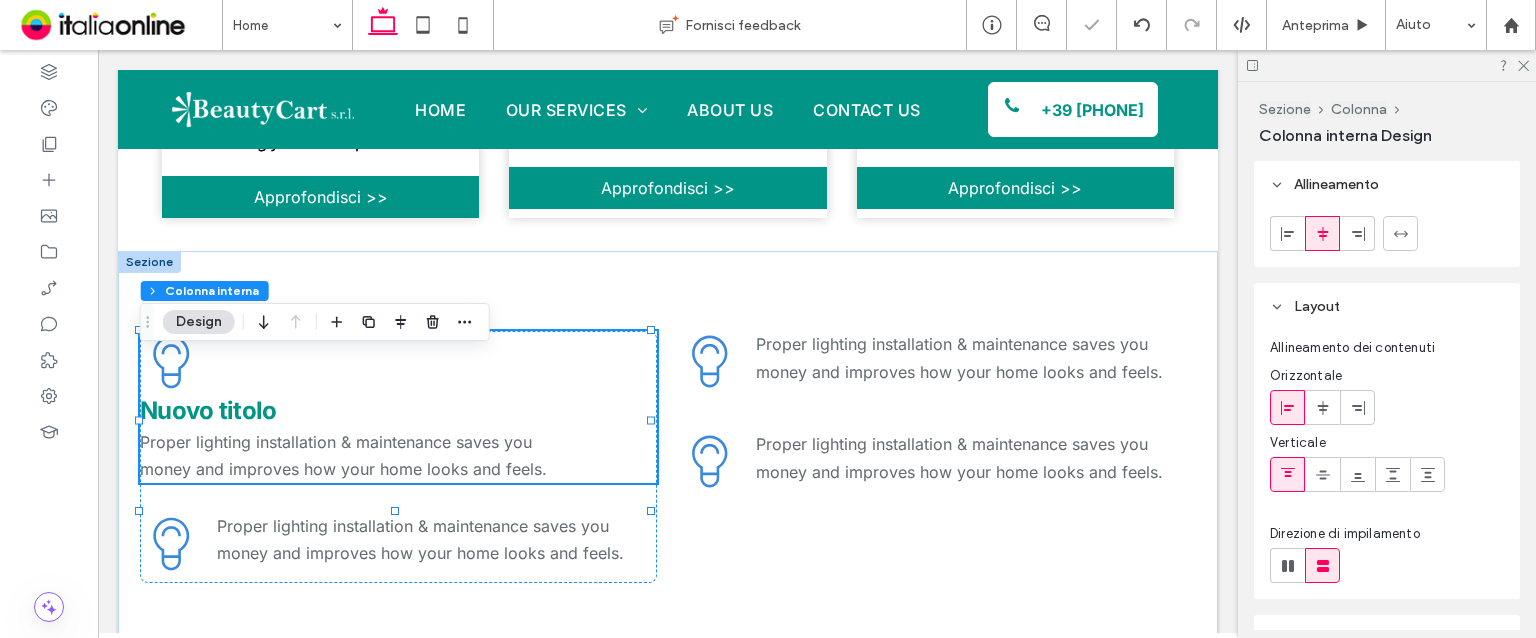 click at bounding box center [1287, 233] 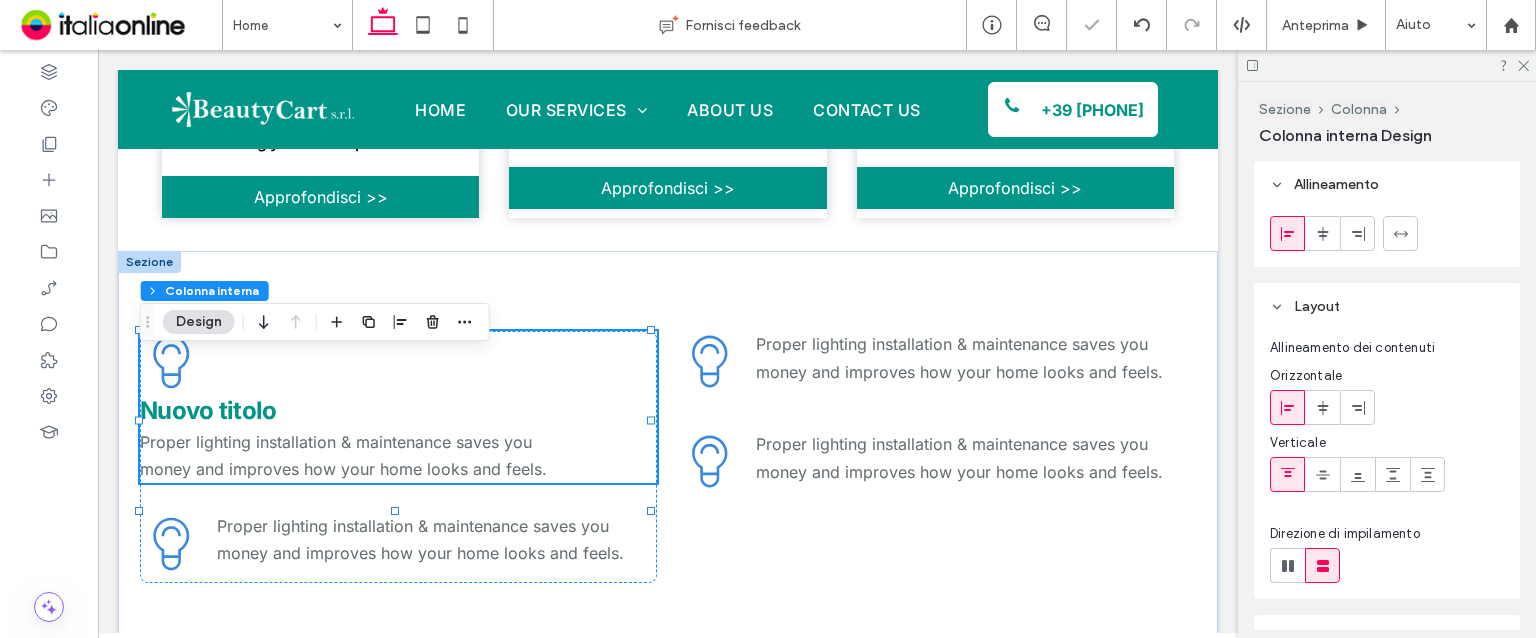 drag, startPoint x: 1320, startPoint y: 413, endPoint x: 1289, endPoint y: 409, distance: 31.257 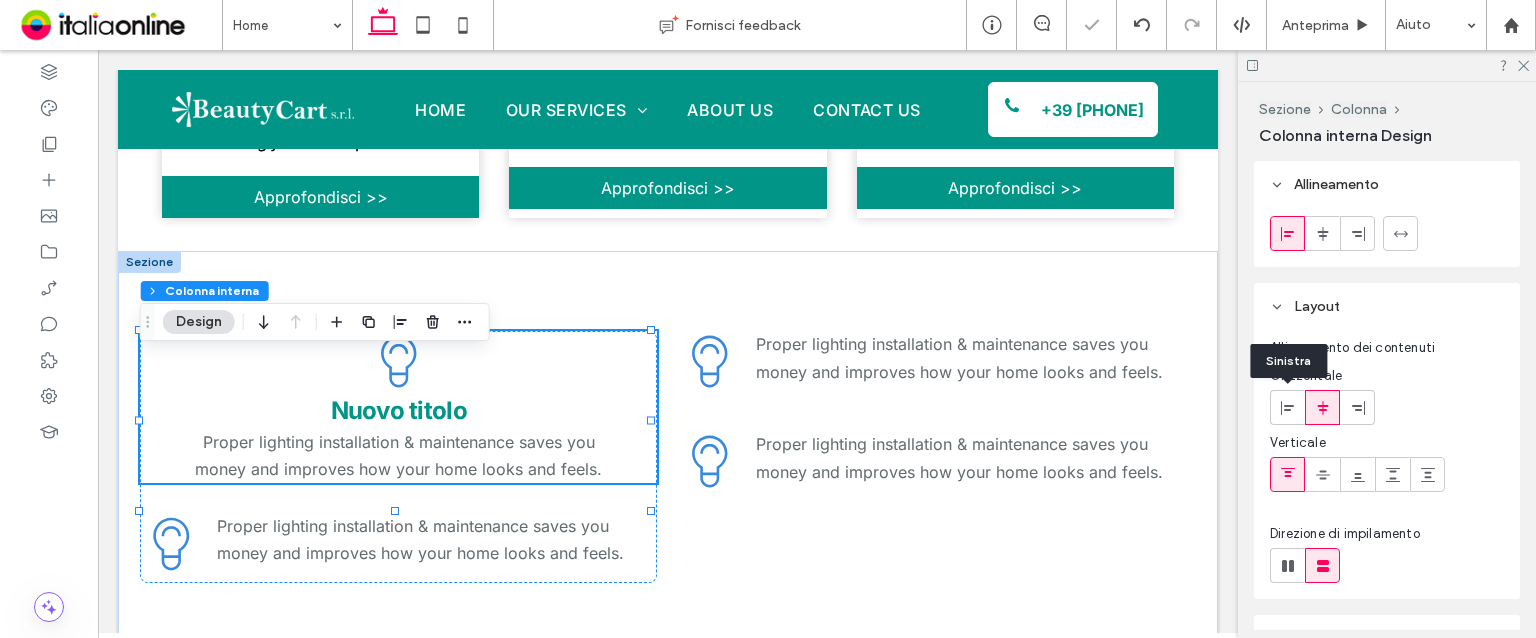 click 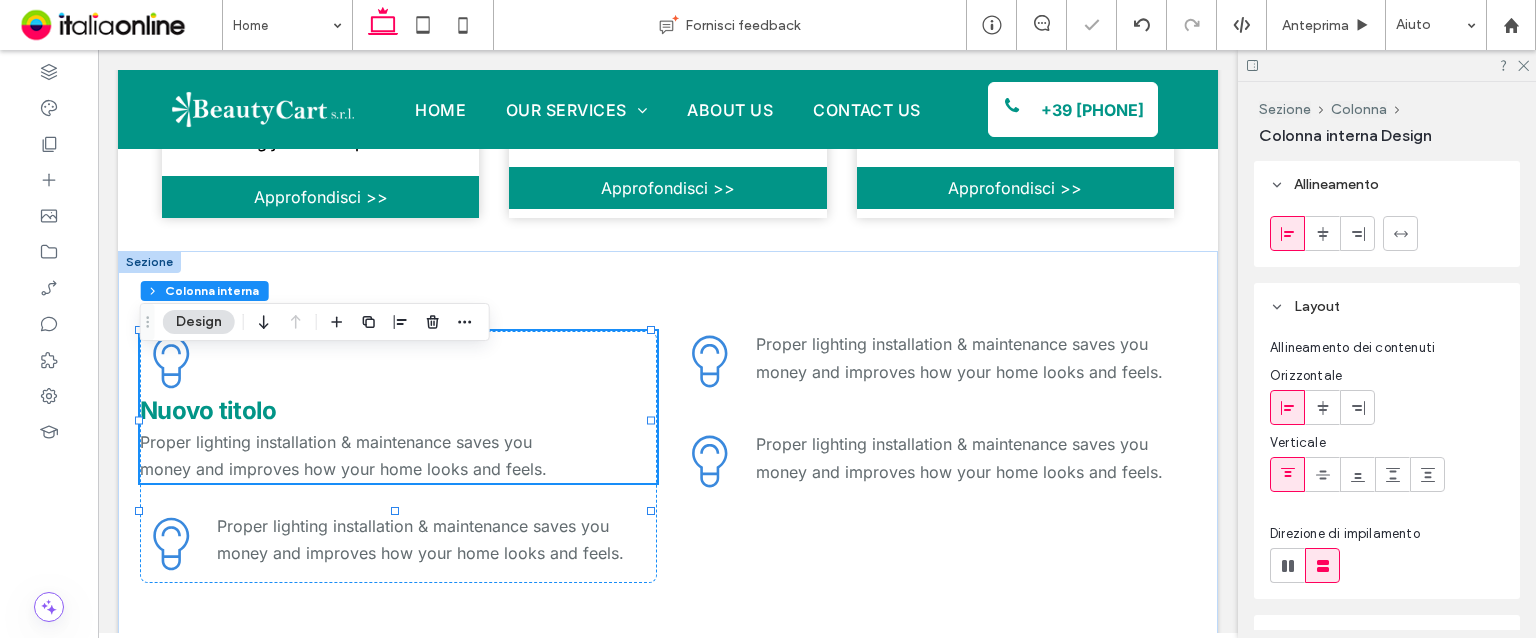 click 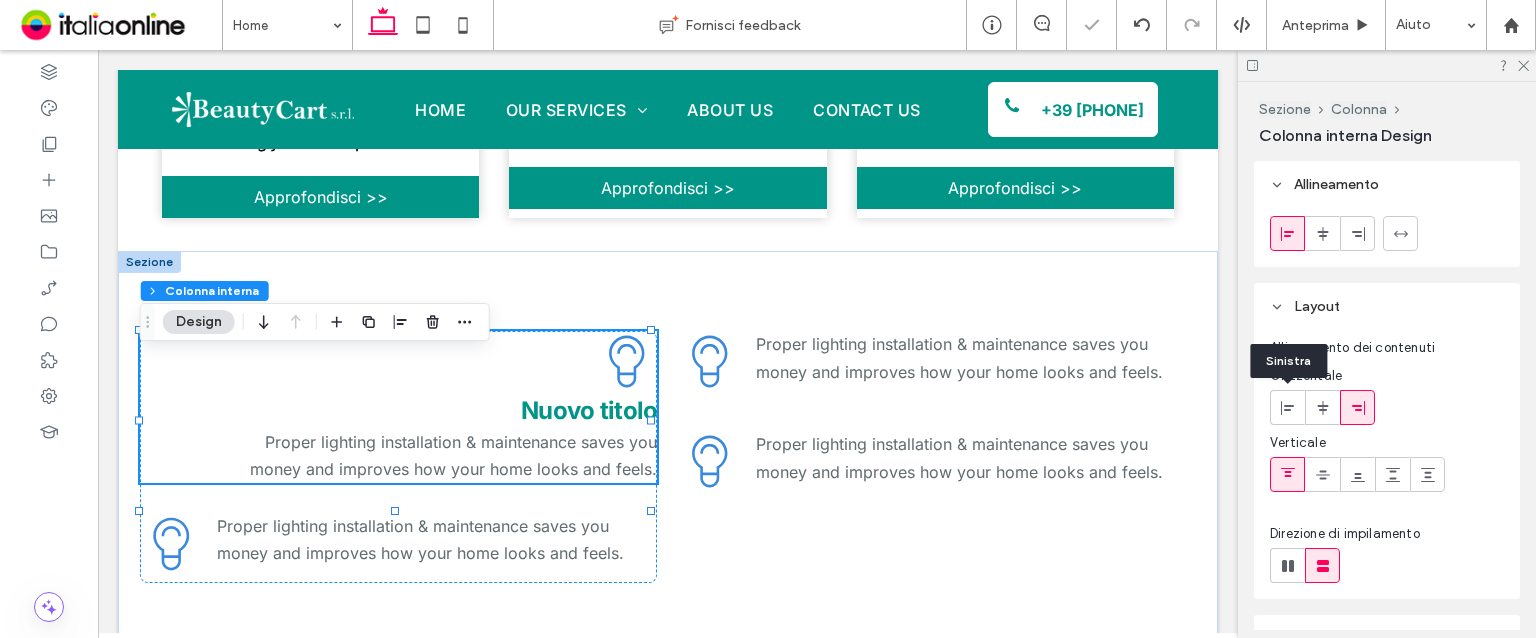 click 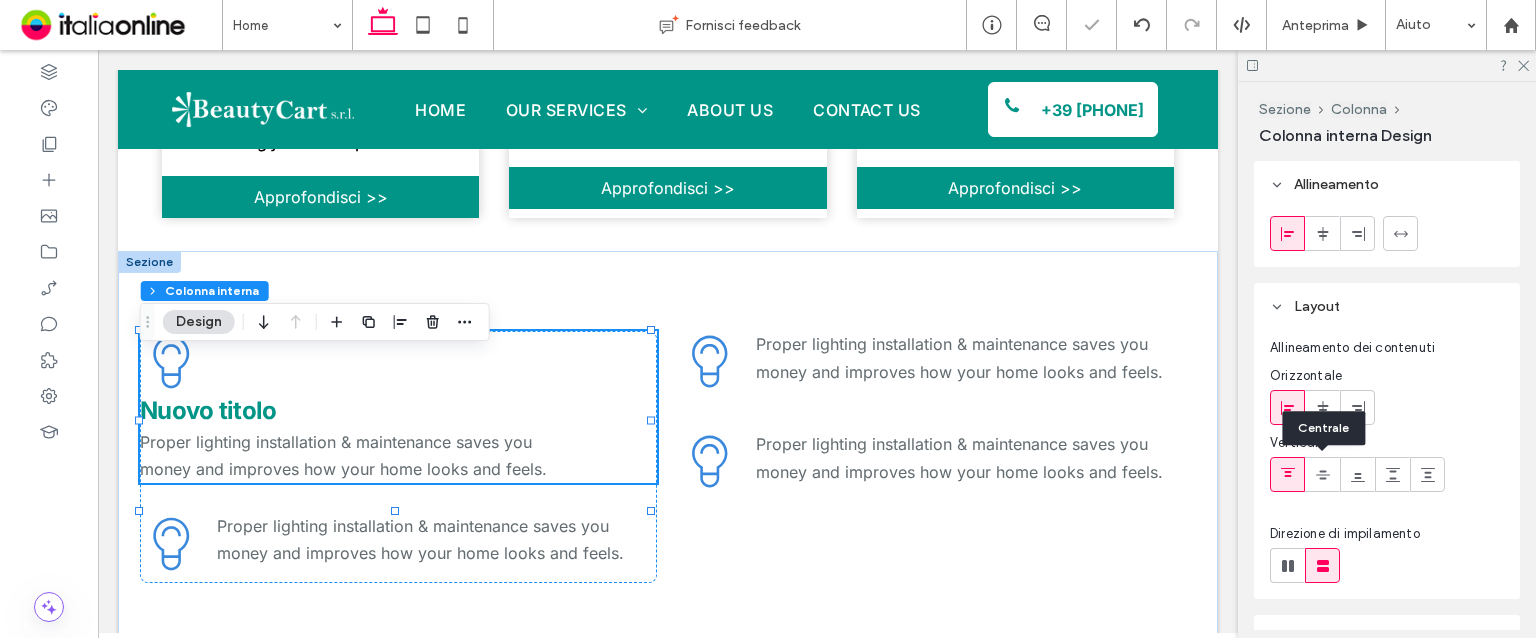 click 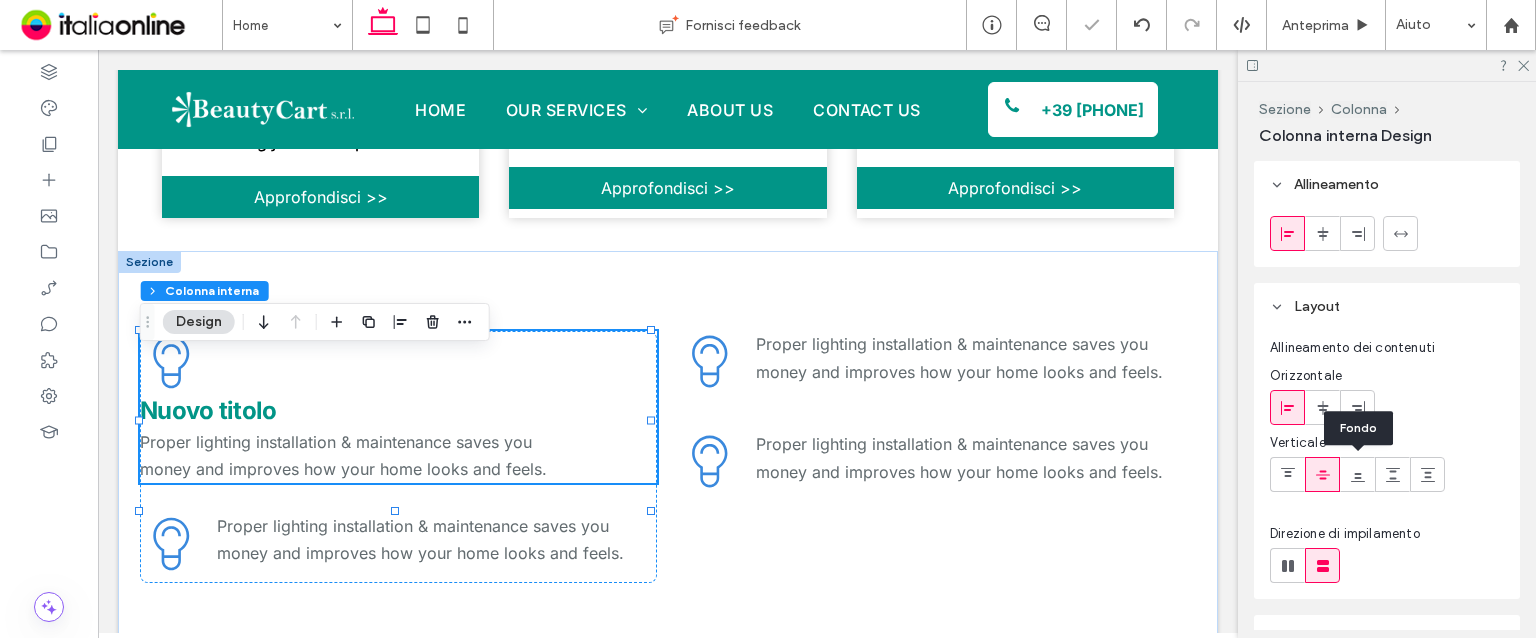 click 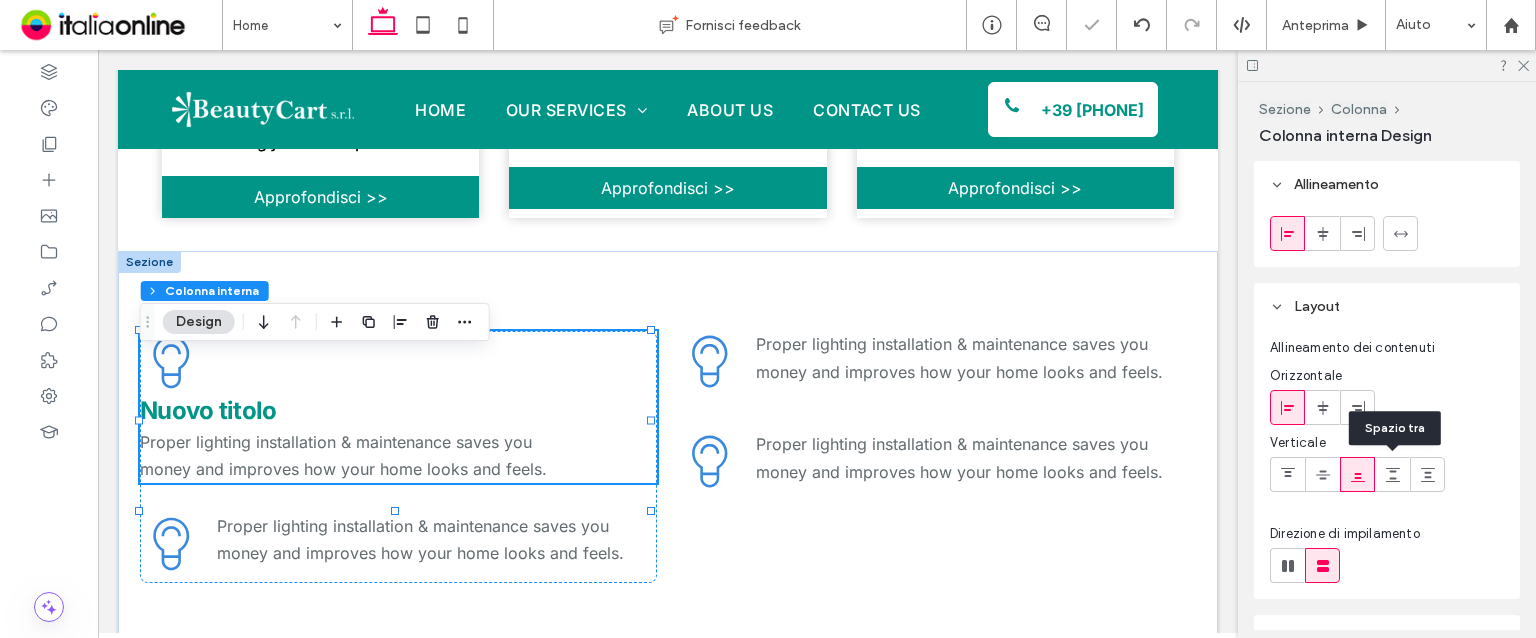 click 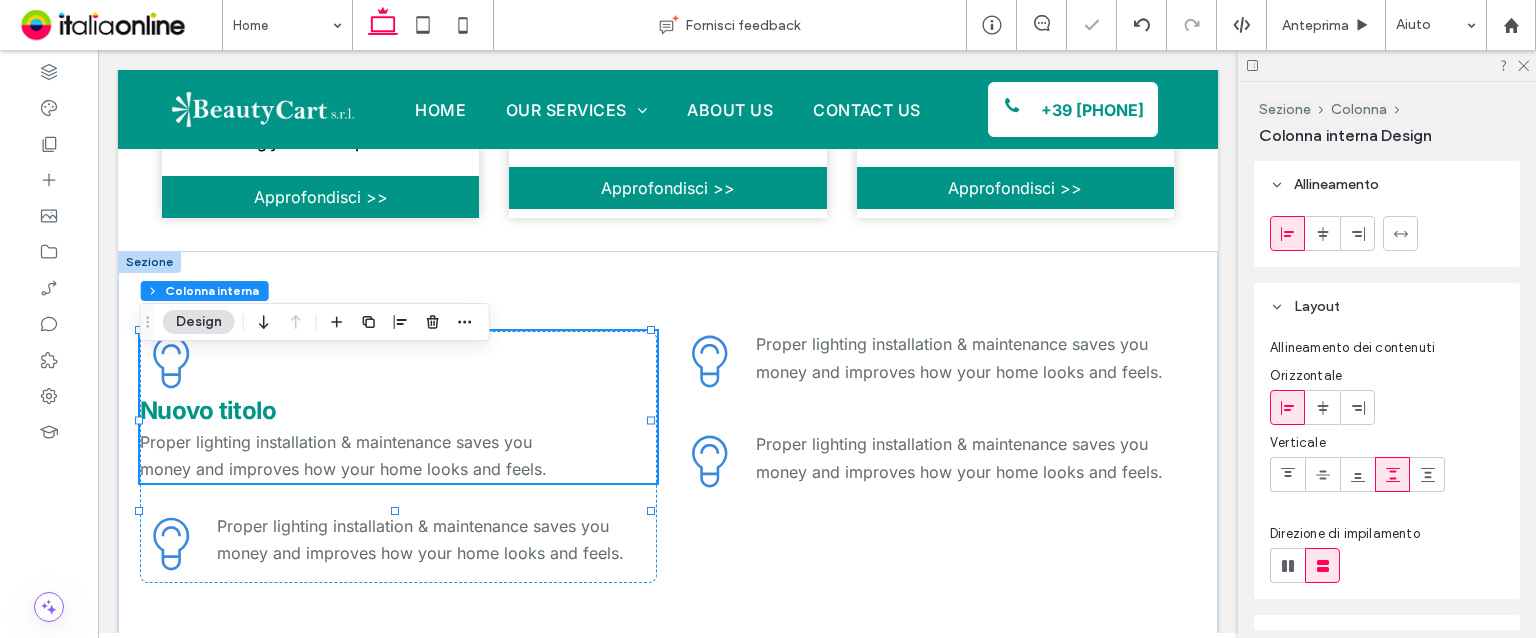 click 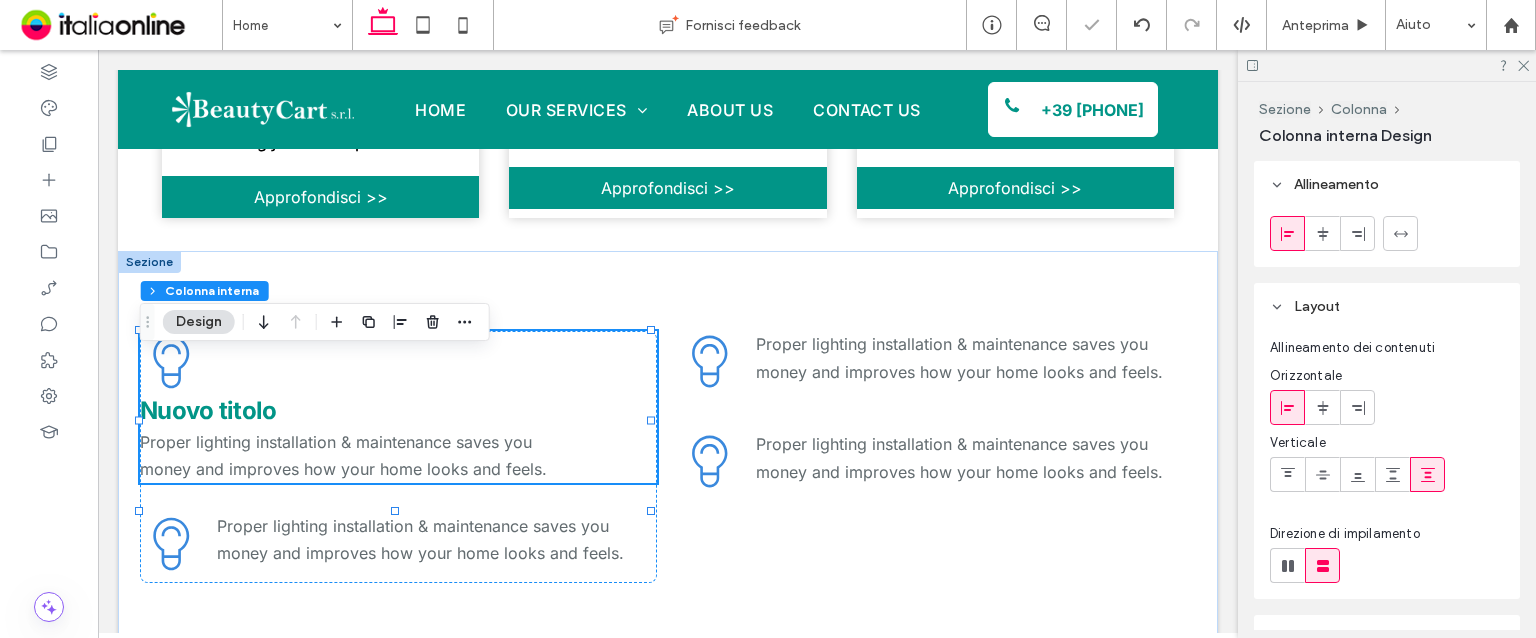 click at bounding box center (1323, 407) 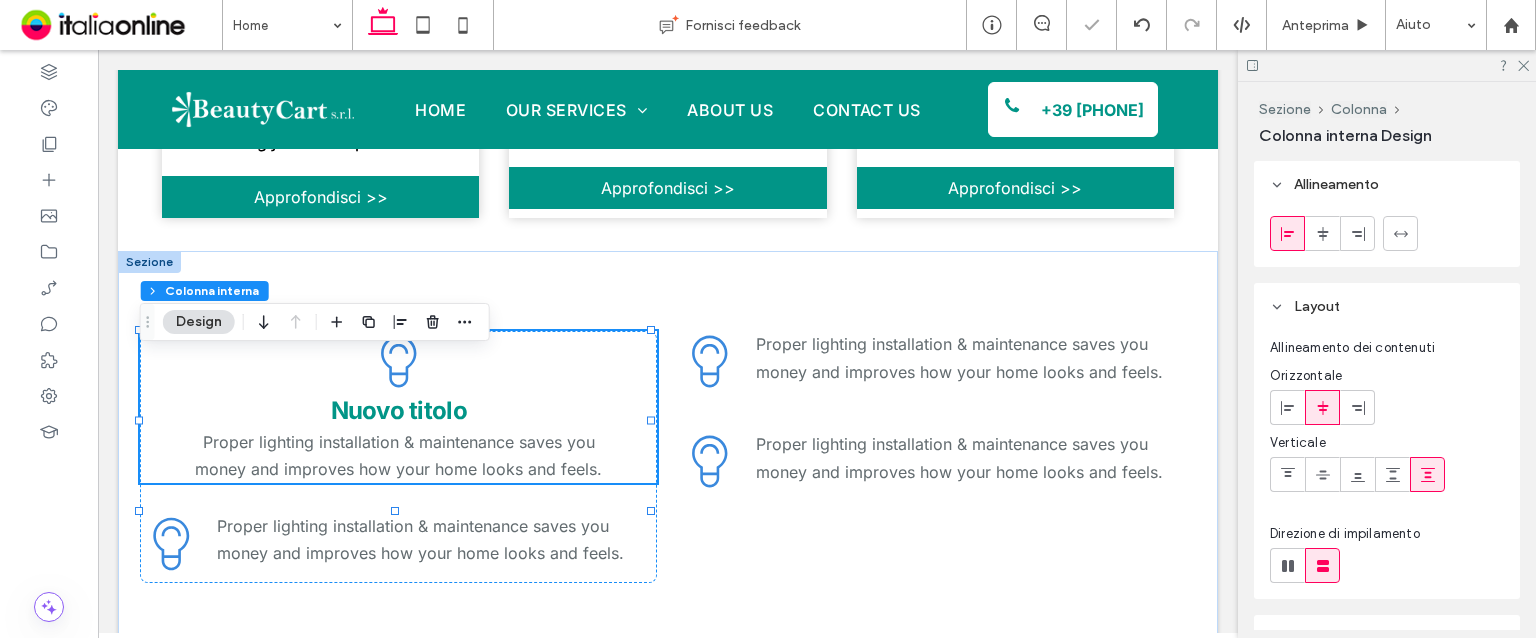 click 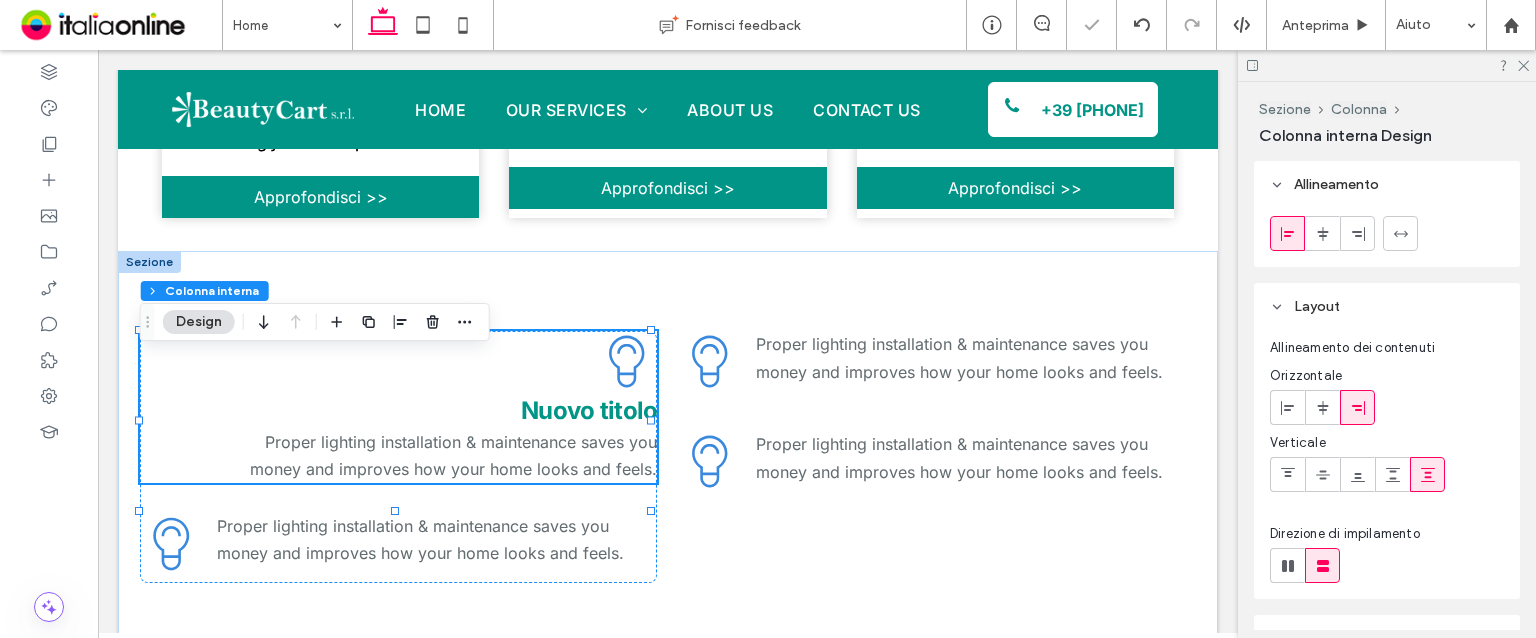 click 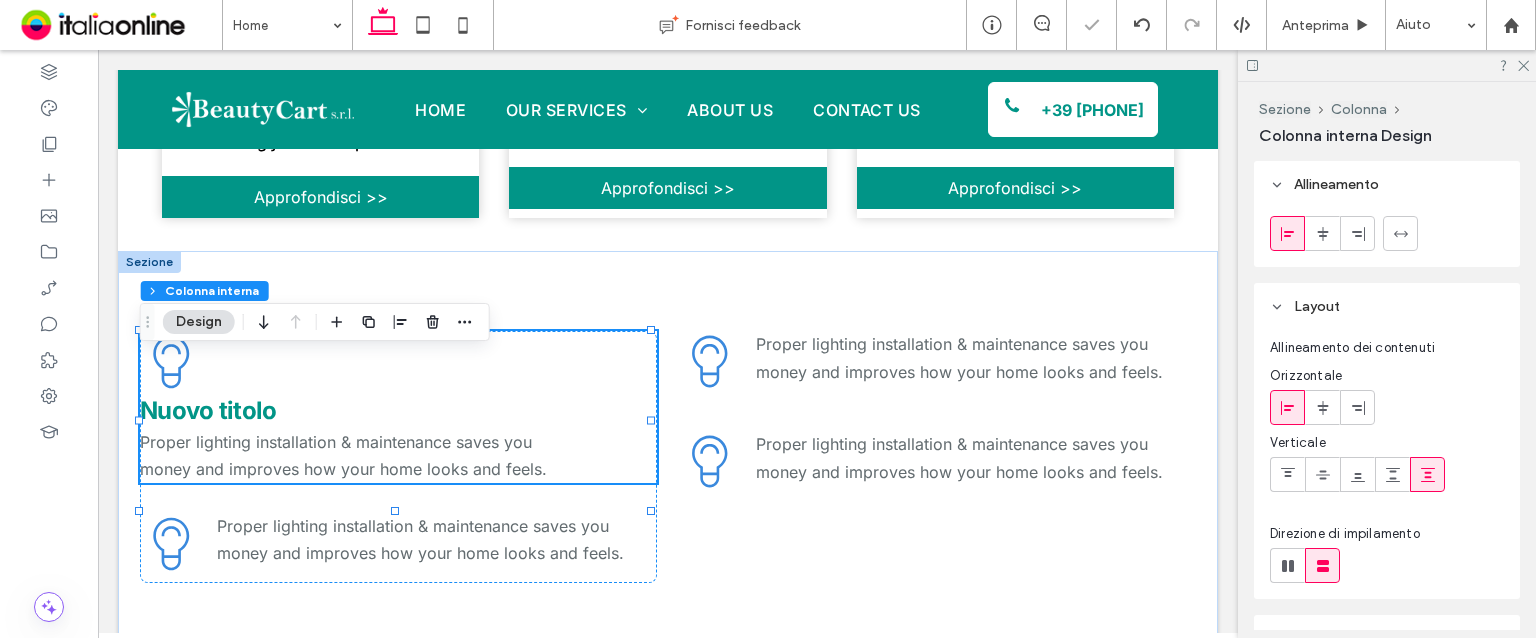 click 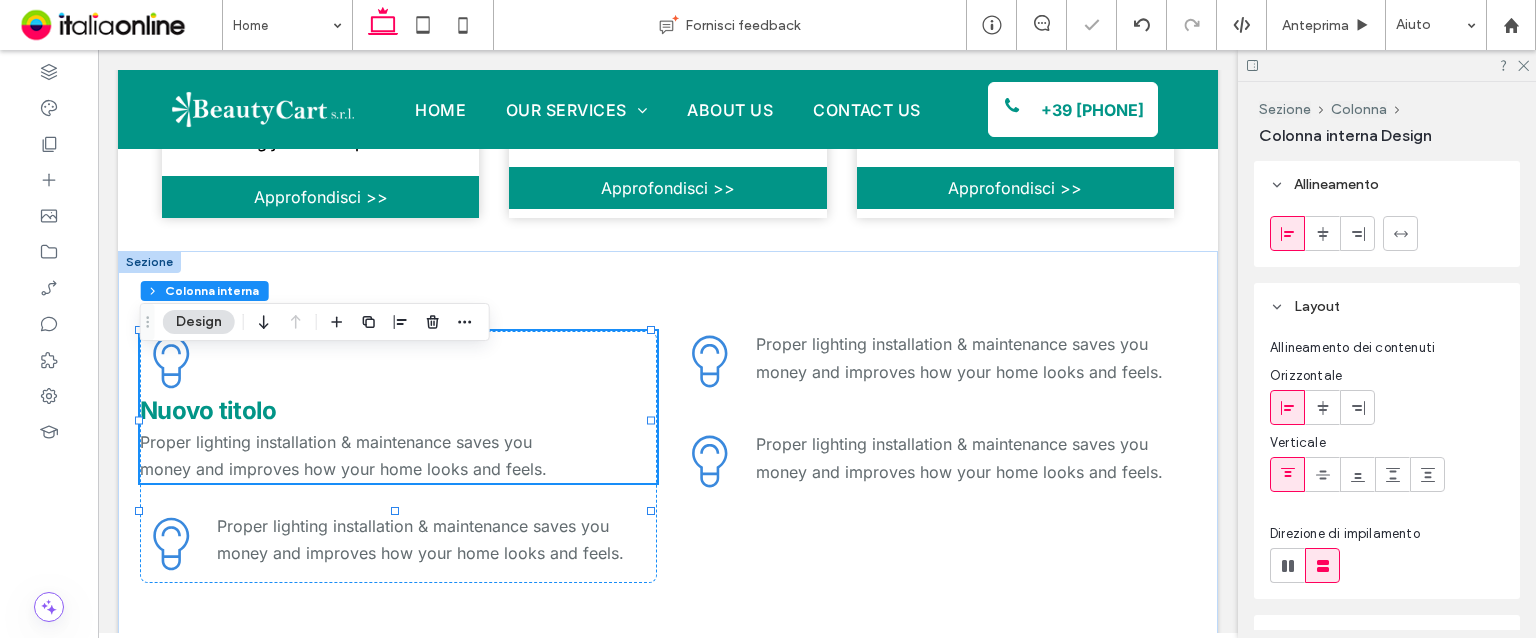click 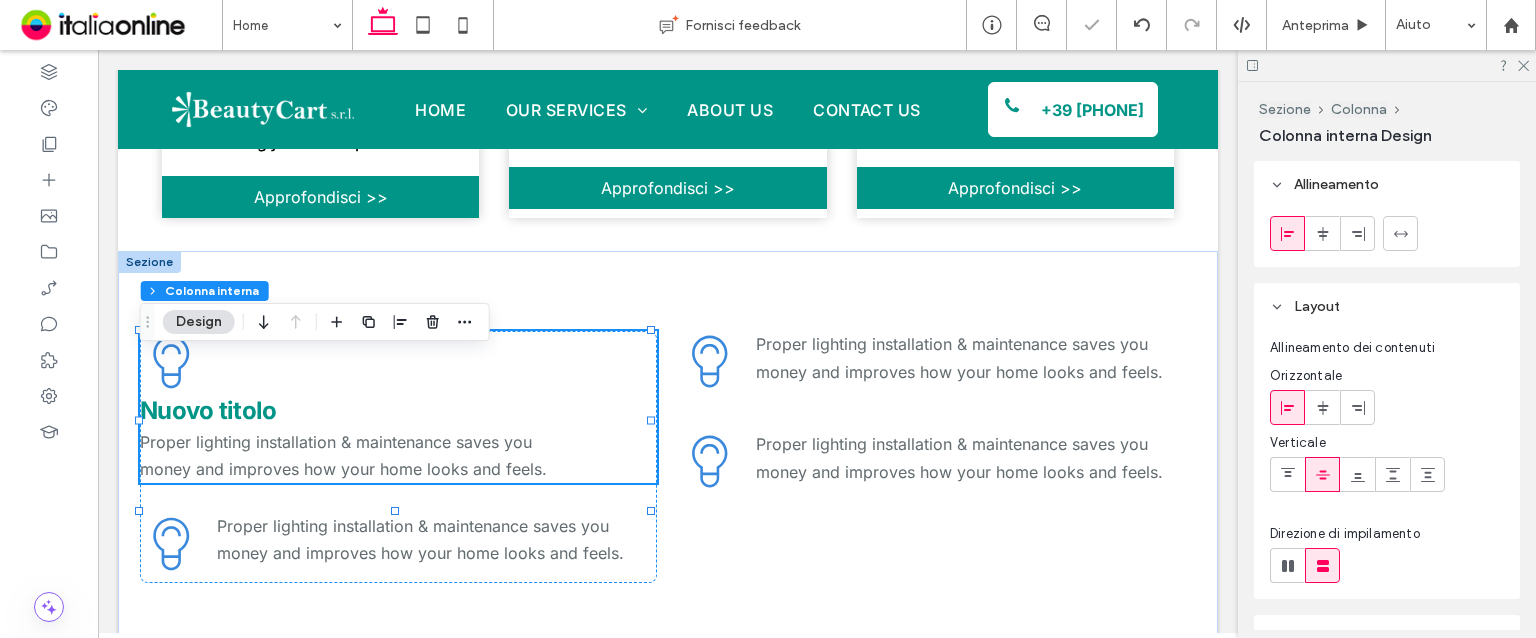 click at bounding box center (1357, 474) 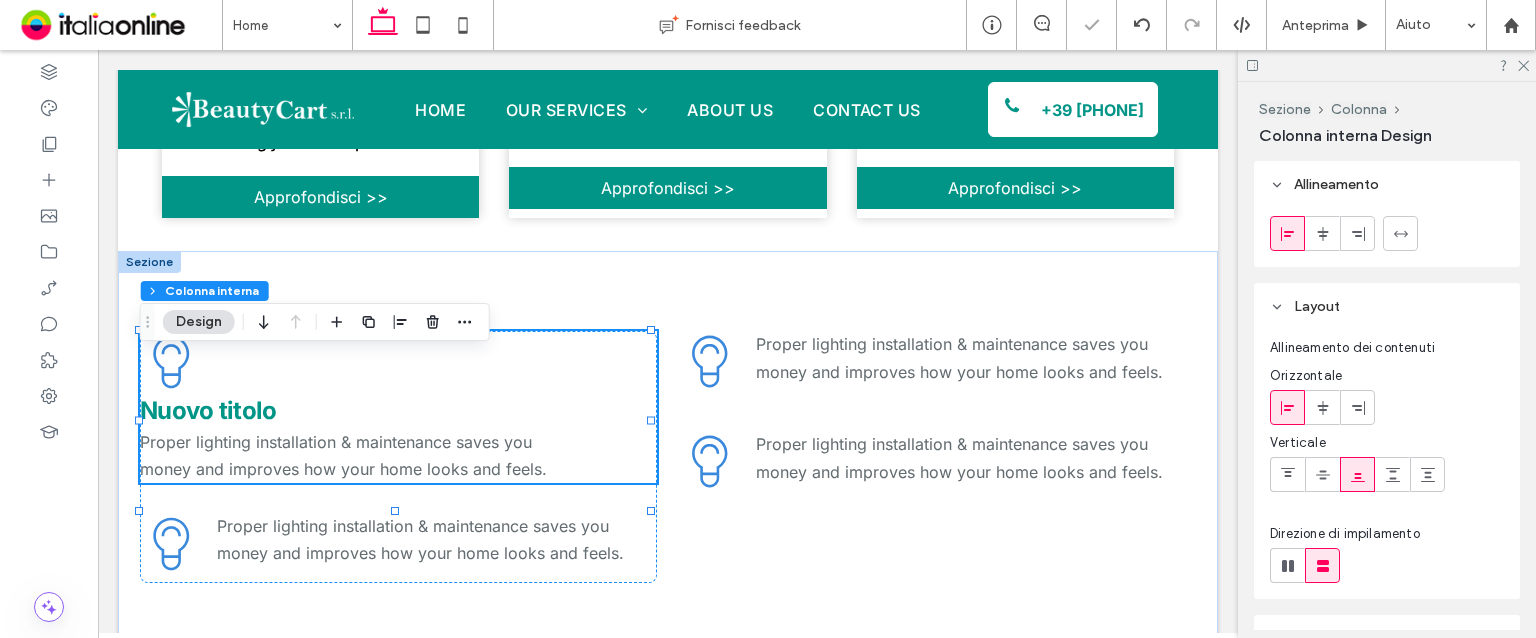 click 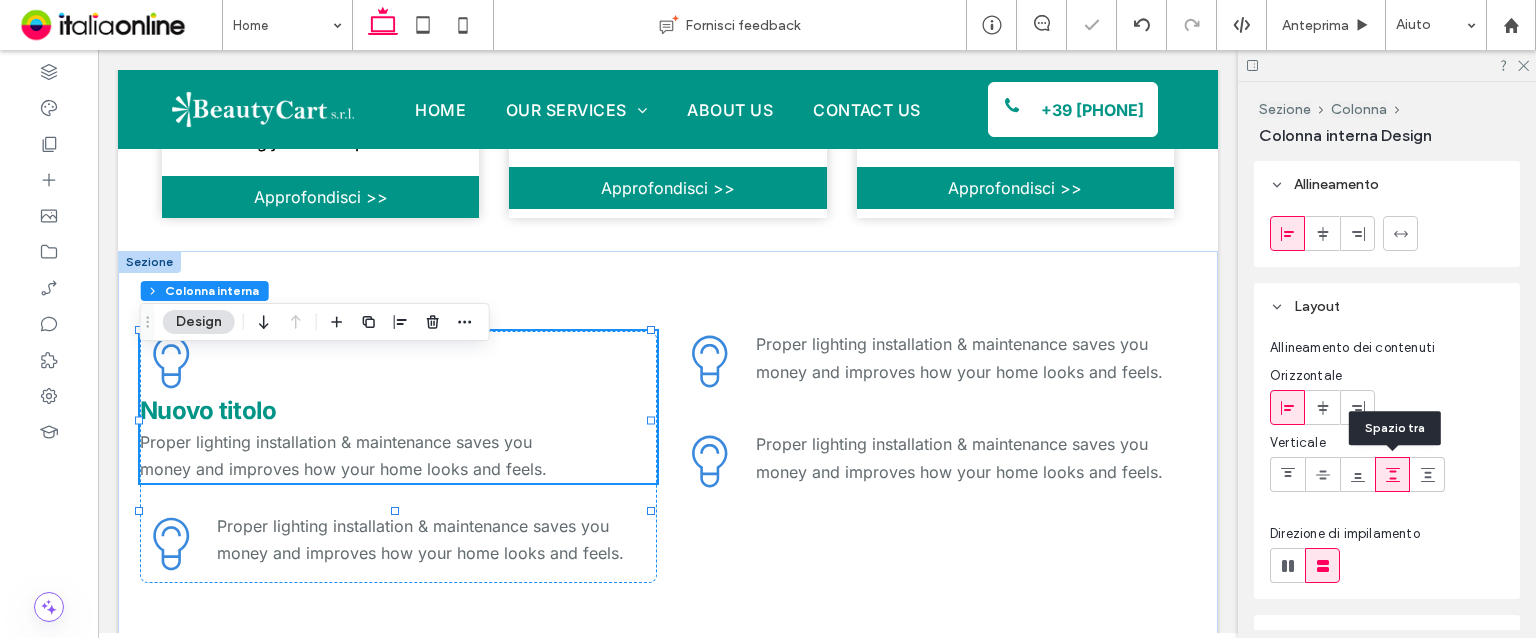 click at bounding box center (1392, 474) 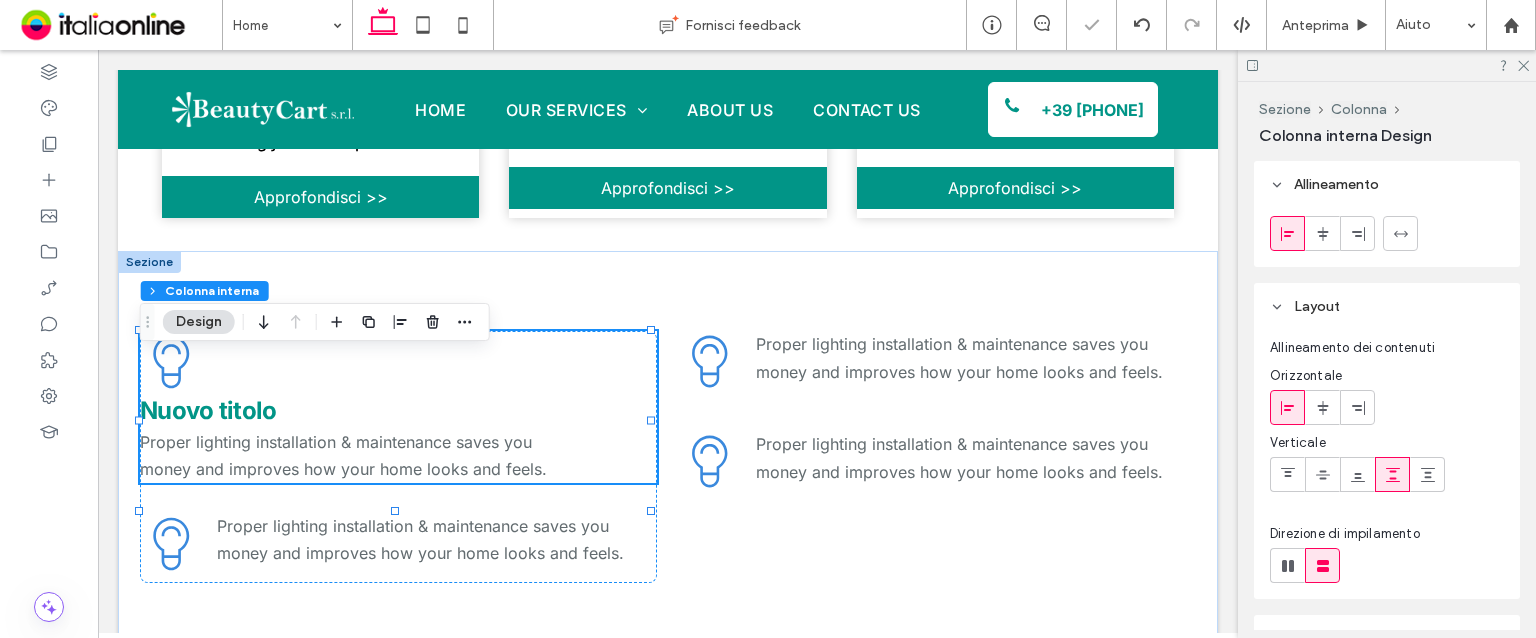 click 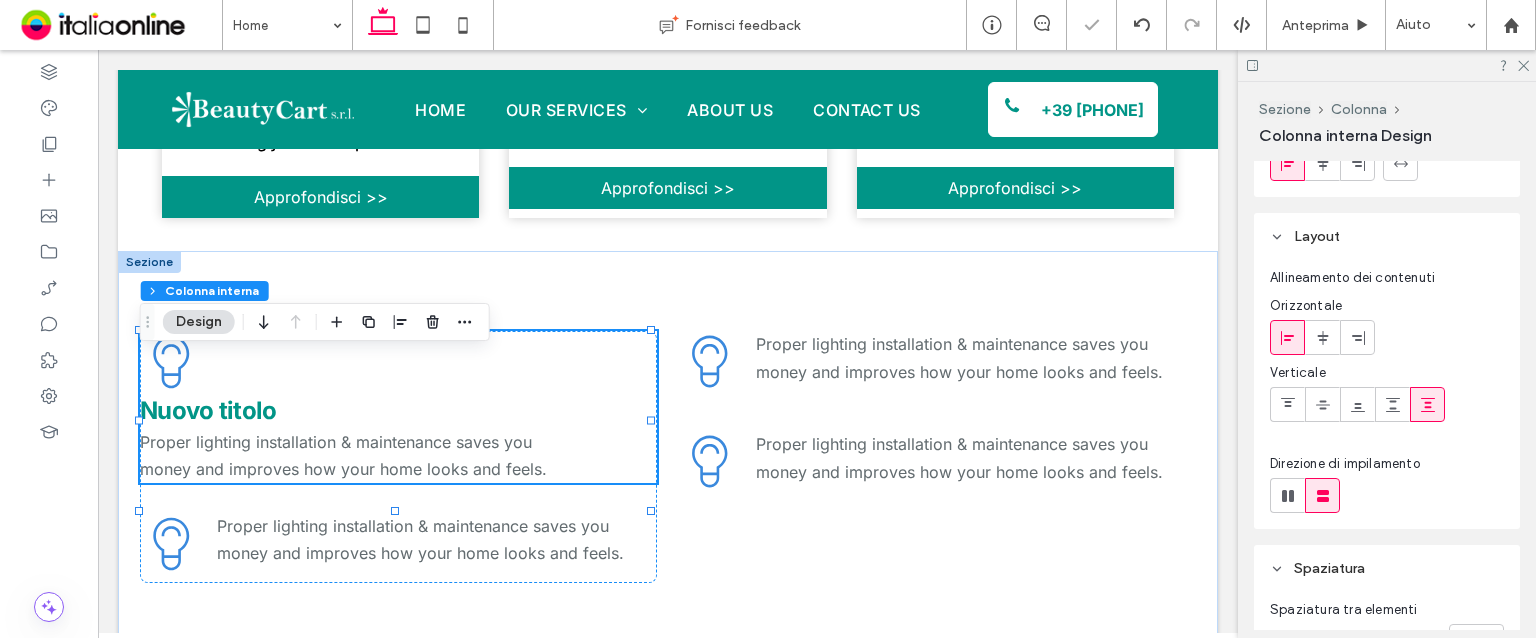 scroll, scrollTop: 100, scrollLeft: 0, axis: vertical 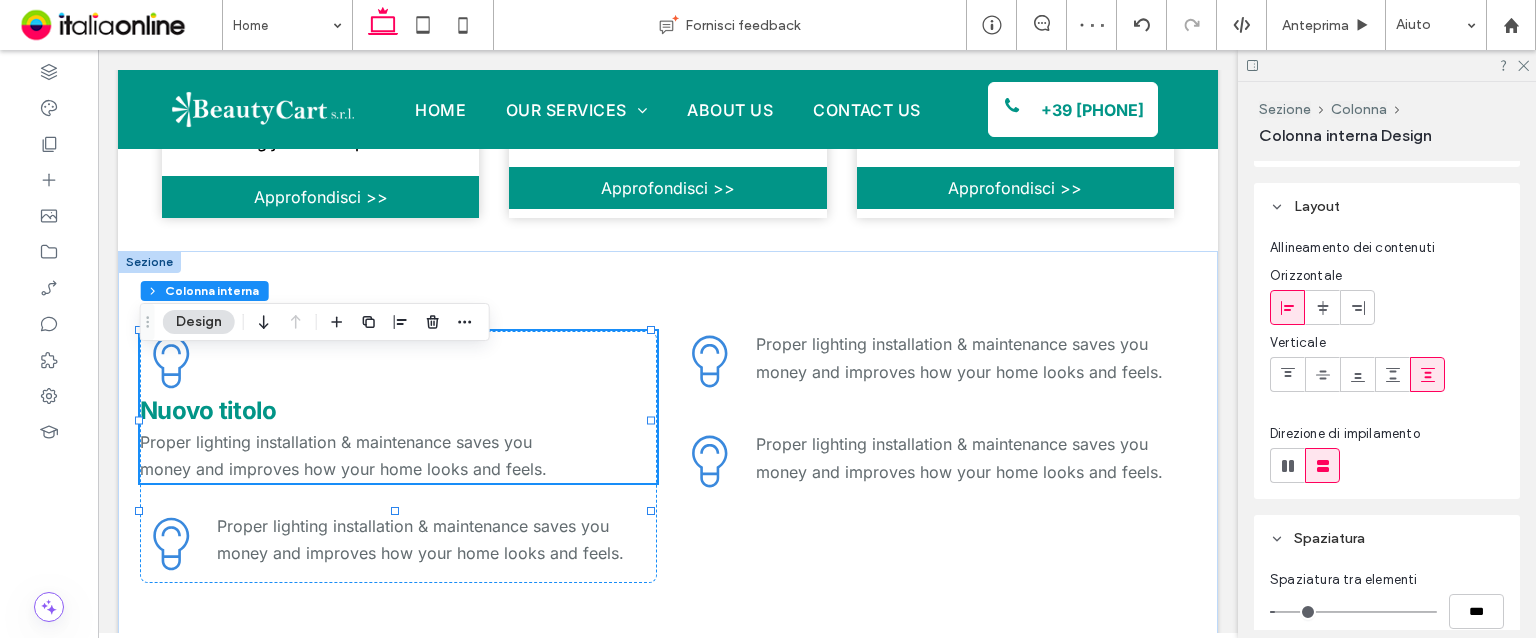 click 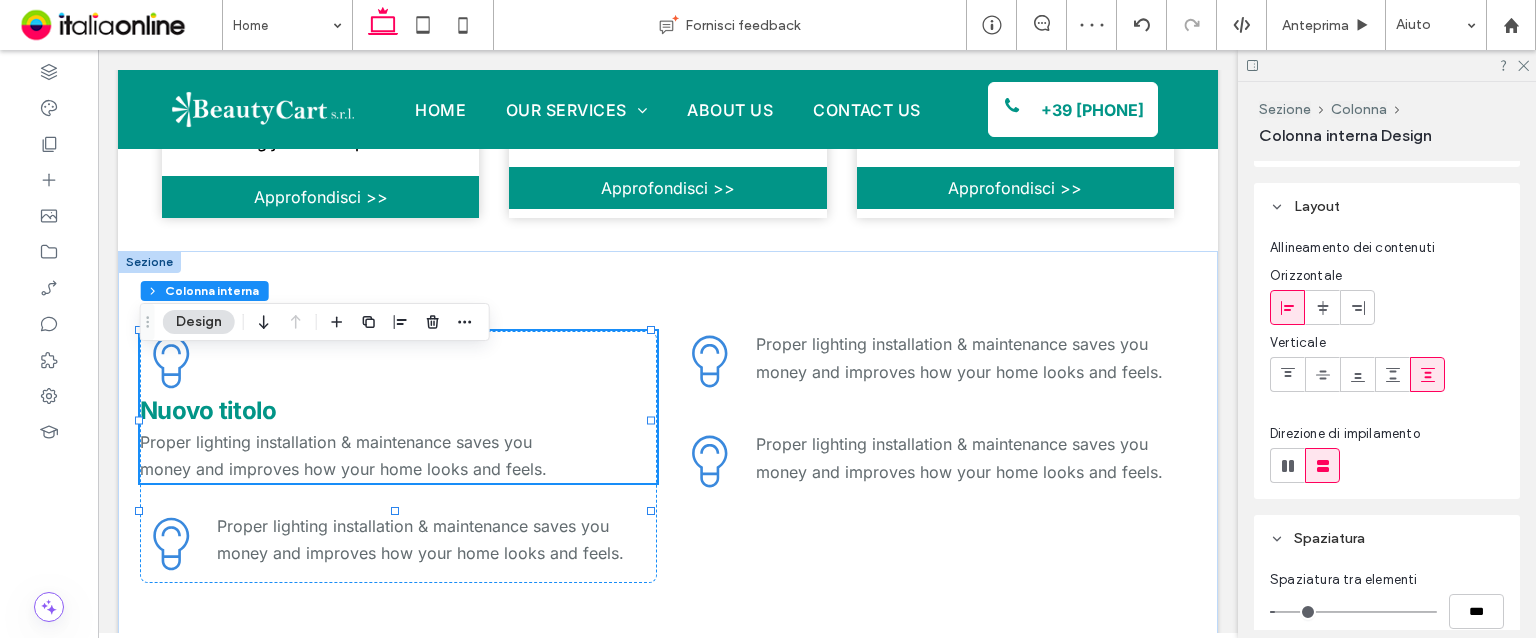 type on "*" 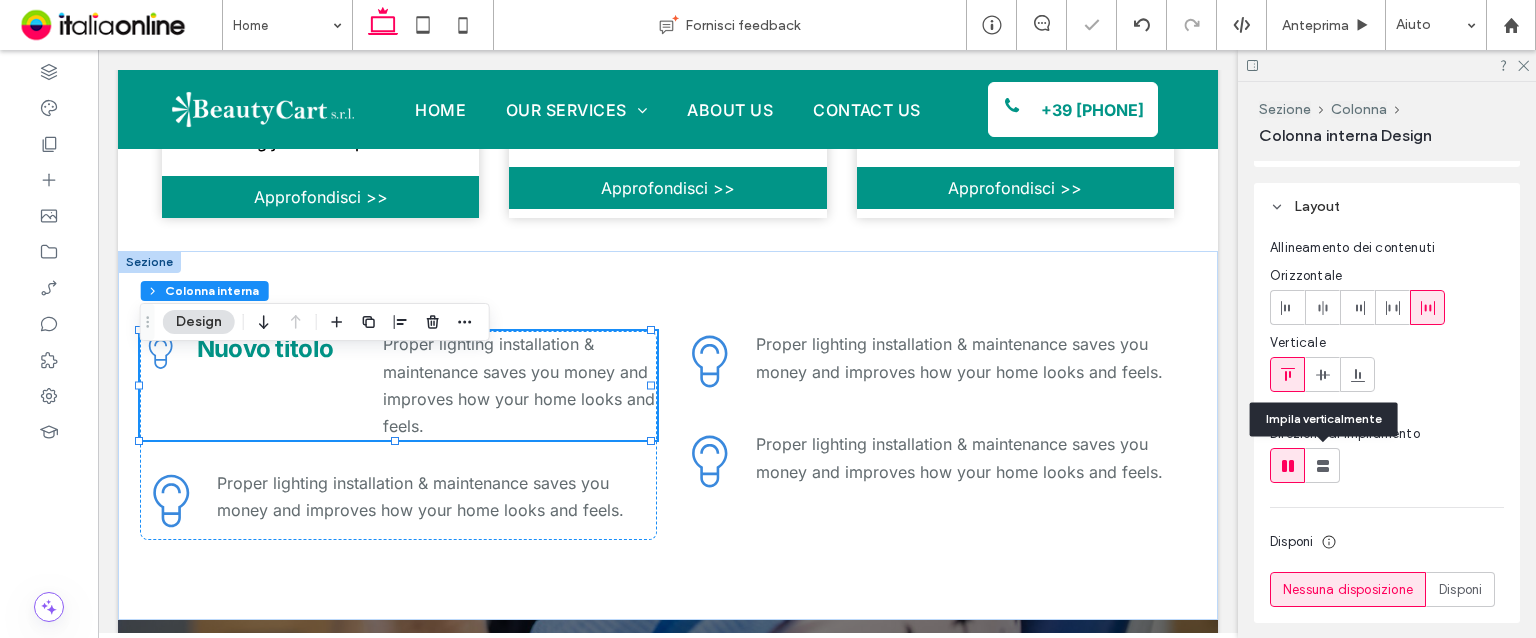 click 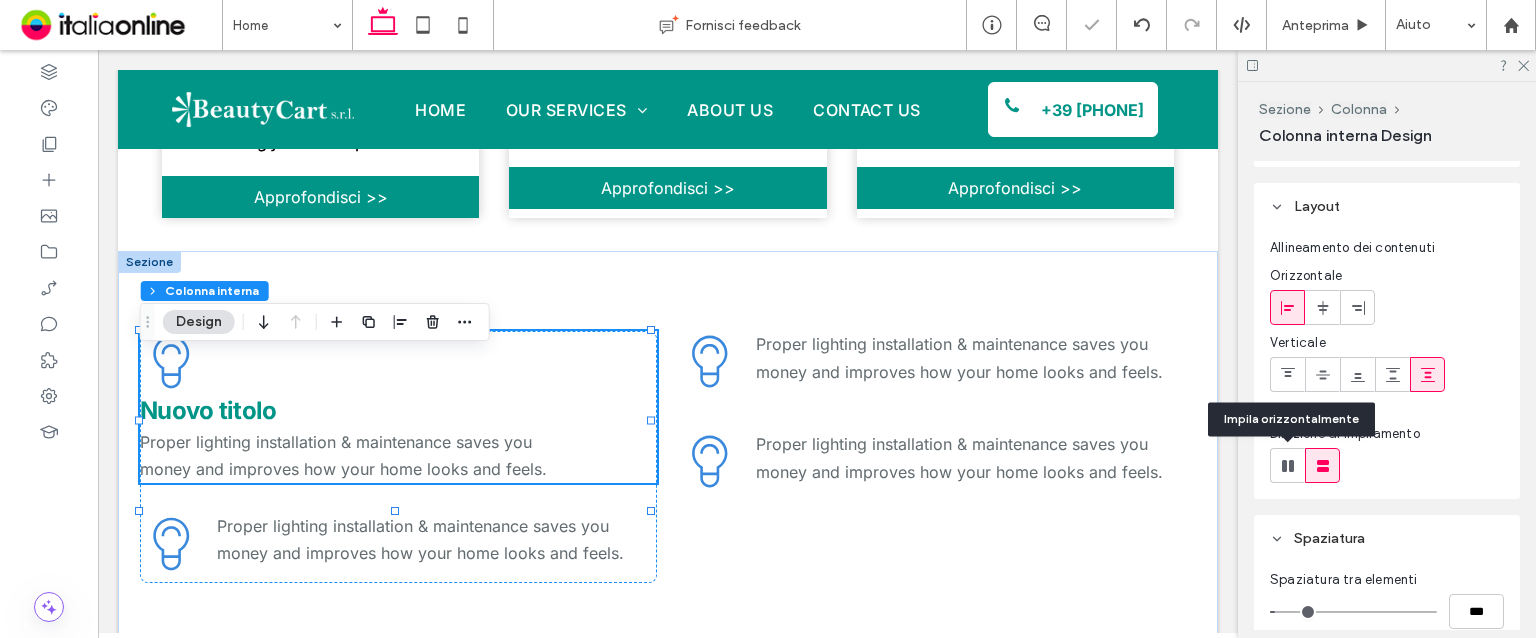 click 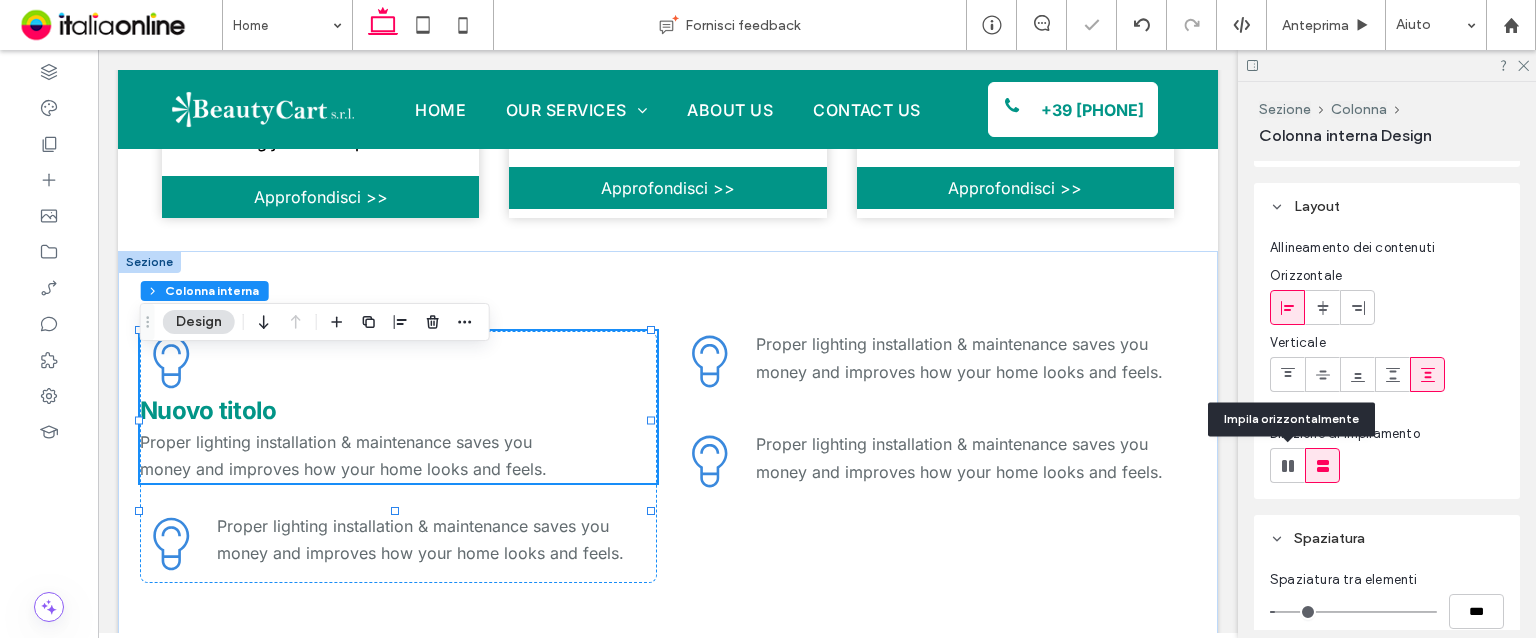 type on "*" 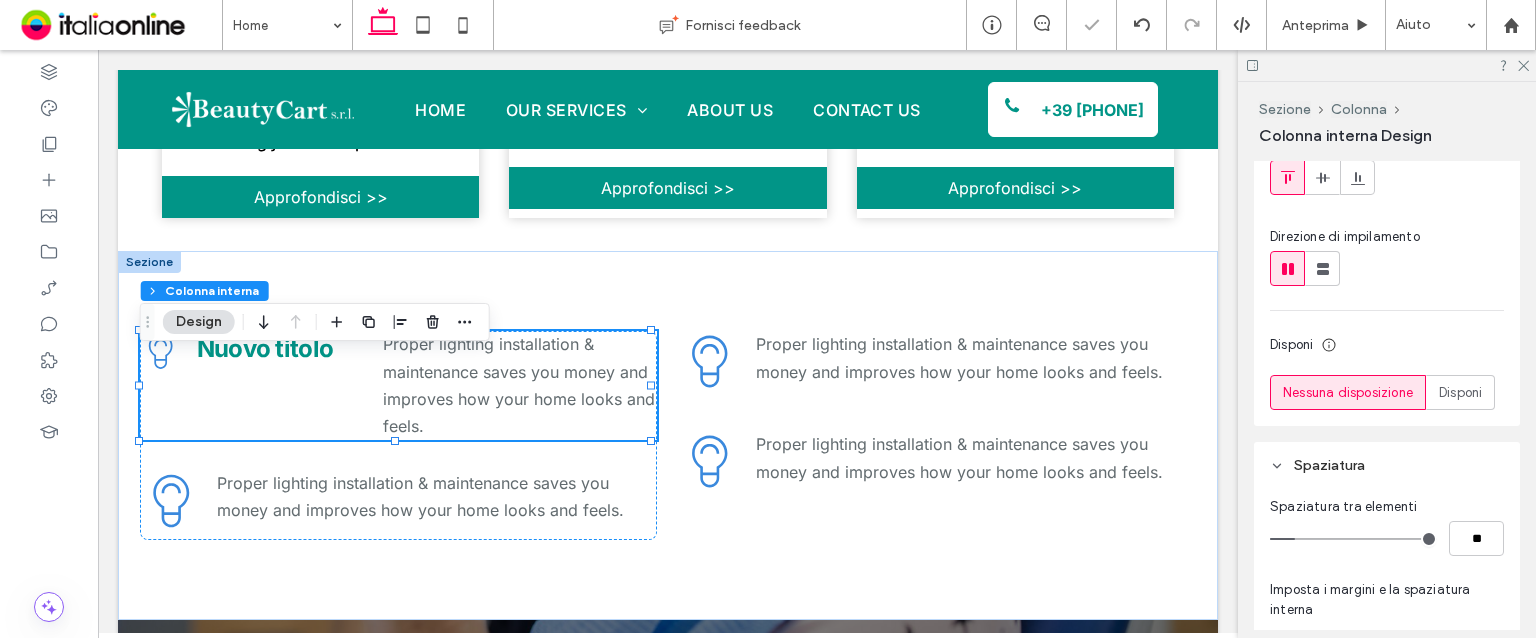 scroll, scrollTop: 300, scrollLeft: 0, axis: vertical 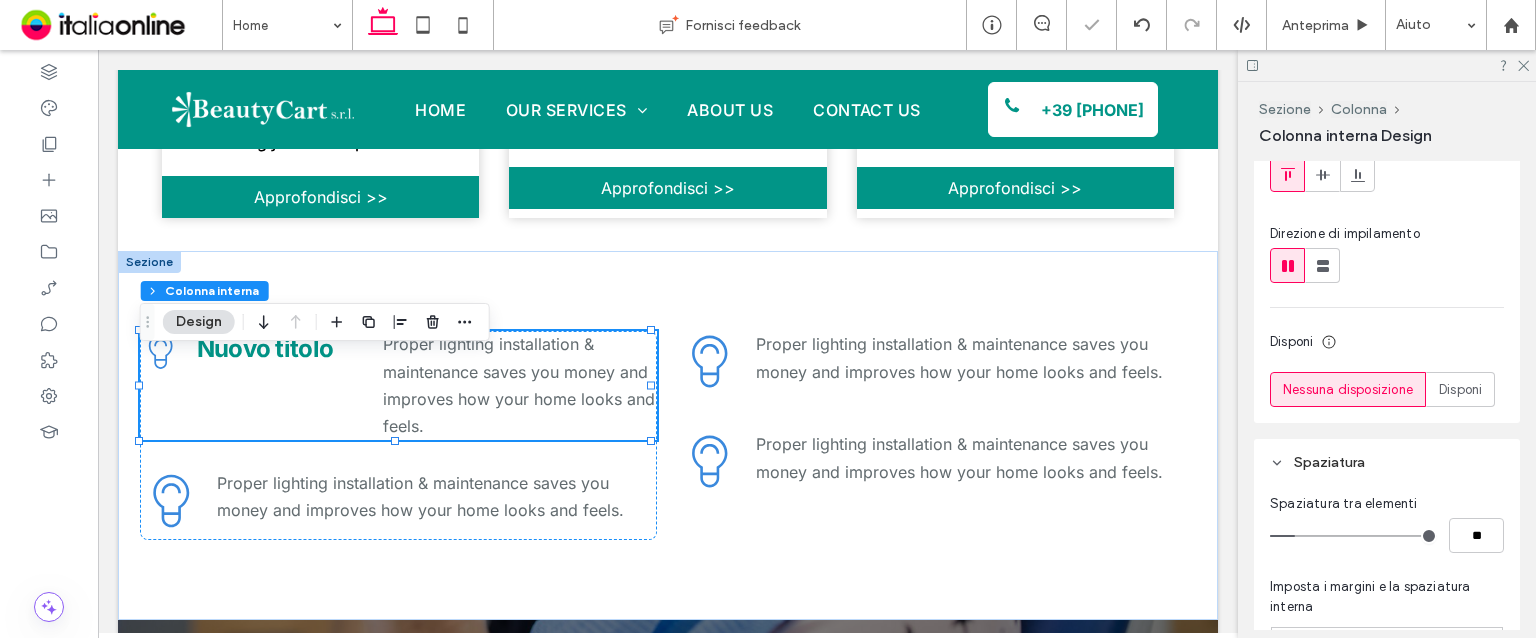 click on "Disponi" at bounding box center (1460, 390) 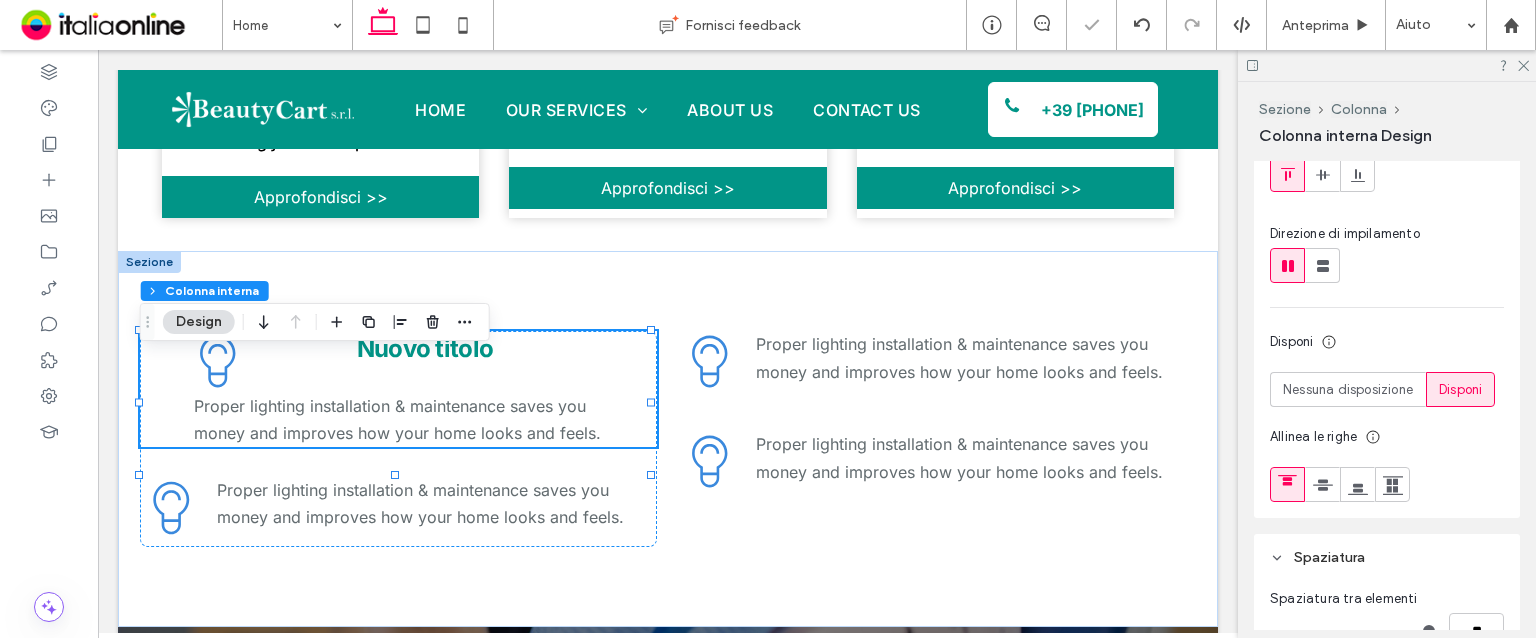 click 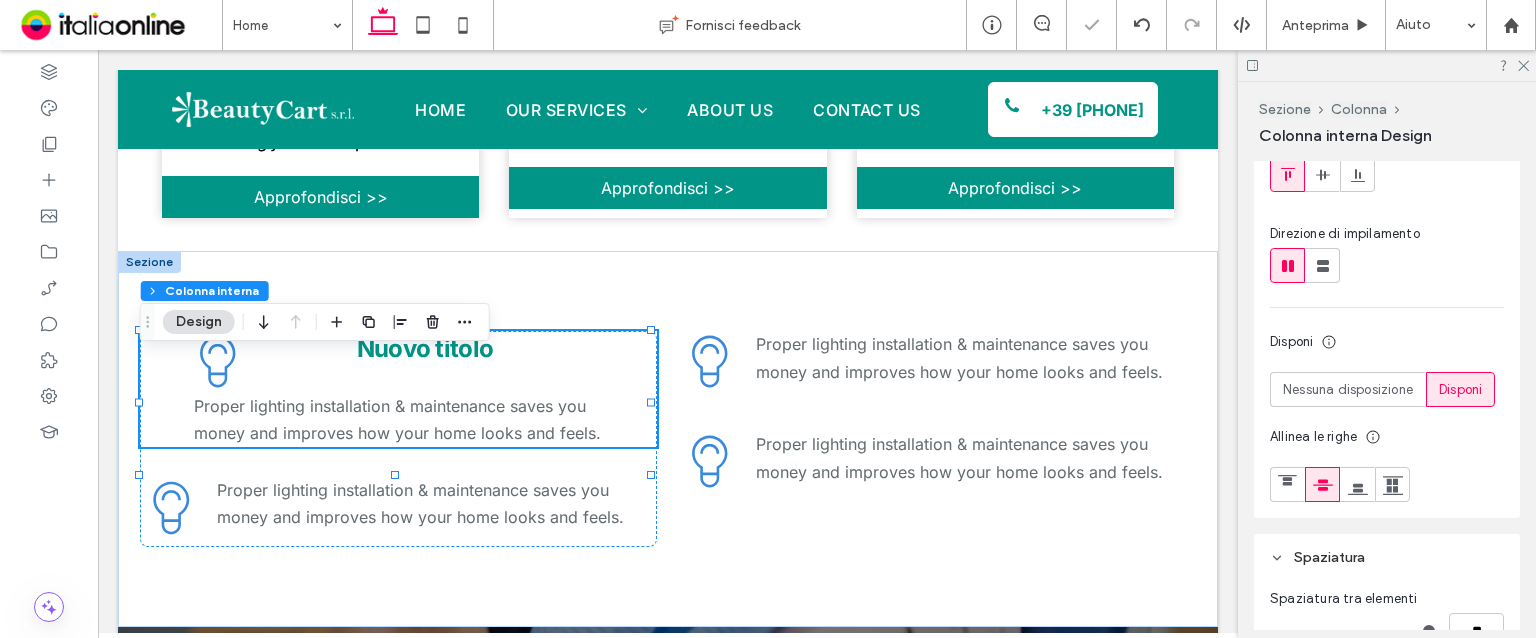 click 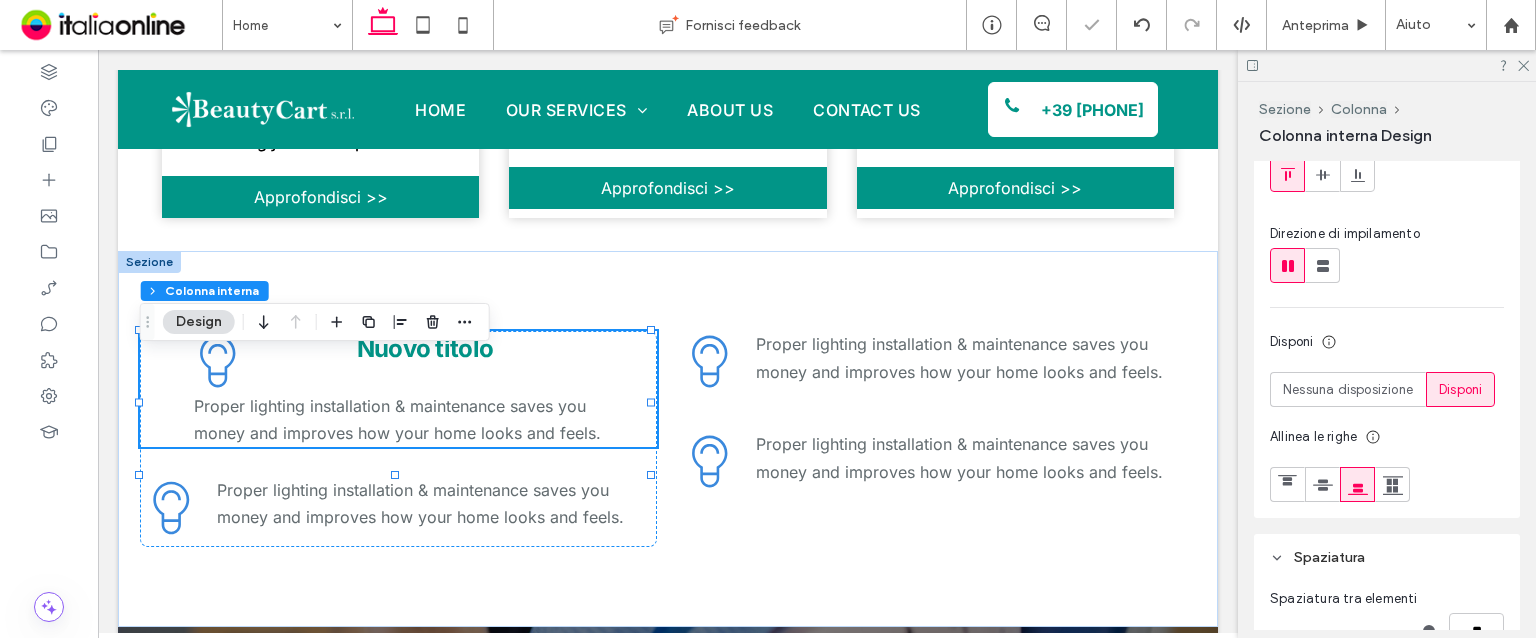 click 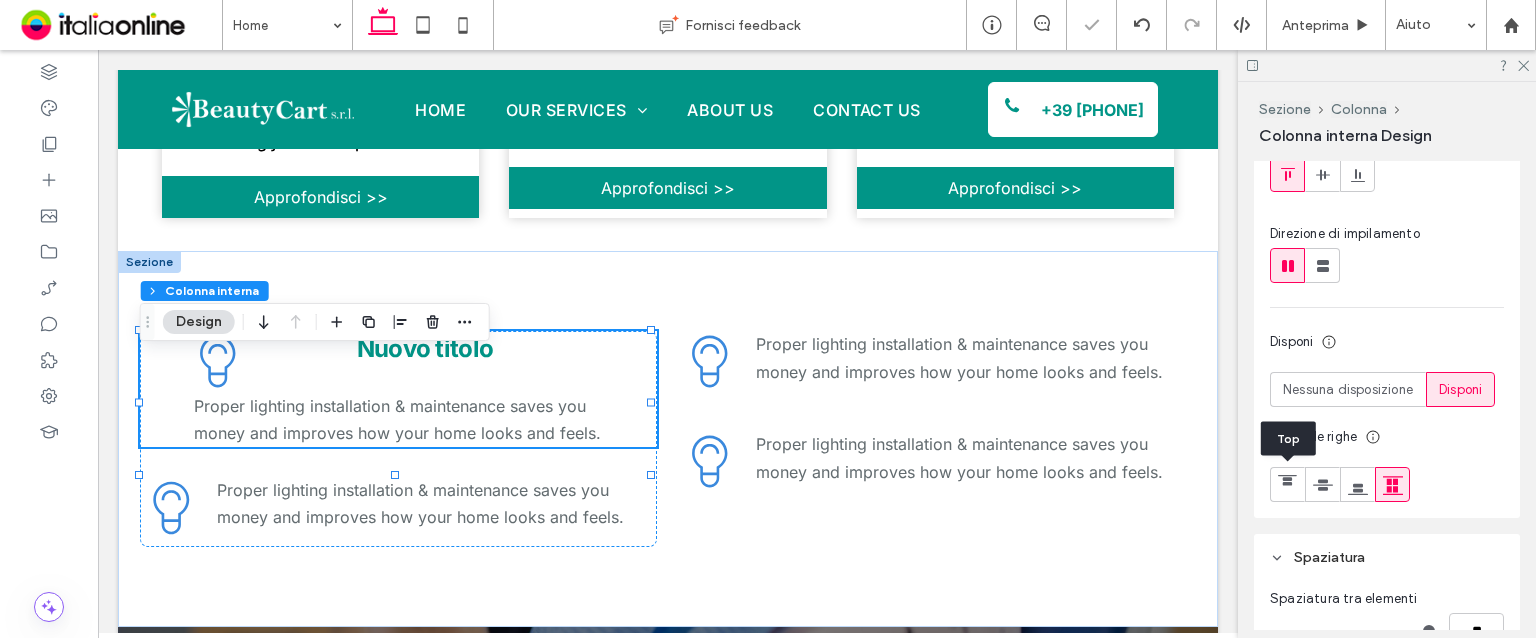 drag, startPoint x: 1289, startPoint y: 481, endPoint x: 1268, endPoint y: 484, distance: 21.213203 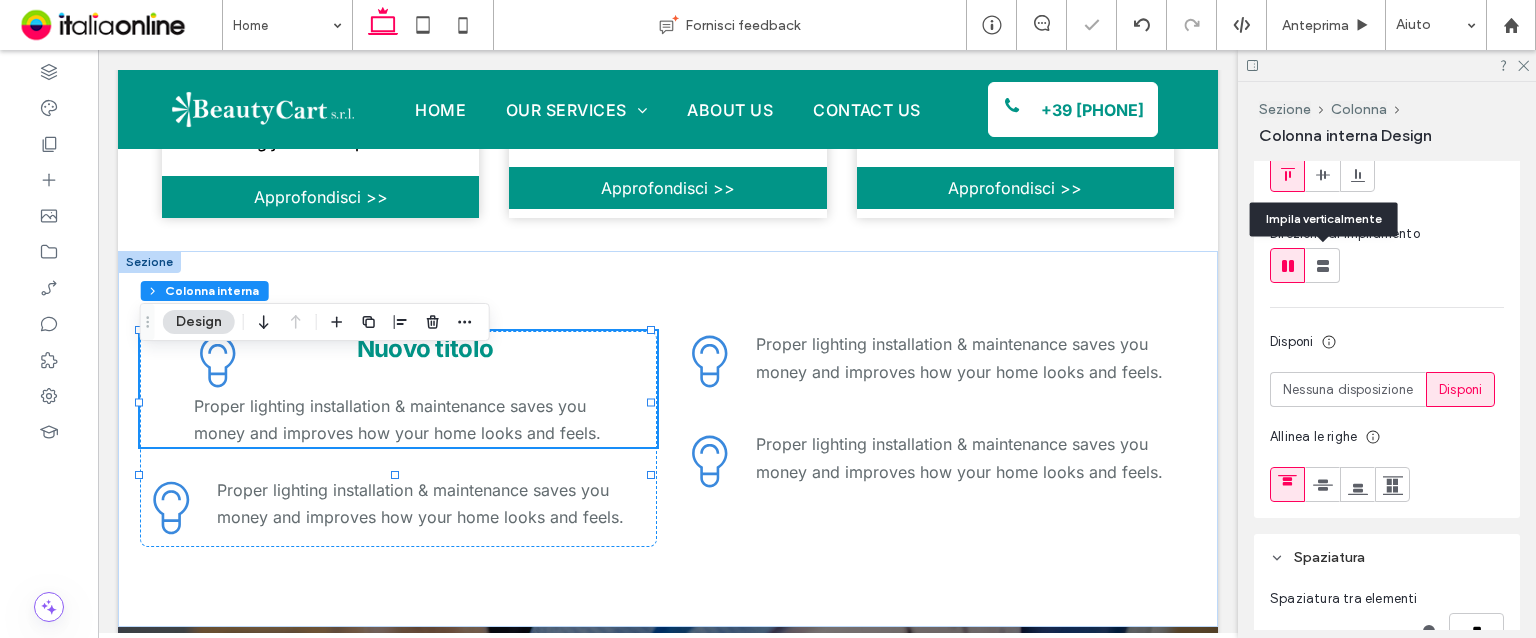click 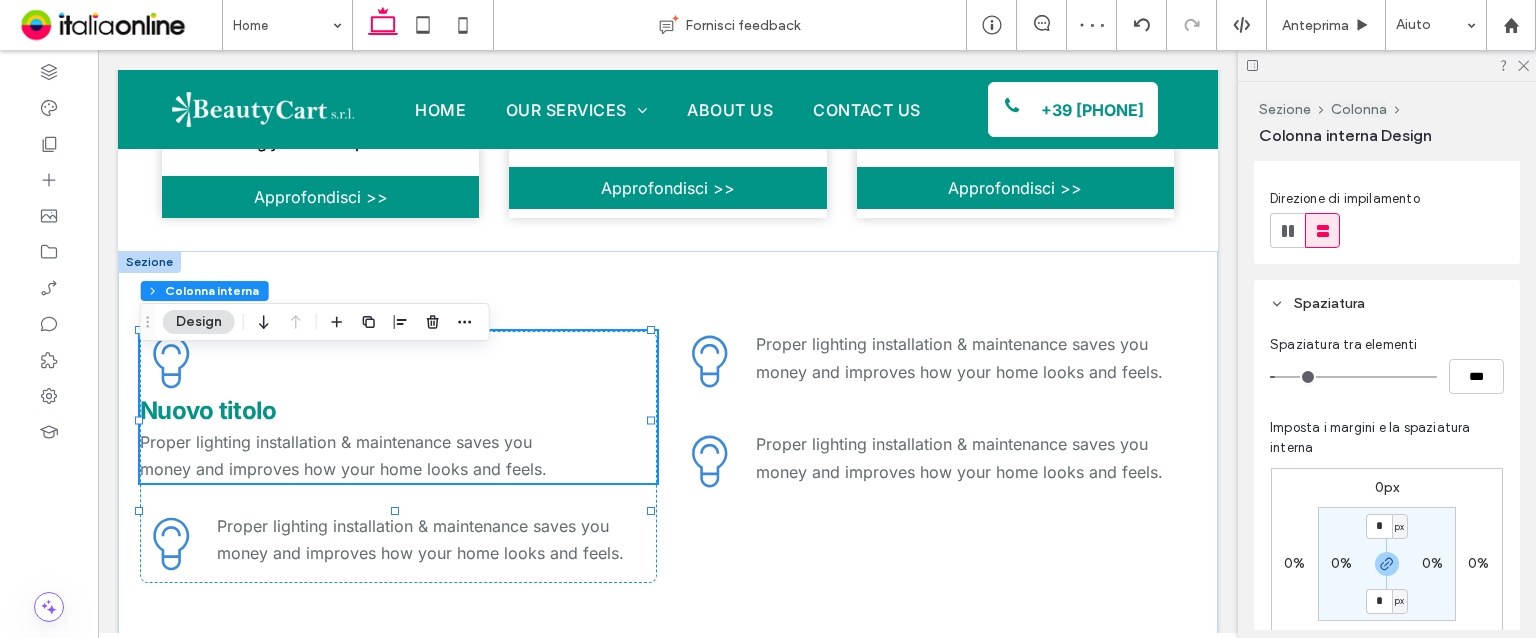 scroll, scrollTop: 300, scrollLeft: 0, axis: vertical 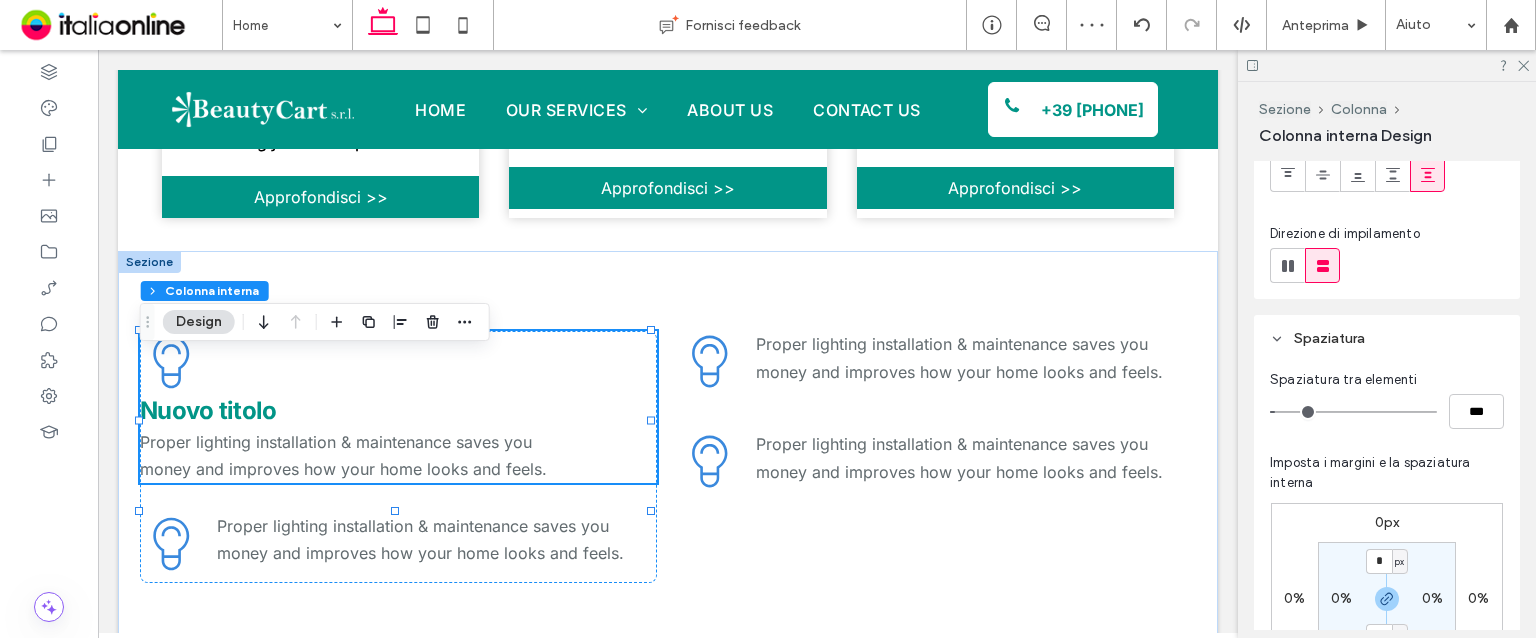 click on "Spaziatura" at bounding box center (1329, 338) 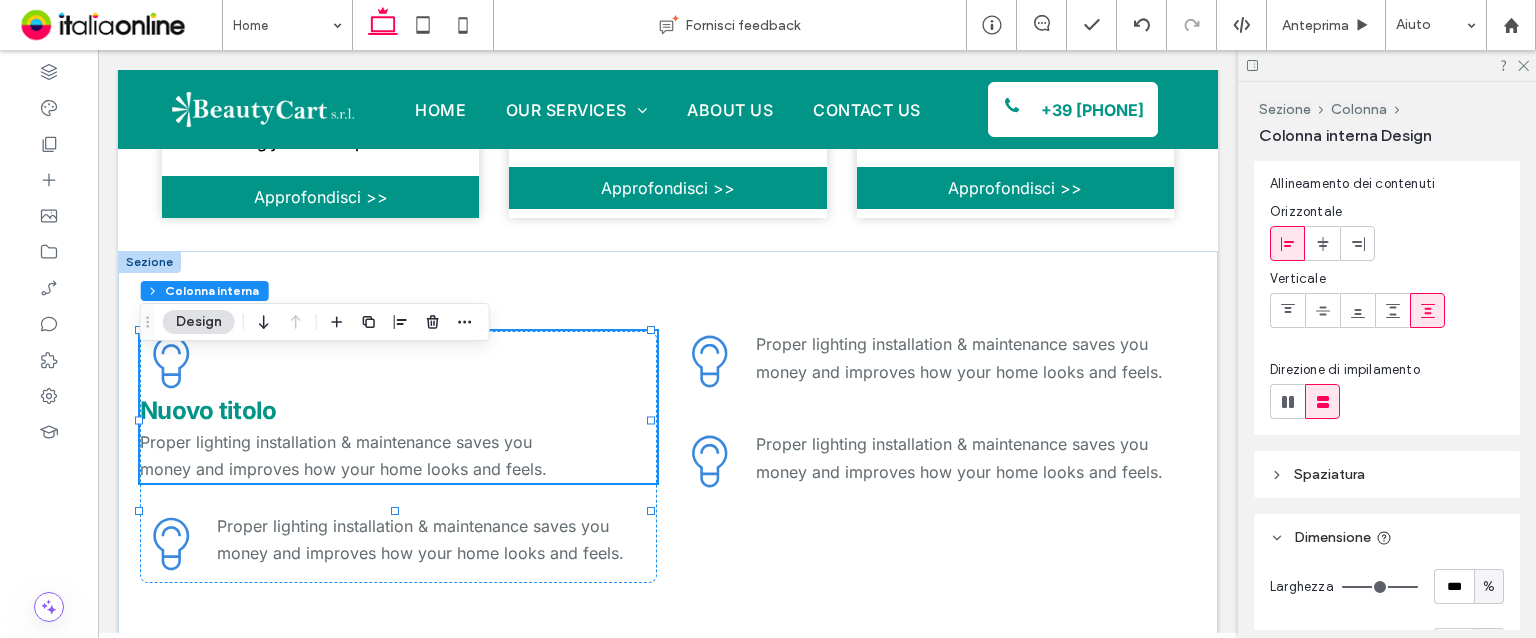 scroll, scrollTop: 100, scrollLeft: 0, axis: vertical 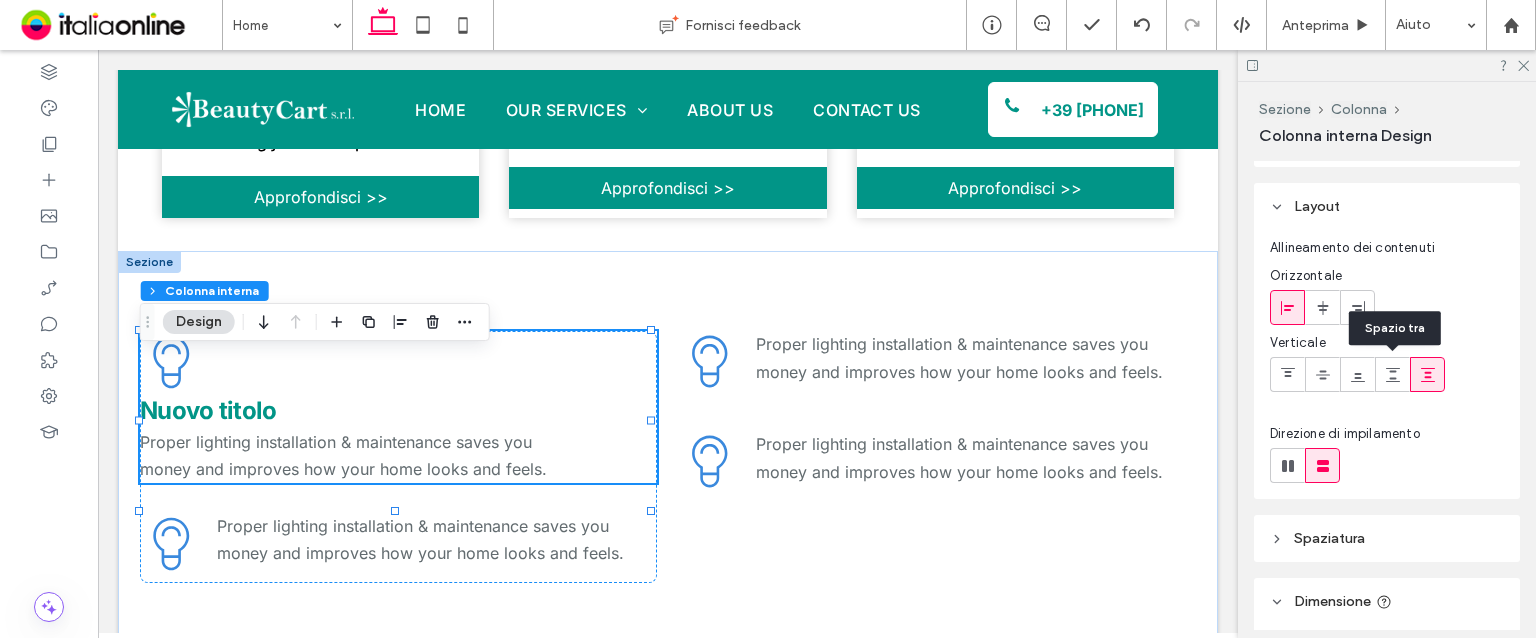 click 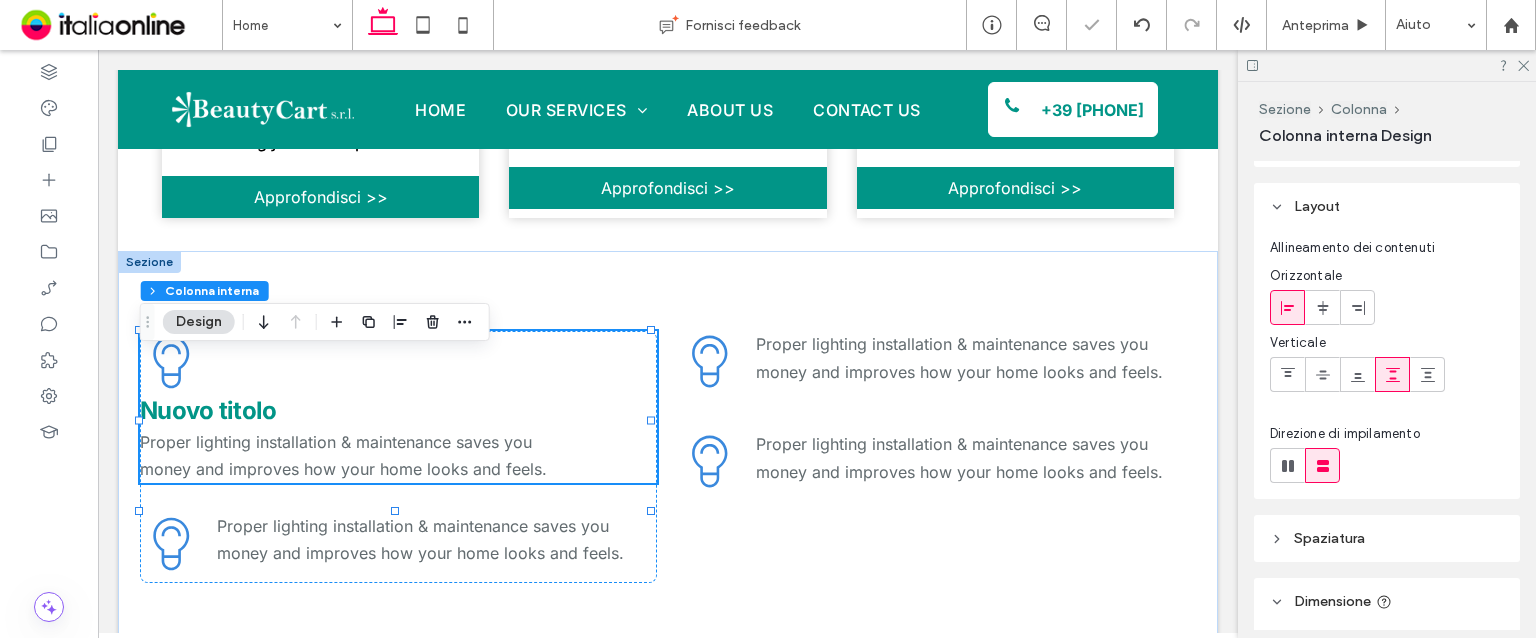 drag, startPoint x: 1286, startPoint y: 379, endPoint x: 1302, endPoint y: 381, distance: 16.124516 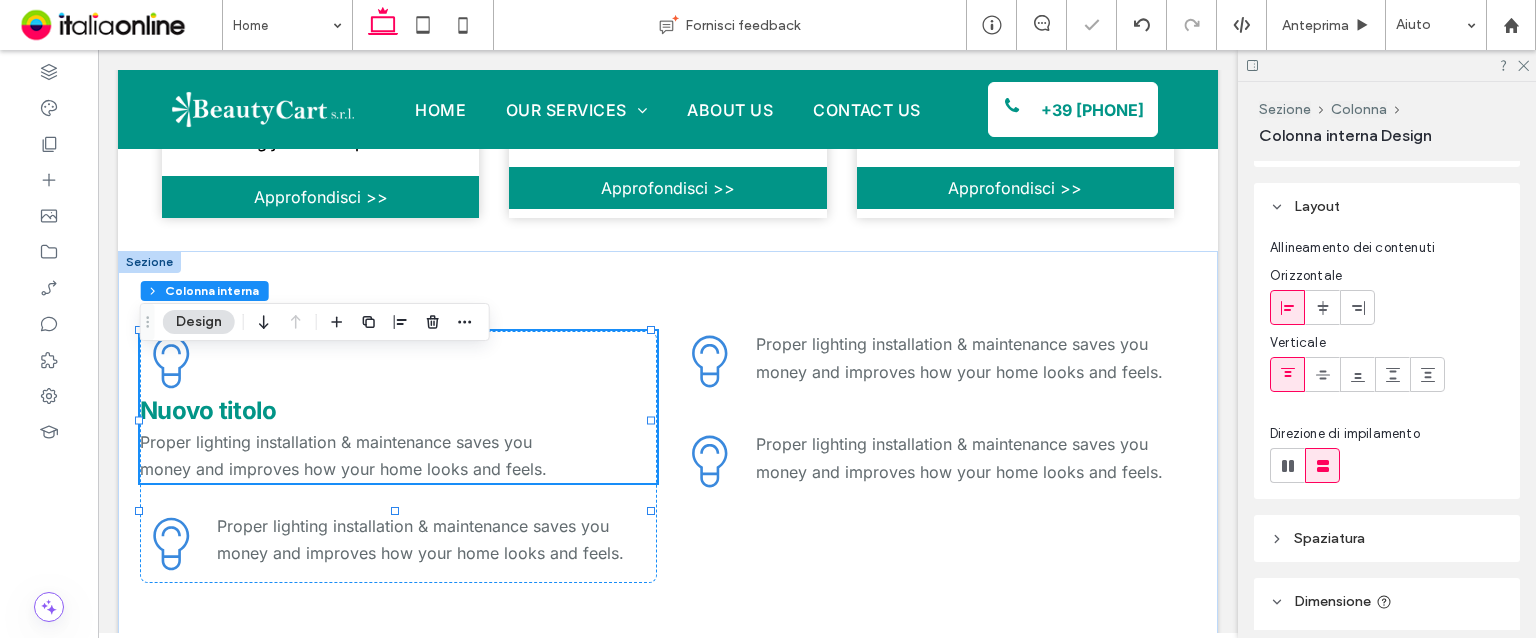 click 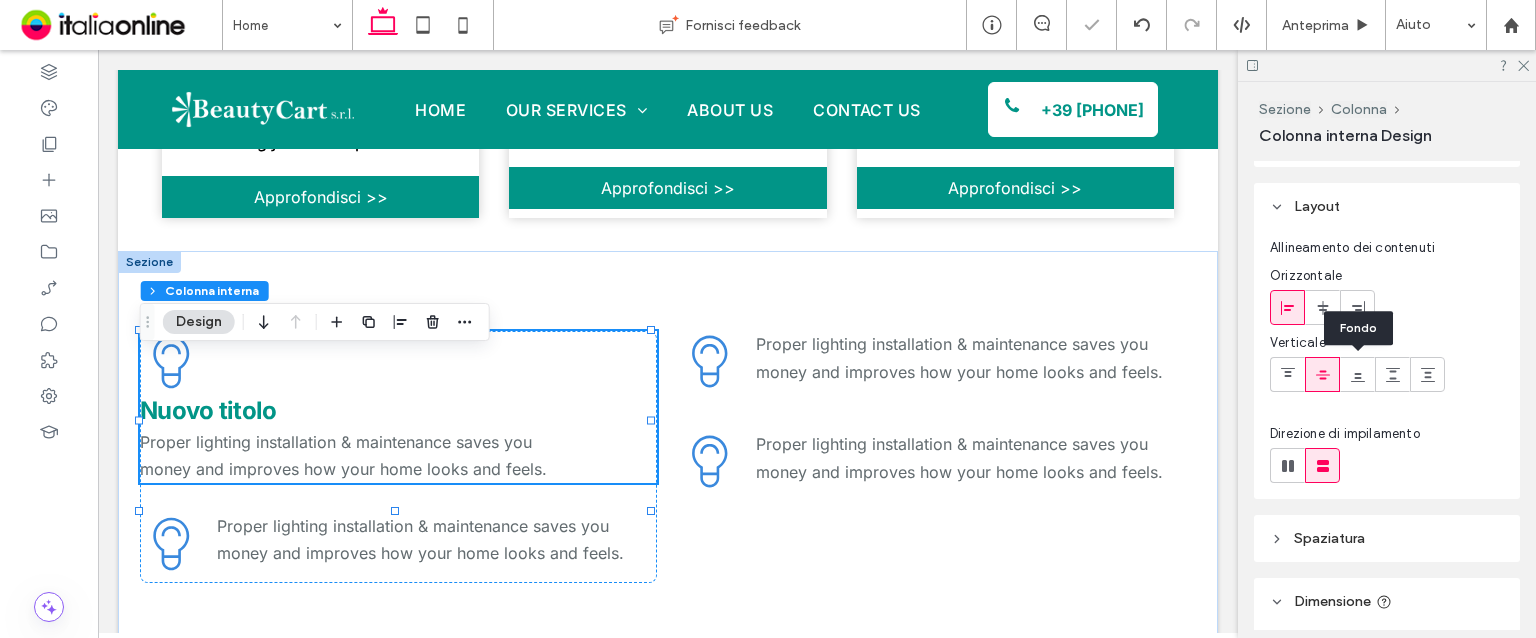 click at bounding box center (1357, 374) 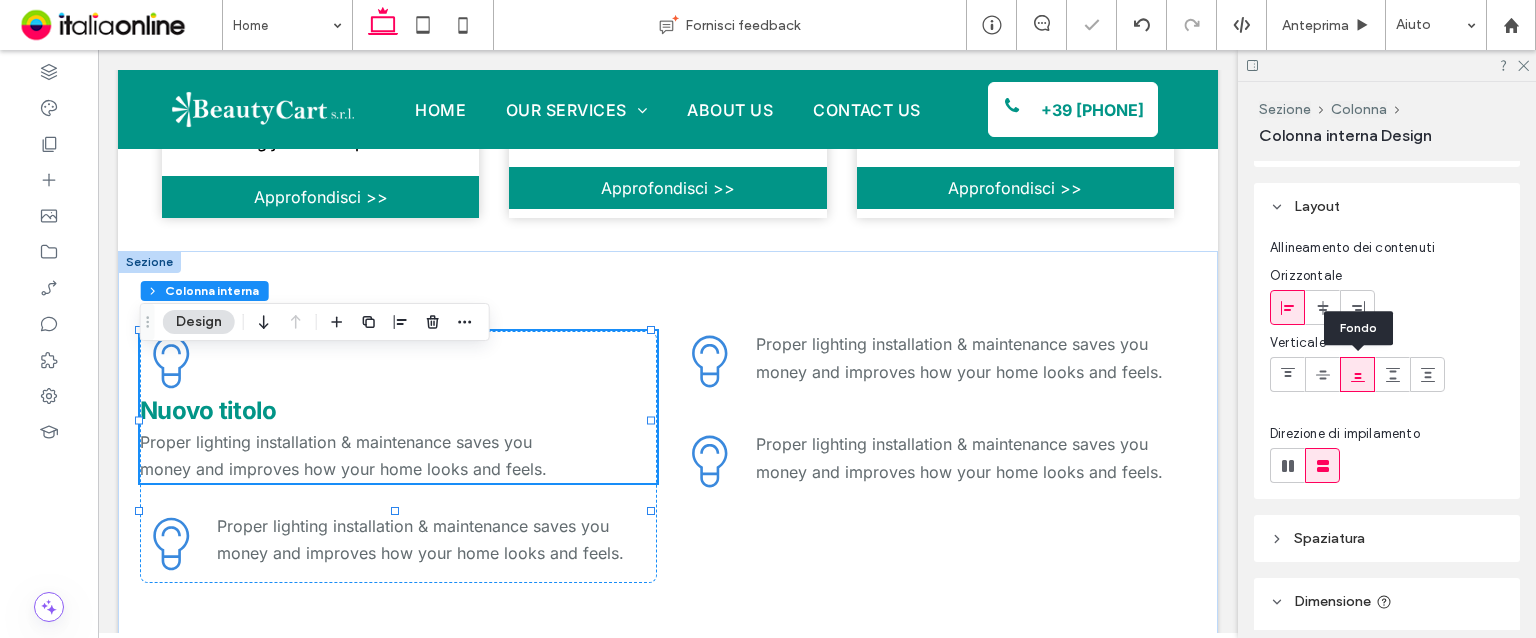 drag, startPoint x: 1320, startPoint y: 314, endPoint x: 1346, endPoint y: 317, distance: 26.172504 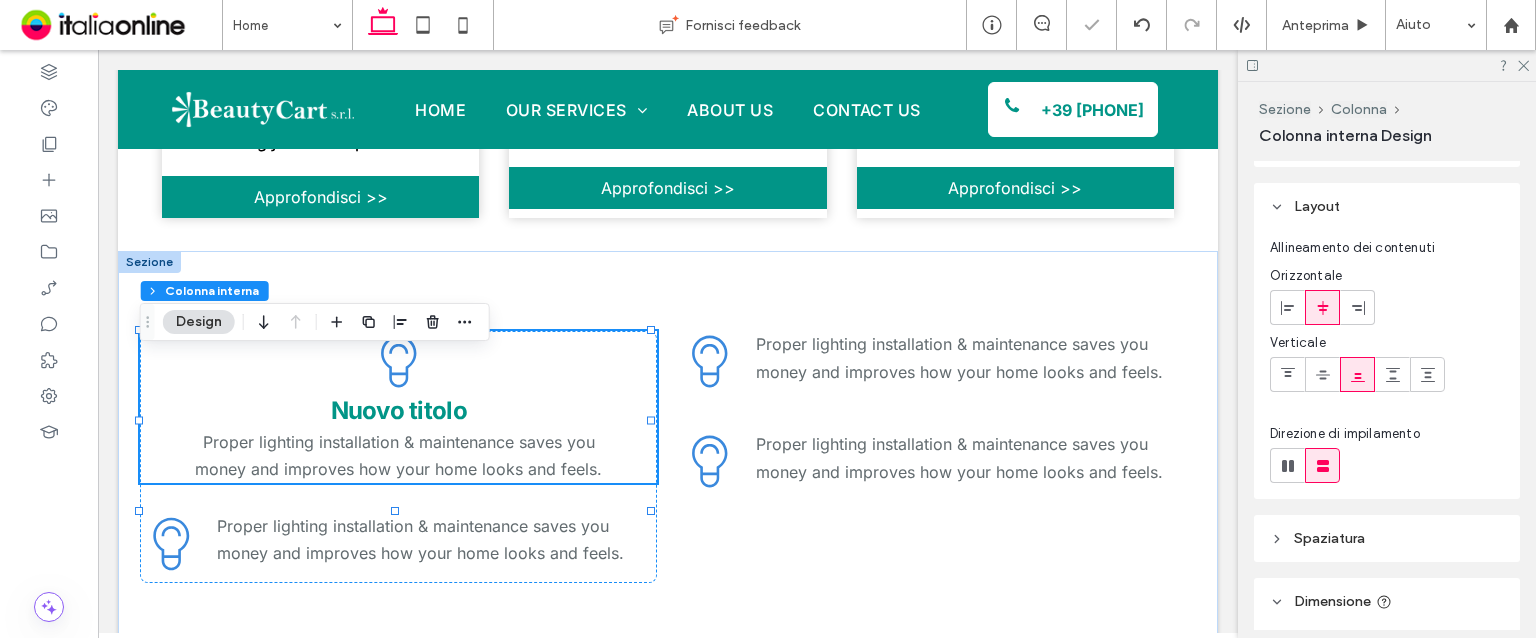 click at bounding box center (1357, 307) 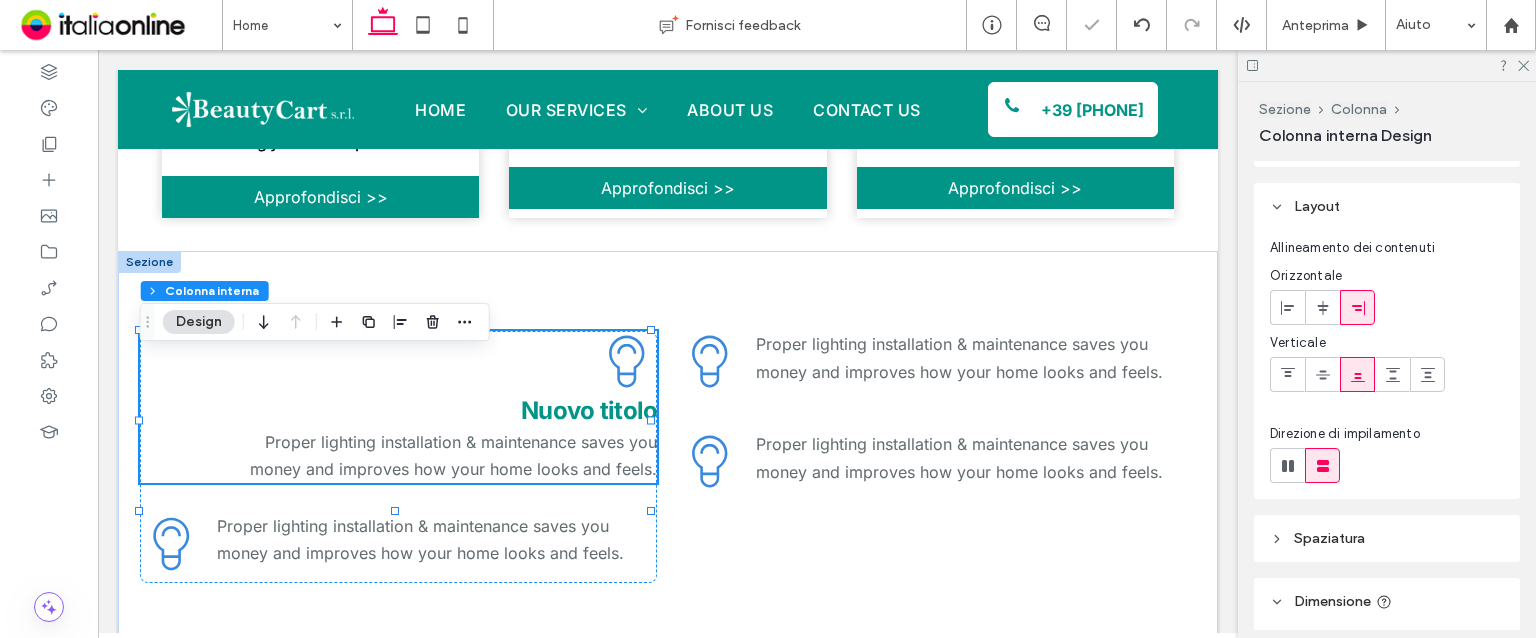 click at bounding box center [1288, 307] 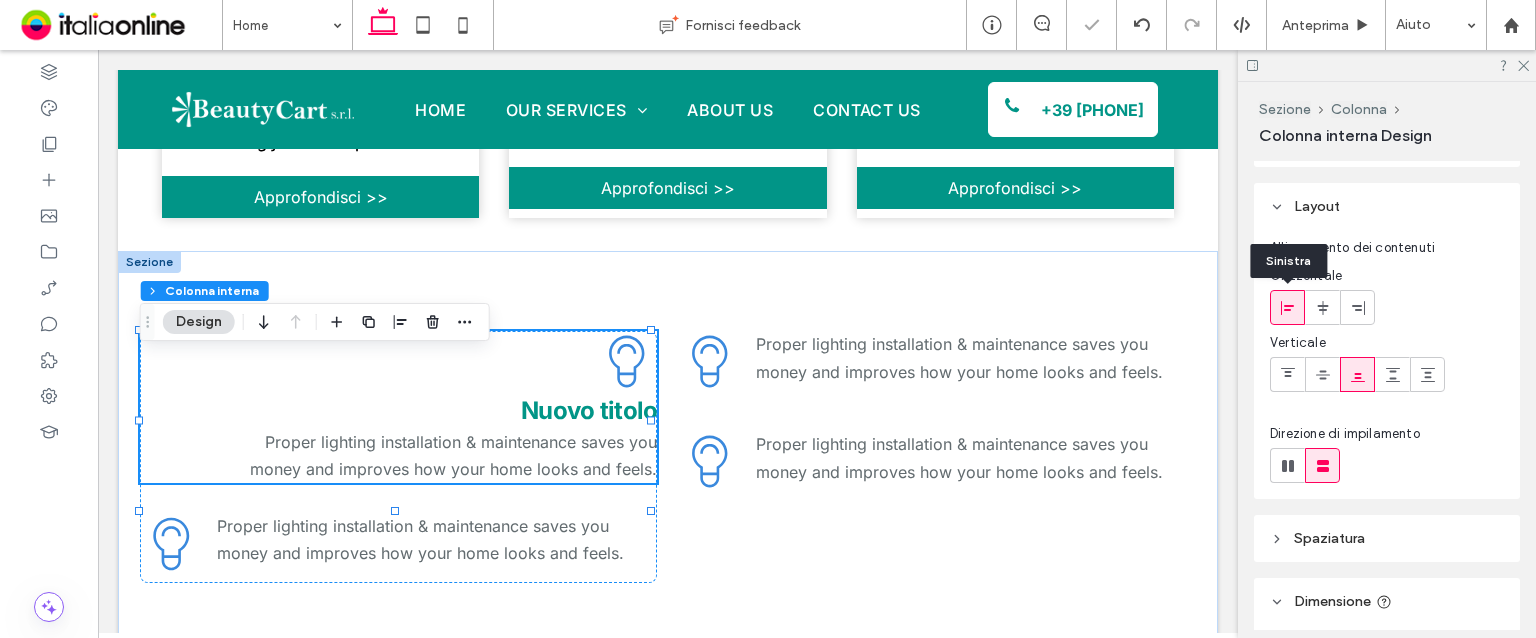 type on "**" 